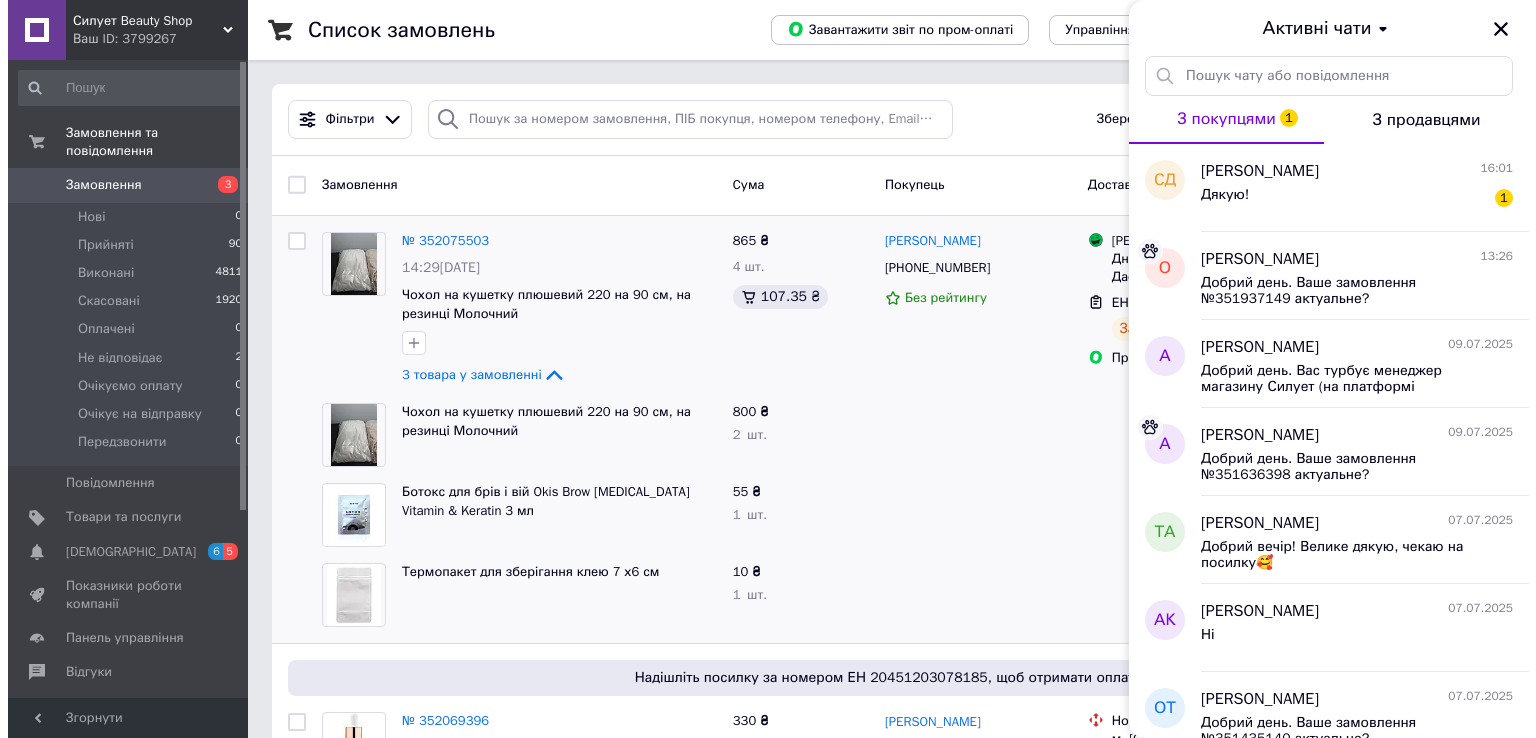 scroll, scrollTop: 0, scrollLeft: 0, axis: both 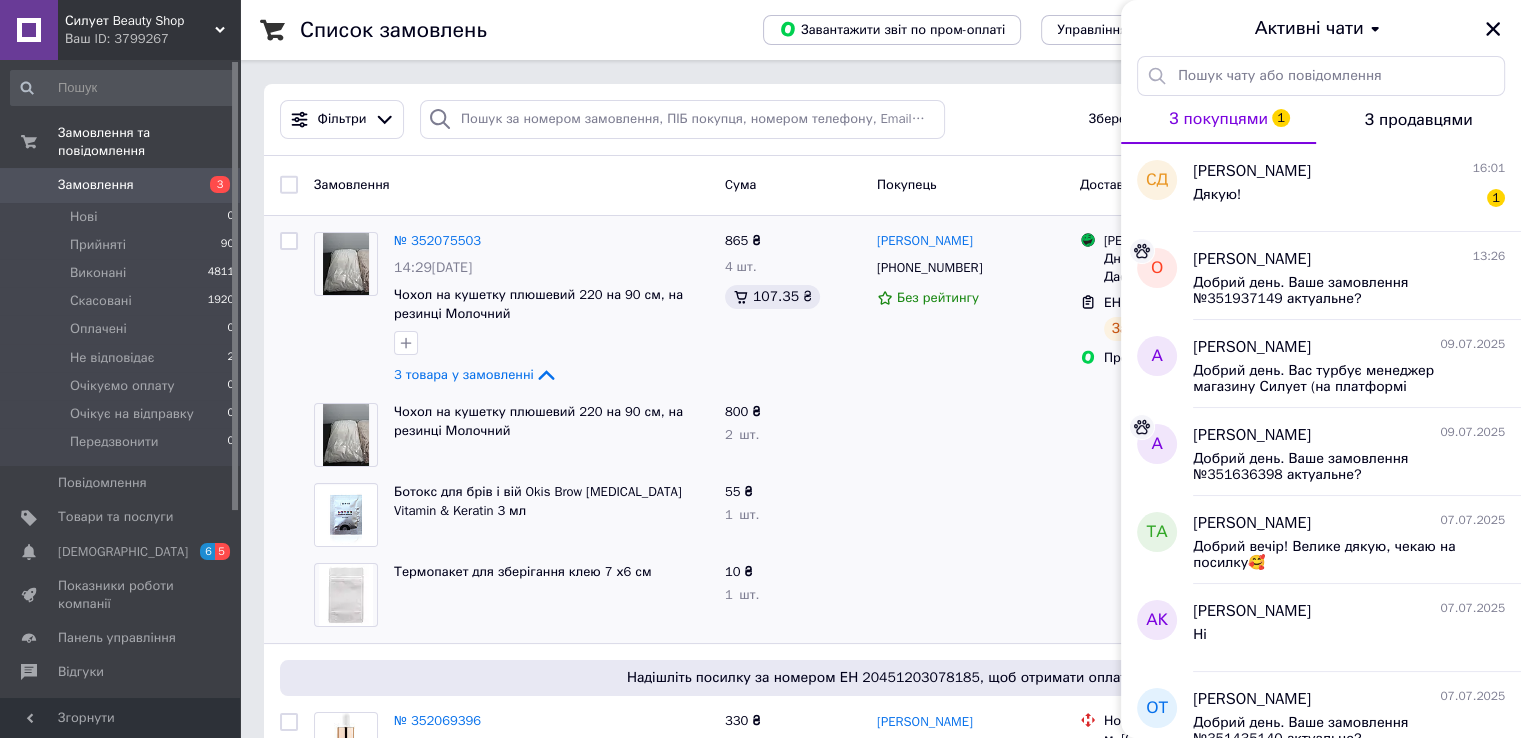 click on "Замовлення" at bounding box center [96, 185] 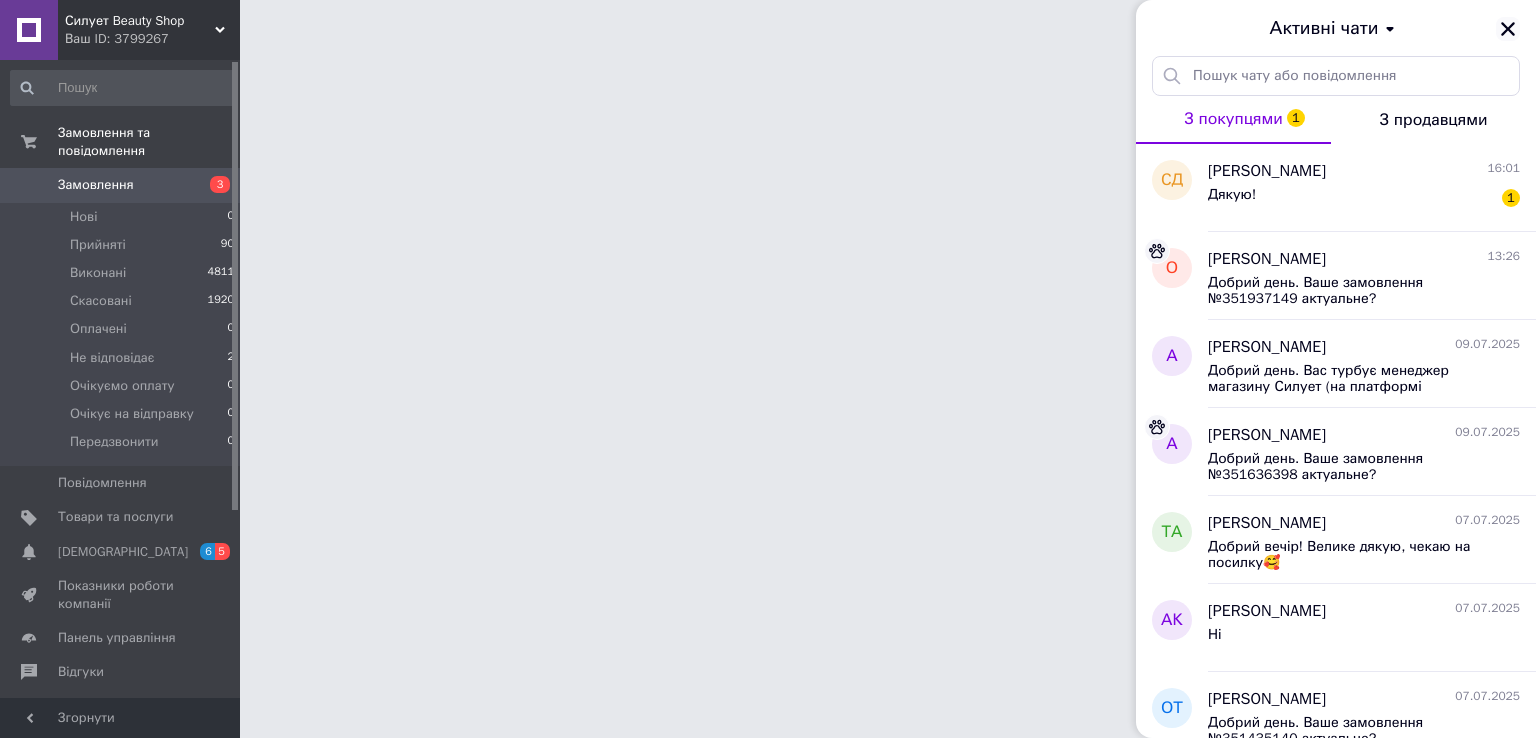 click 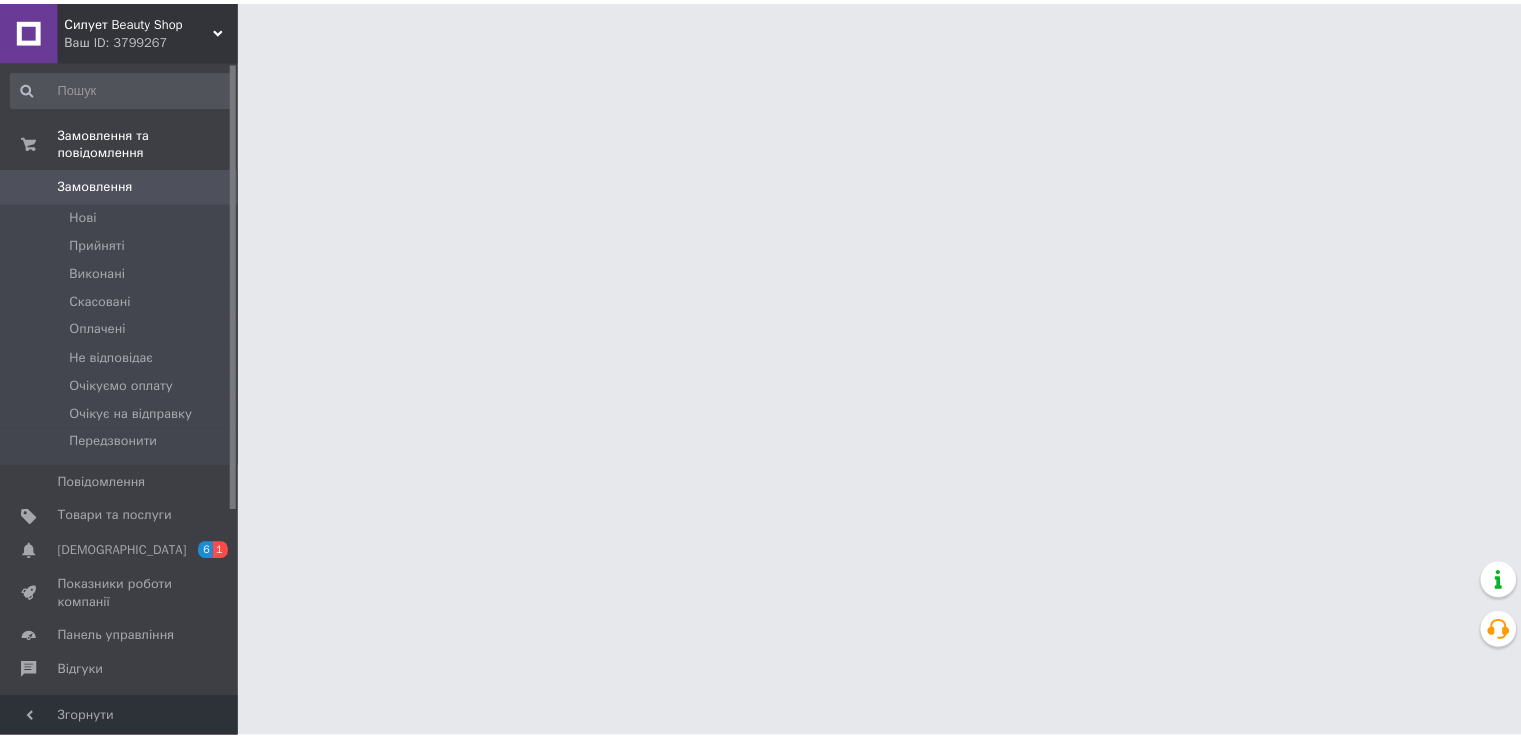 scroll, scrollTop: 0, scrollLeft: 0, axis: both 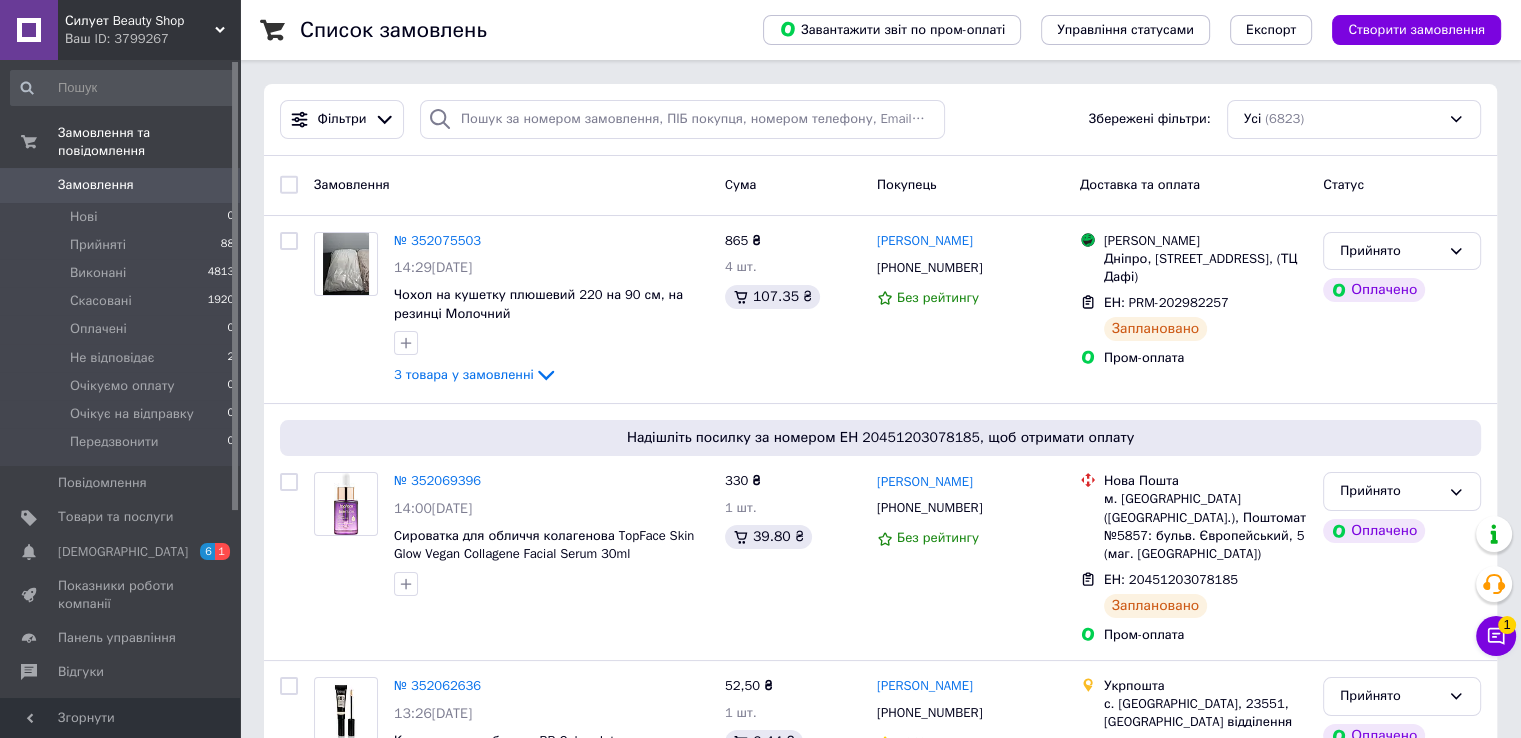 click on "Замовлення" at bounding box center (121, 185) 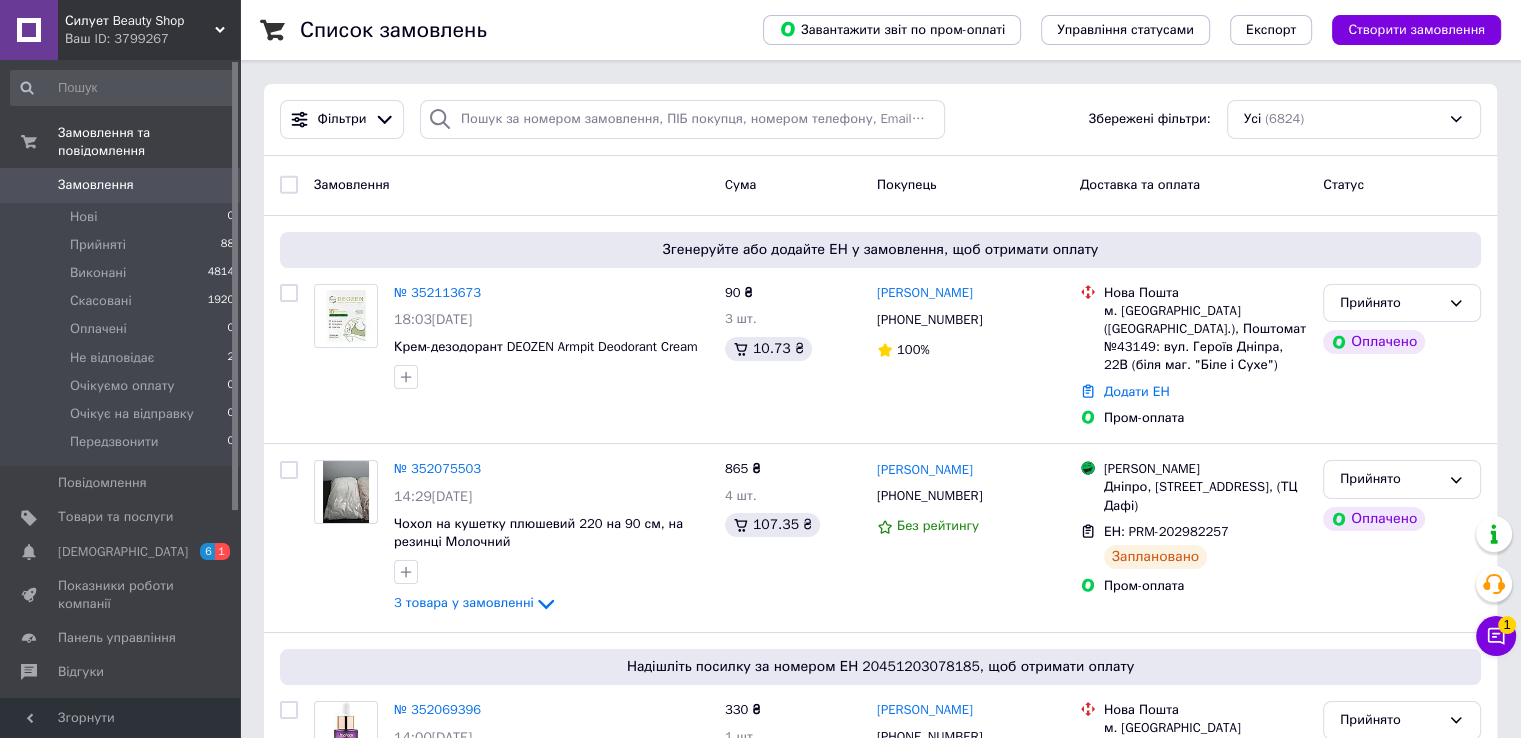 click on "Замовлення" at bounding box center (96, 185) 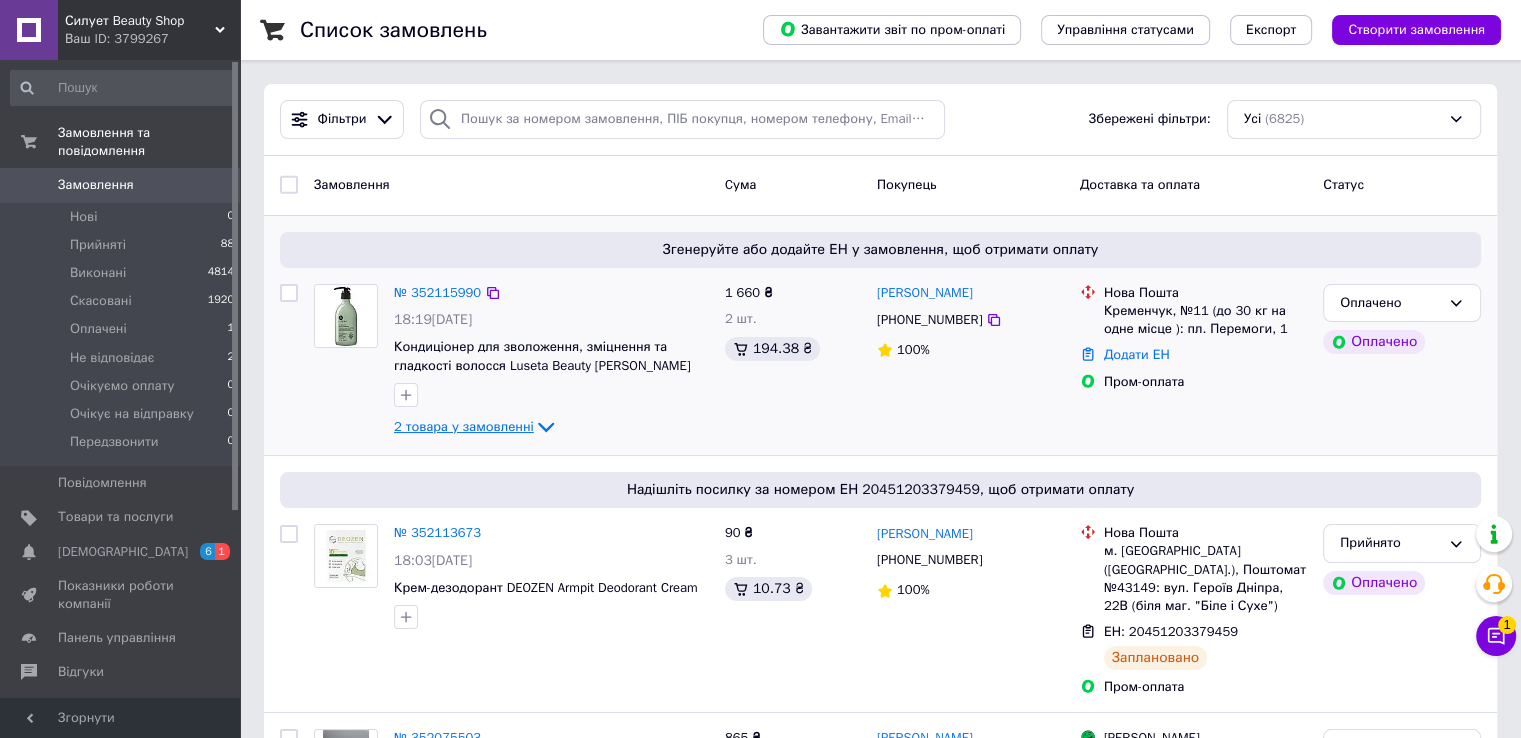 click on "2 товара у замовленні" at bounding box center [464, 426] 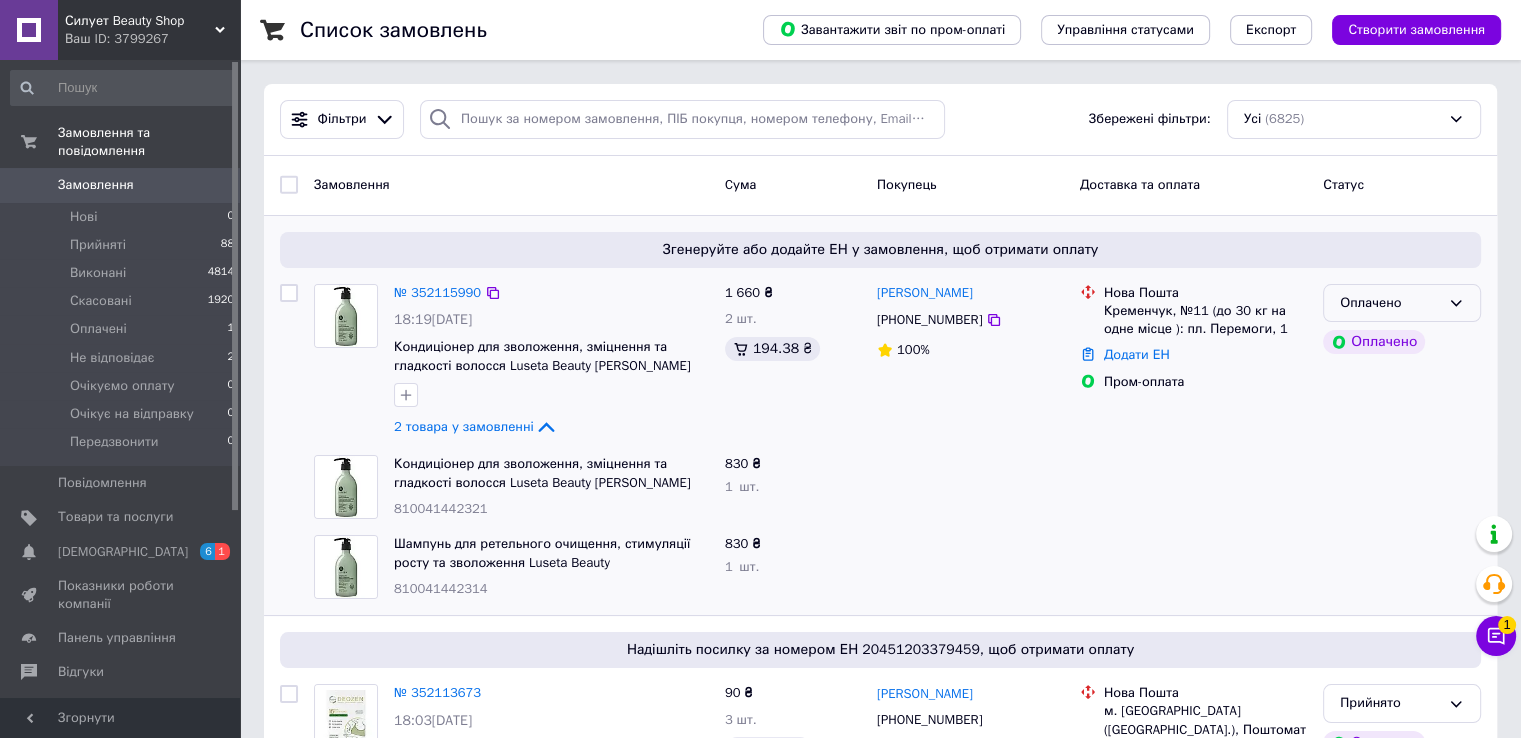 click on "Оплачено" at bounding box center (1390, 303) 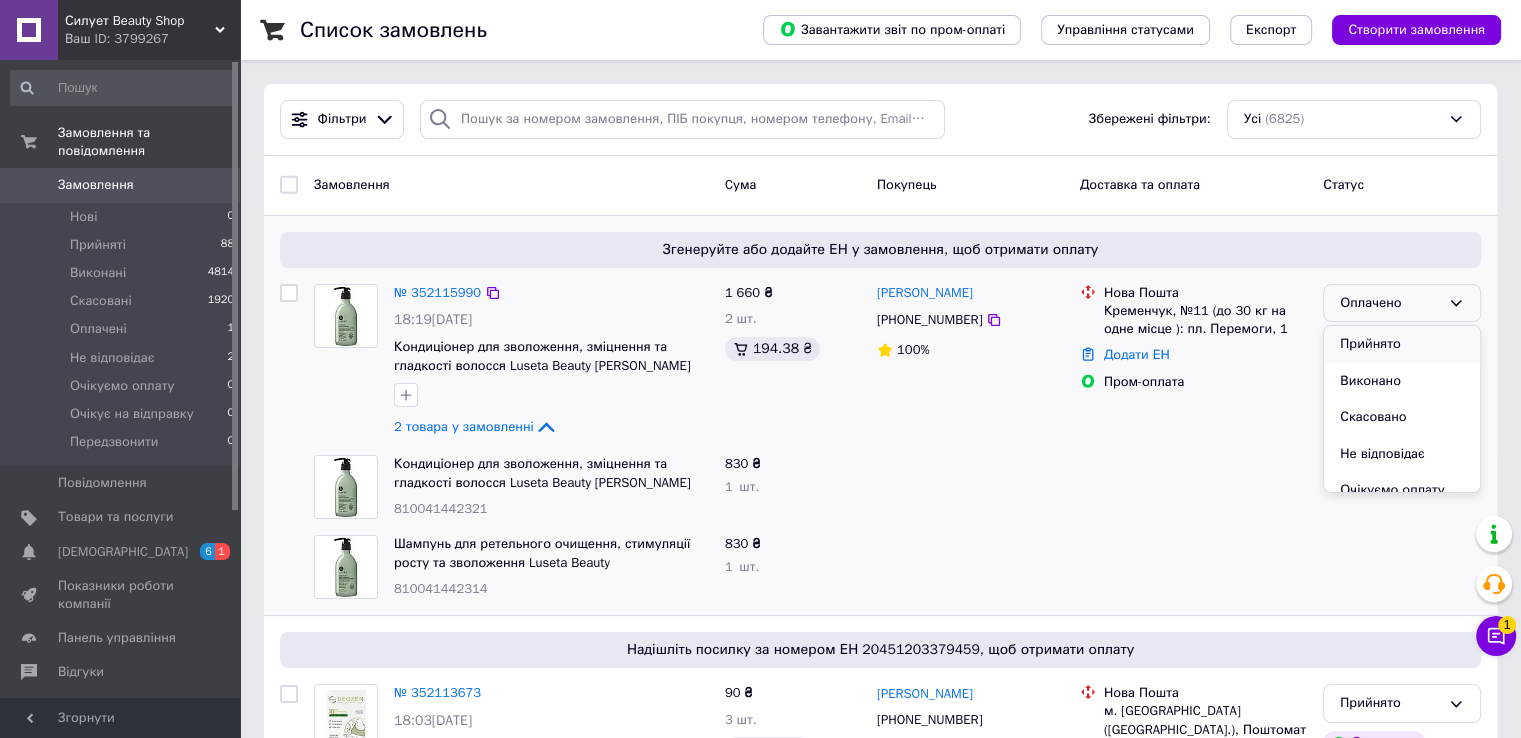 click on "Прийнято" at bounding box center [1402, 344] 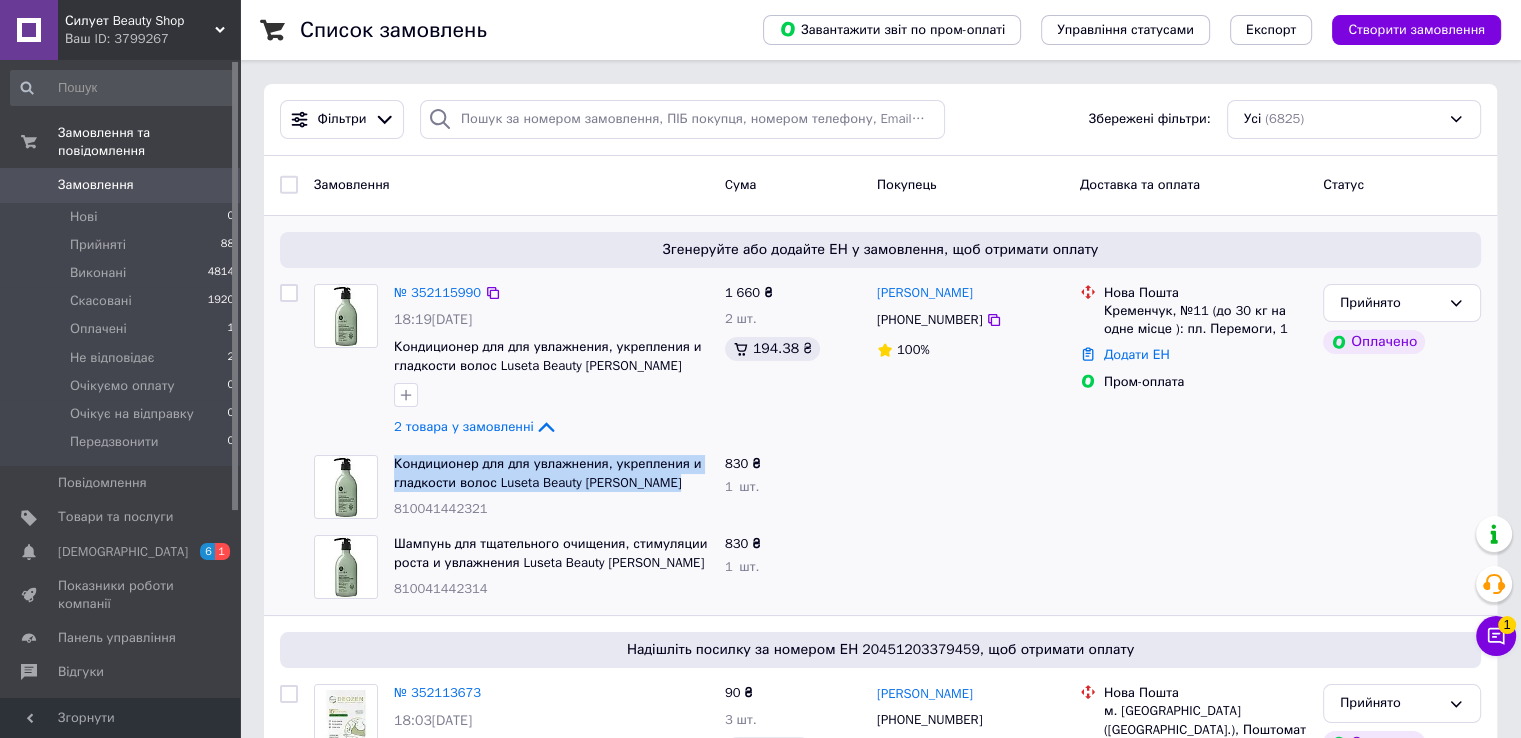 drag, startPoint x: 390, startPoint y: 459, endPoint x: 672, endPoint y: 484, distance: 283.106 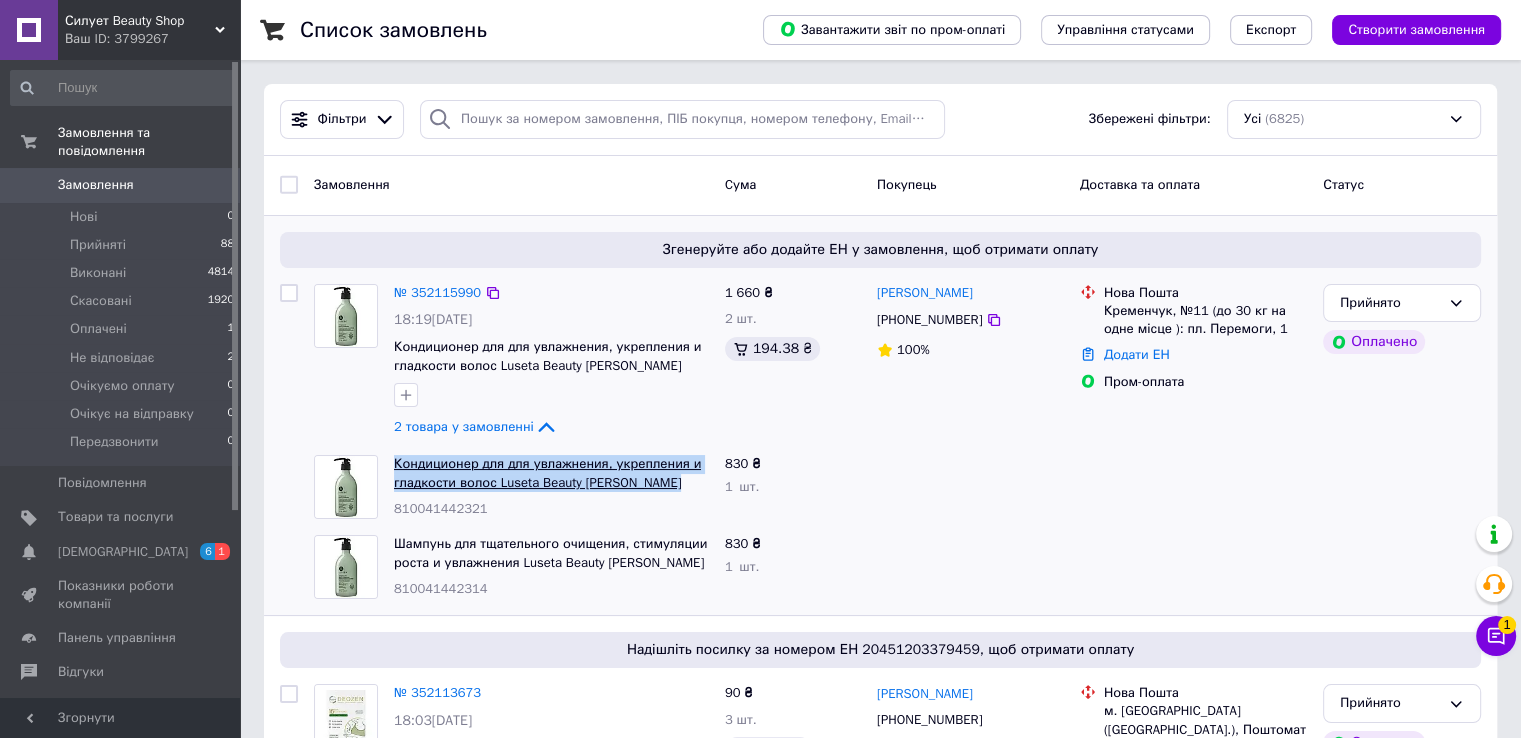 copy on "Кондиционер для для увлажнения, укрепления и гладкости волос Luseta Beauty Rosemary Mint" 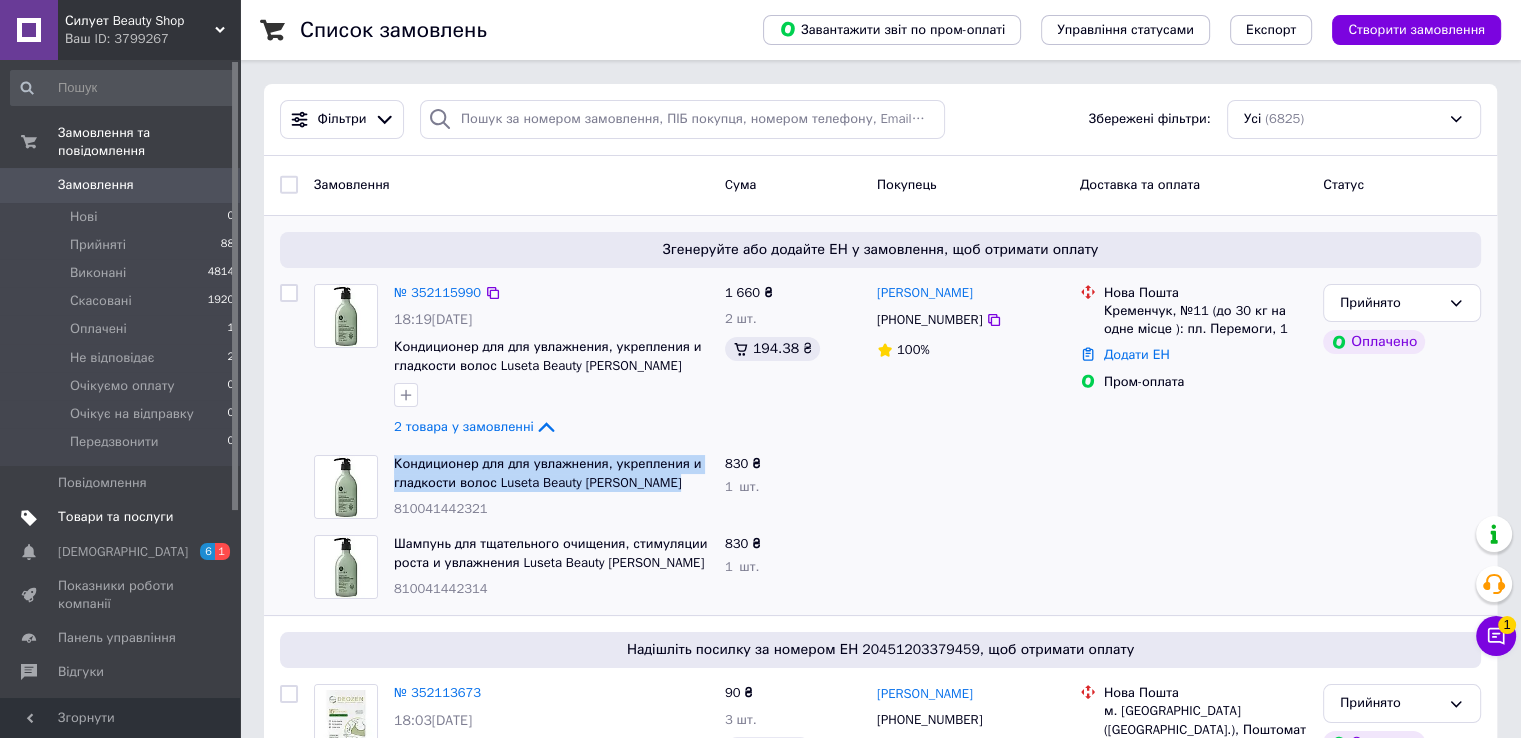 click on "Товари та послуги" at bounding box center [115, 517] 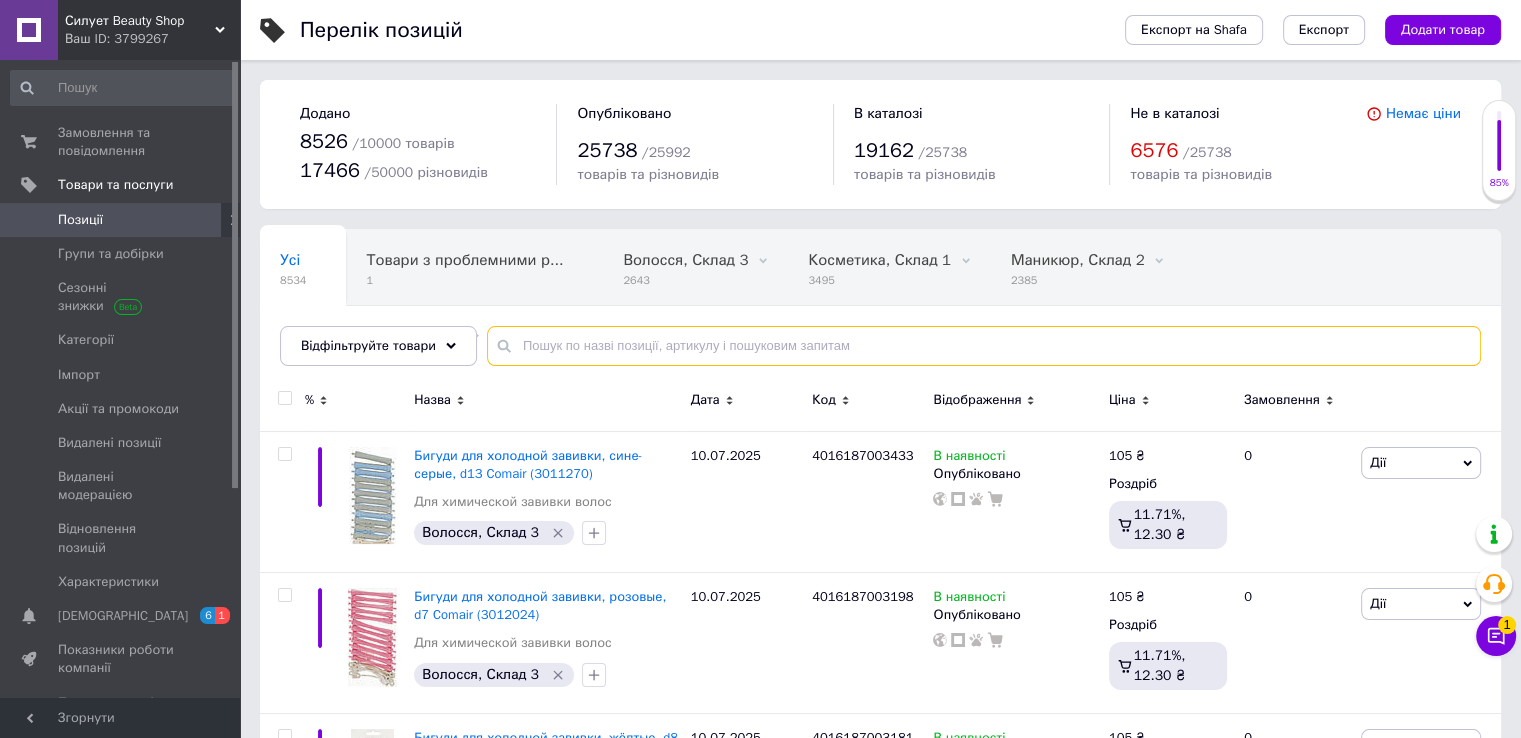 click at bounding box center (984, 346) 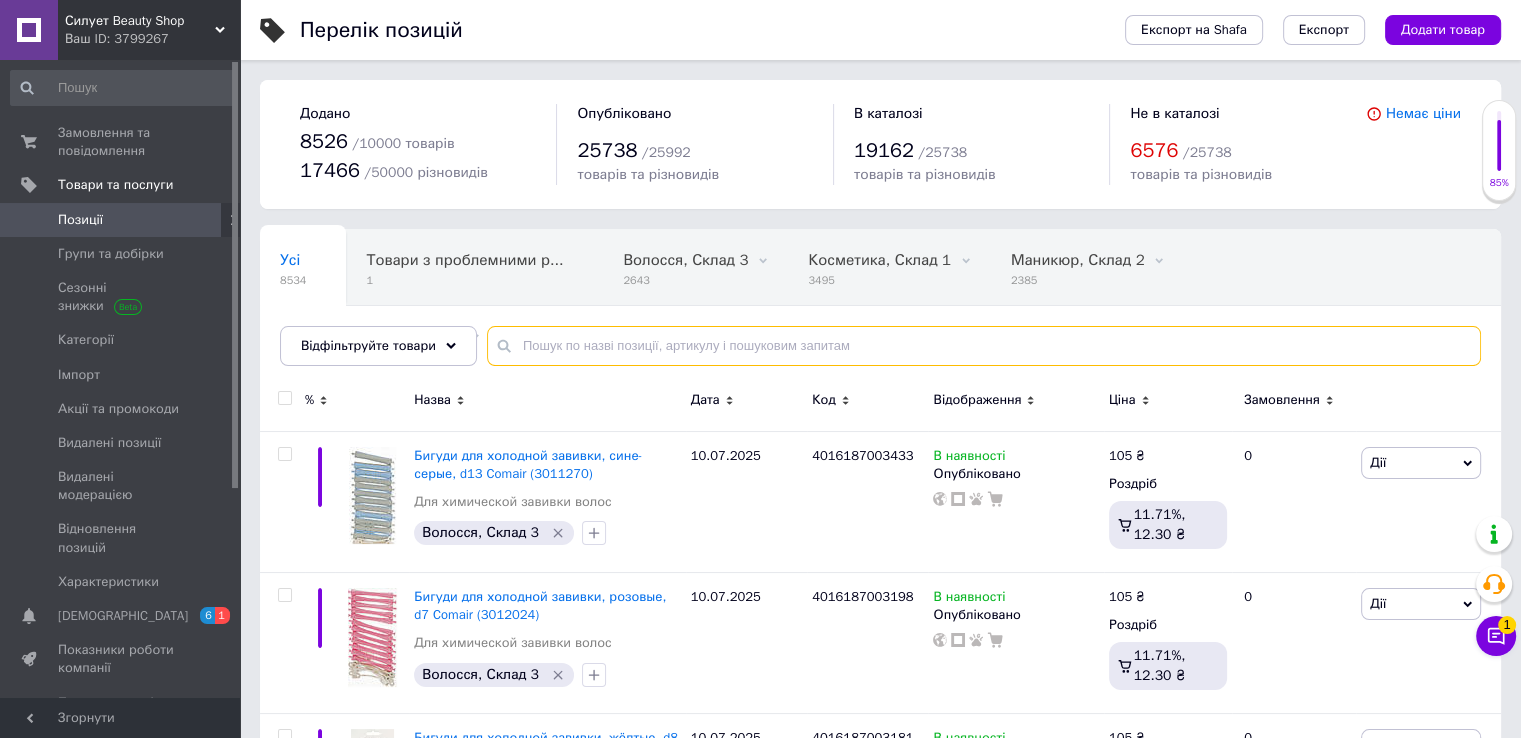 paste on "Кондиционер для для увлажнения, укрепления и гладкости волос Luseta Beauty Rosemary Mint" 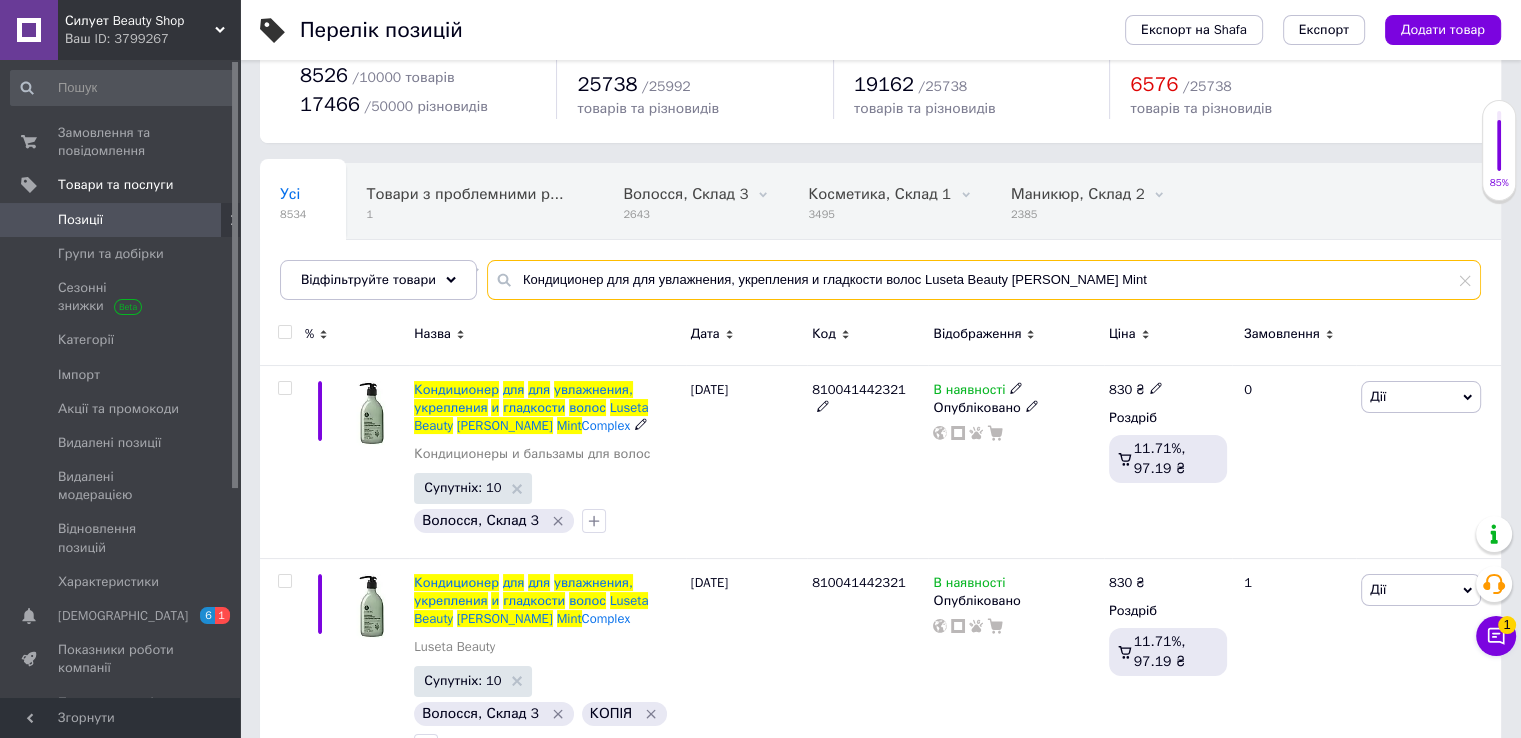scroll, scrollTop: 100, scrollLeft: 0, axis: vertical 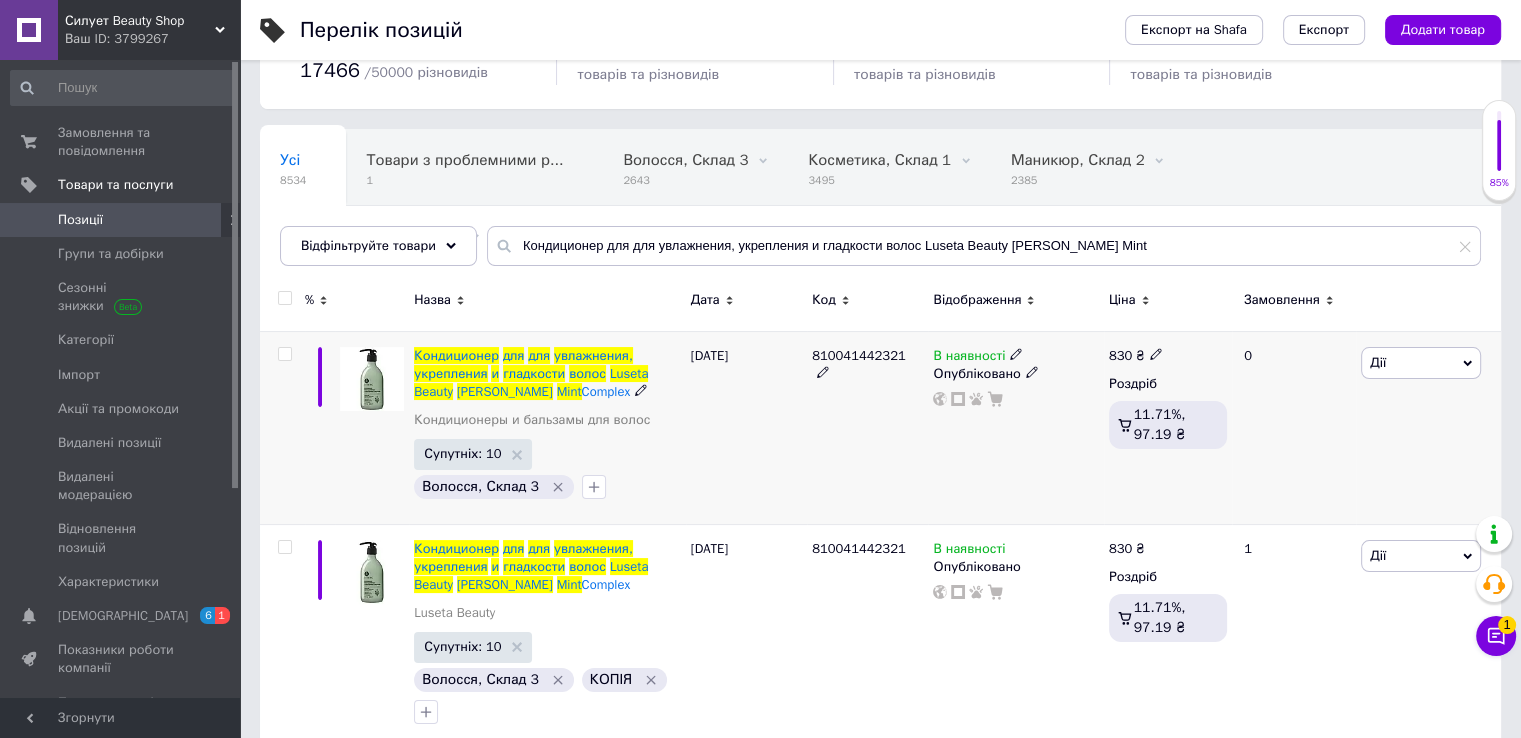 click 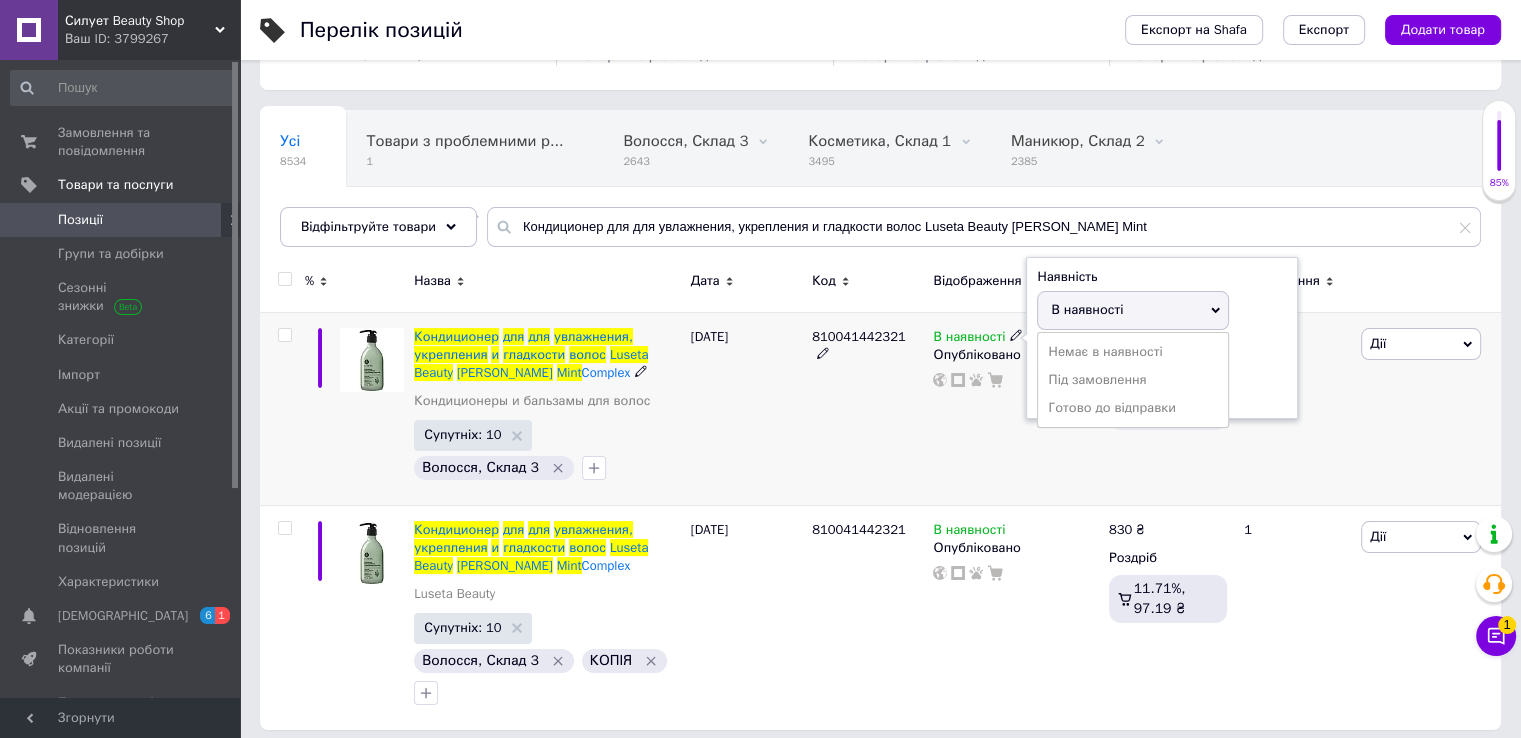 scroll, scrollTop: 129, scrollLeft: 0, axis: vertical 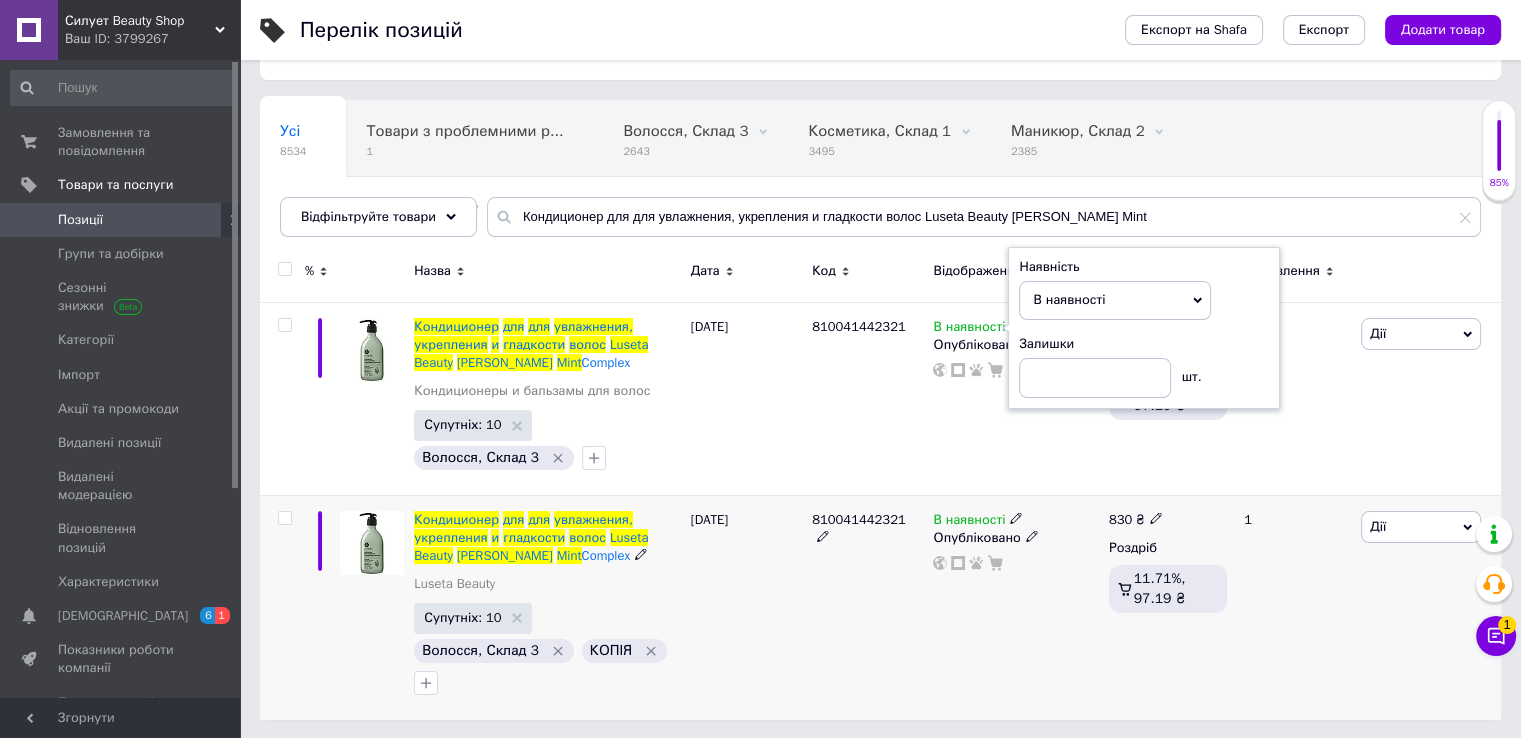 click 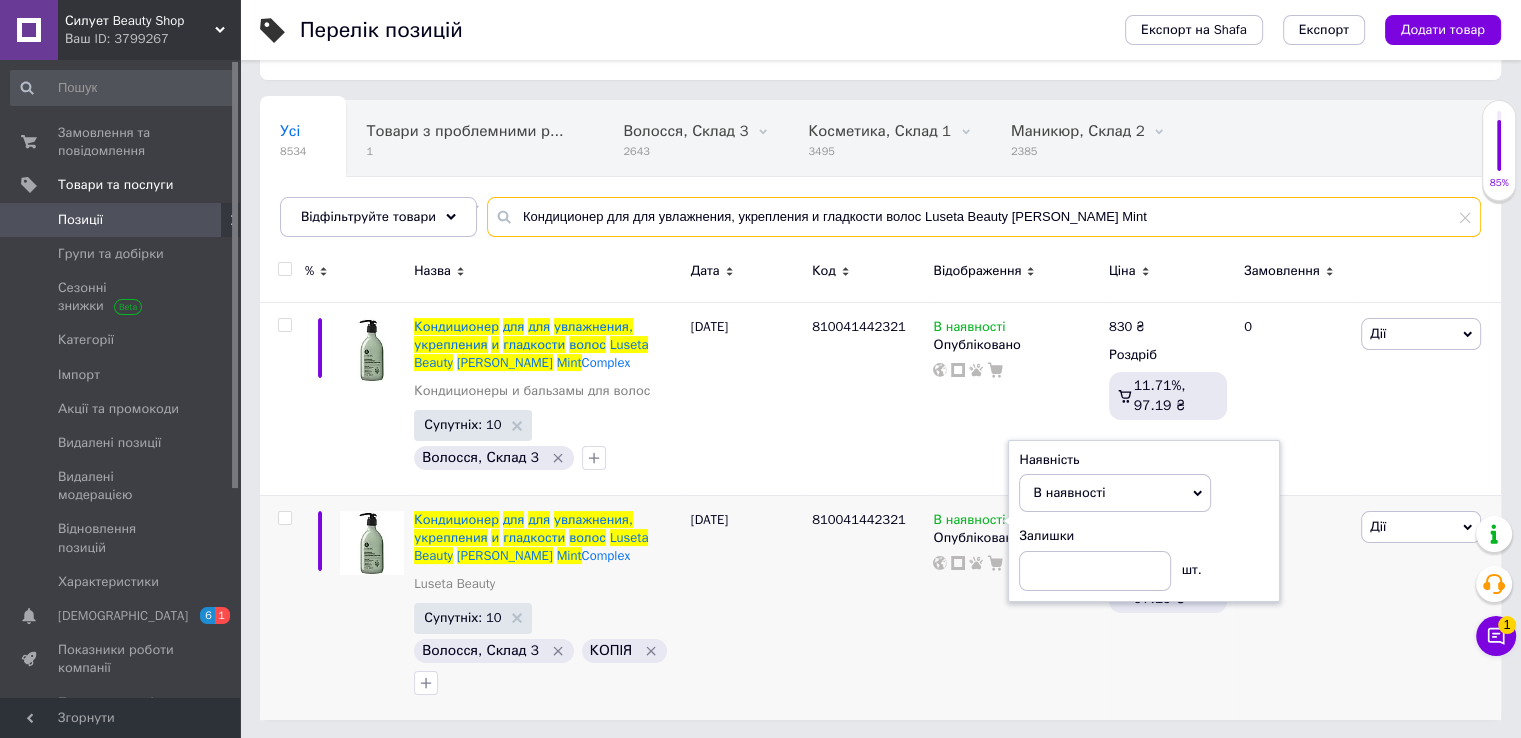drag, startPoint x: 592, startPoint y: 213, endPoint x: 512, endPoint y: 213, distance: 80 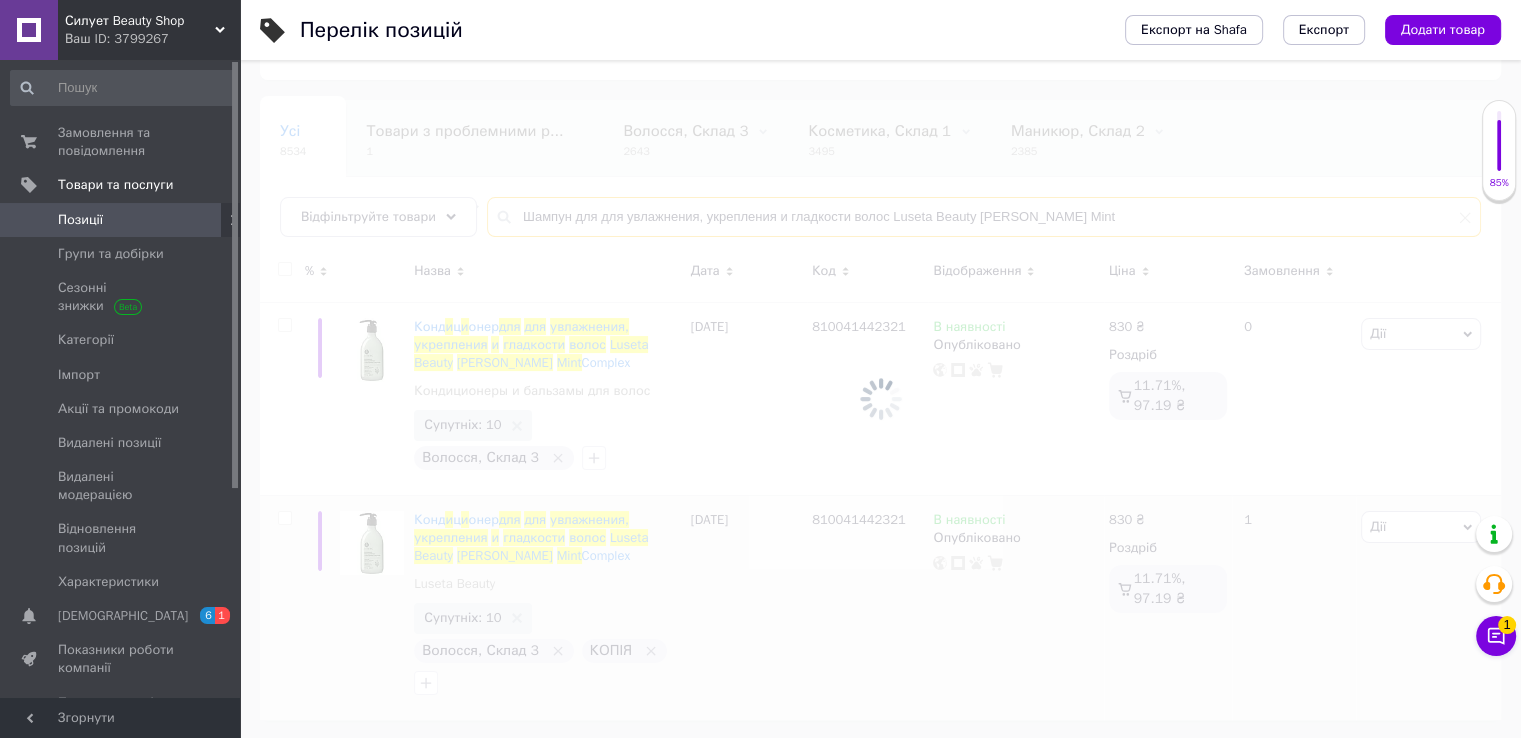 type on "Шампунь для для увлажнения, укрепления и гладкости волос Luseta Beauty Rosemary Mint" 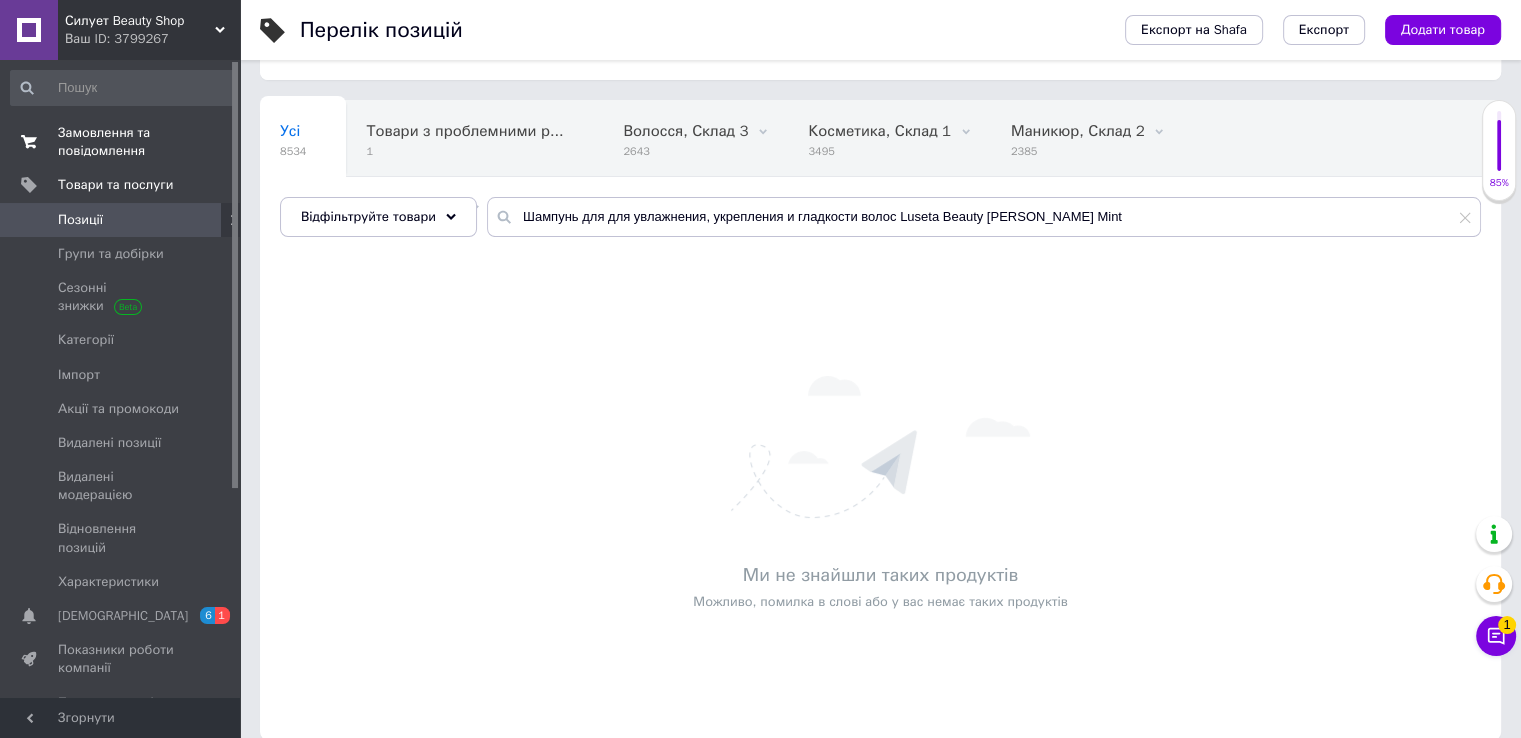 click on "Замовлення та повідомлення" at bounding box center (121, 142) 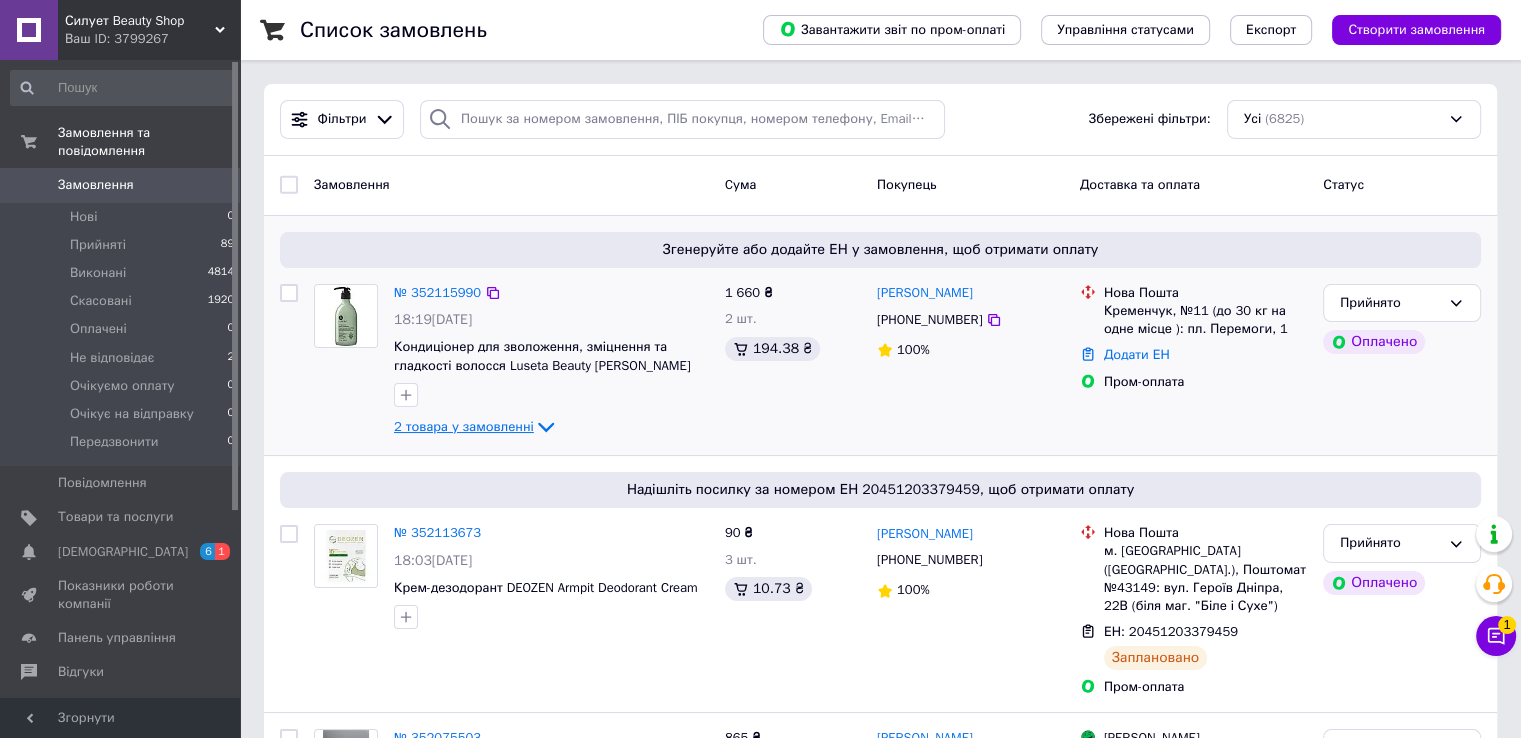 click on "2 товара у замовленні" at bounding box center (464, 426) 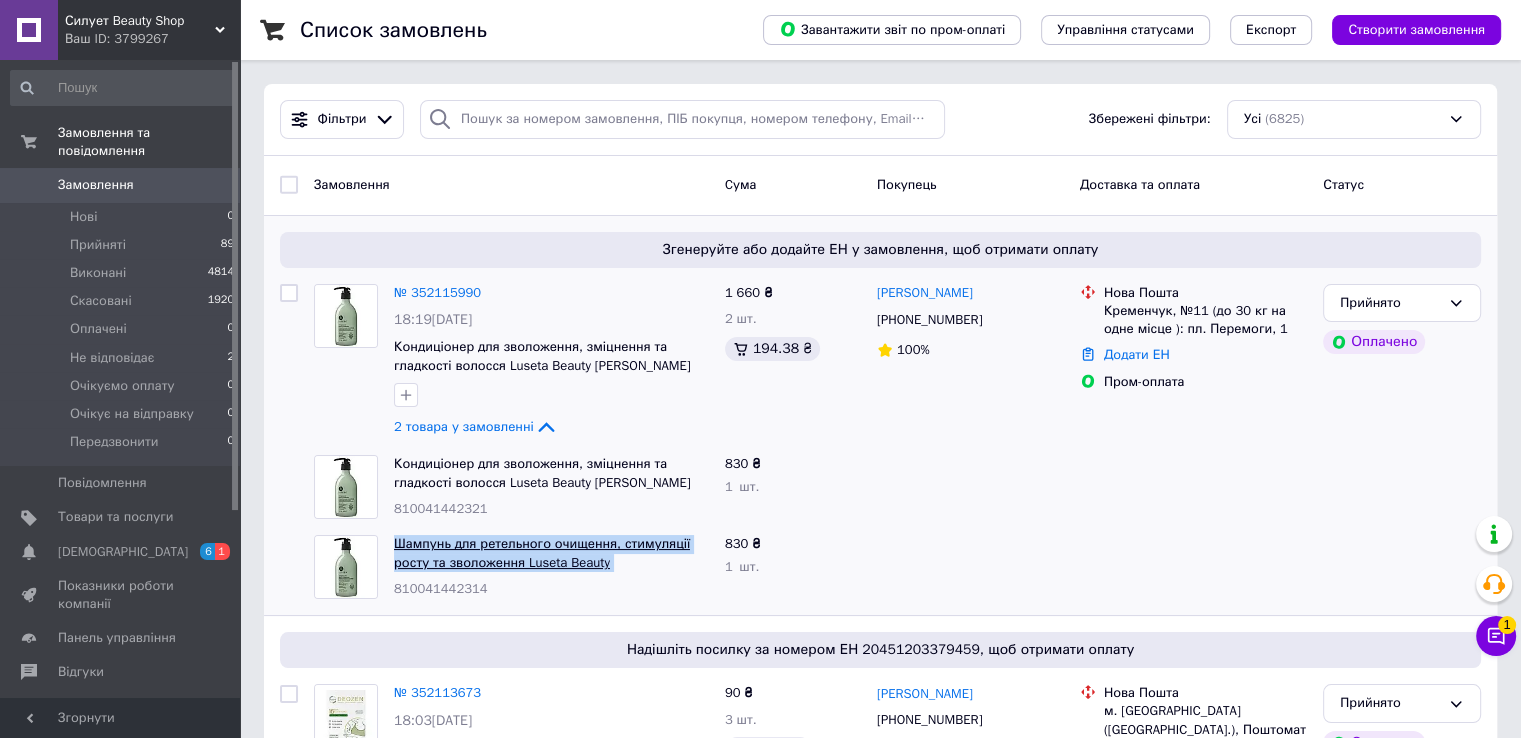drag, startPoint x: 390, startPoint y: 540, endPoint x: 689, endPoint y: 565, distance: 300.04333 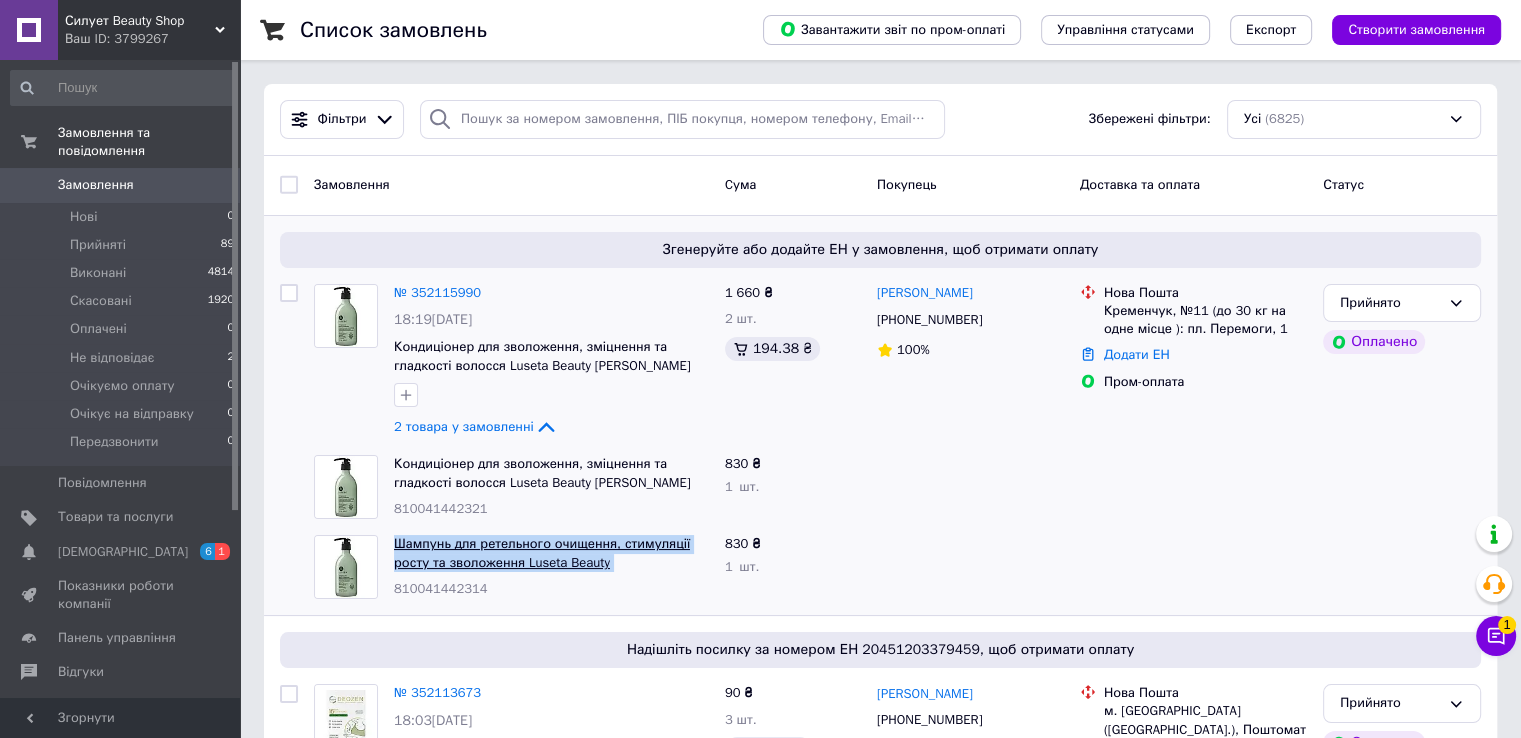 click on "Шампунь для ретельного очищення, стимуляції росту та зволоження Luseta Beauty Rosemary Mint Complex, 500 мл 810041442314" at bounding box center (551, 567) 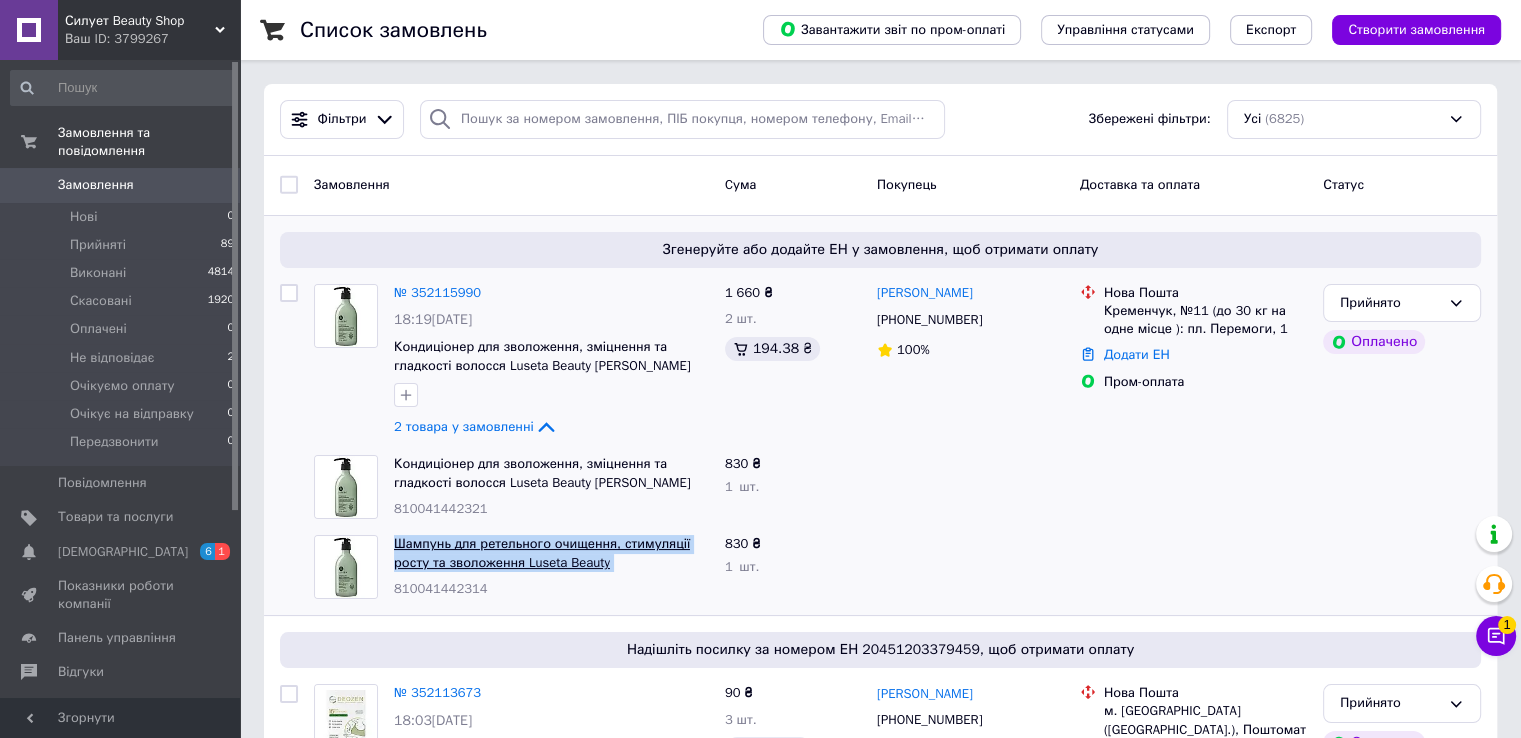 copy on "Шампунь для ретельного очищення, стимуляції росту та зволоження Luseta Beauty Rosemary Mint" 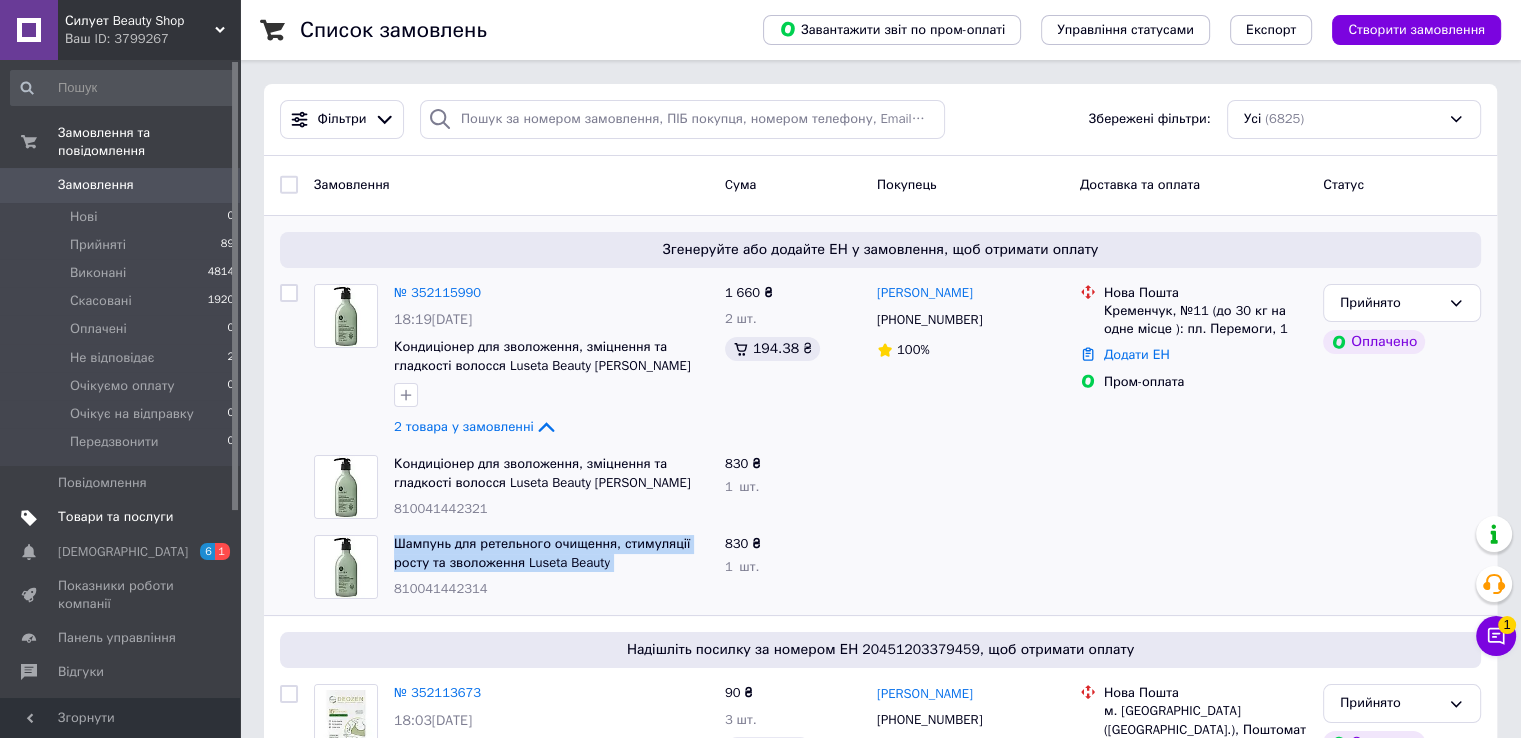 click on "Товари та послуги" at bounding box center [115, 517] 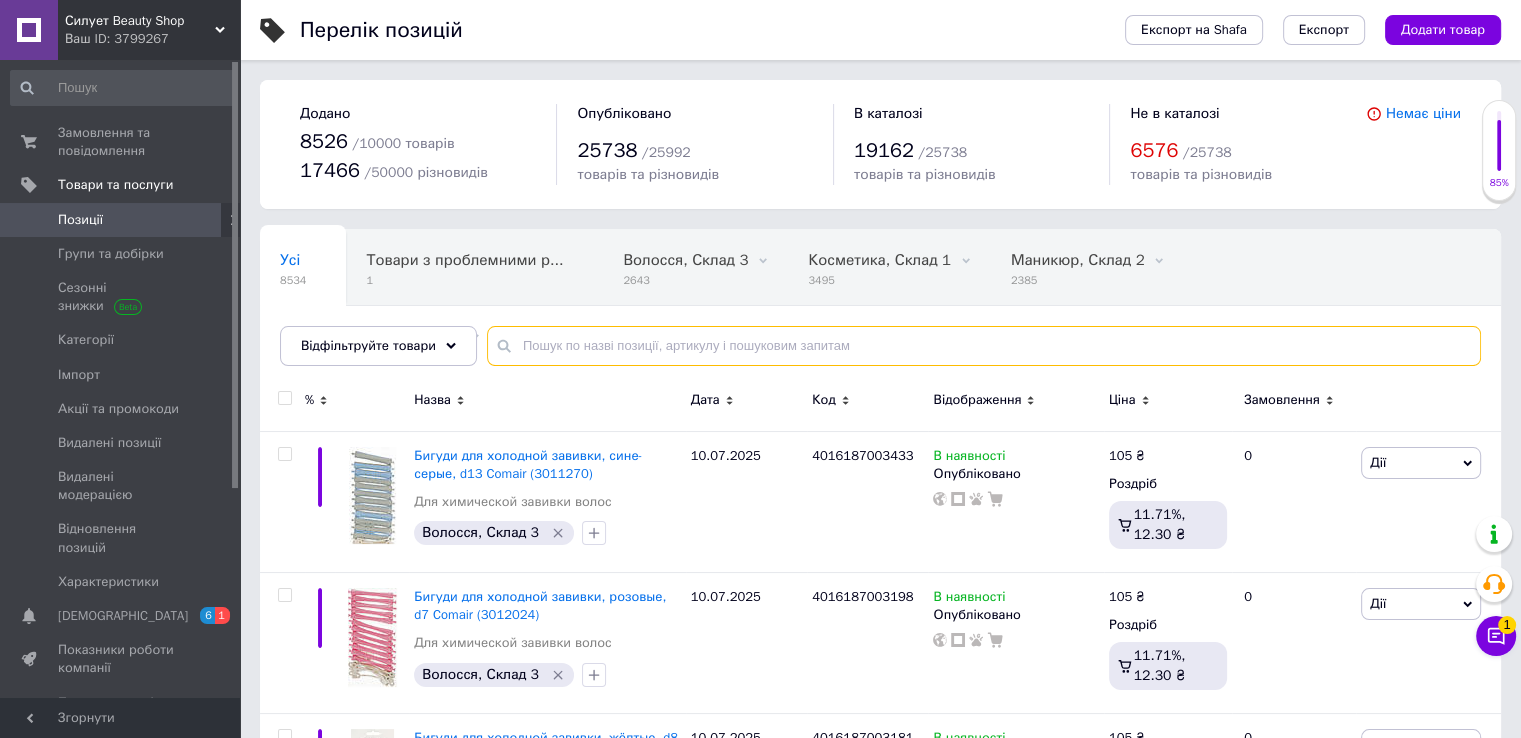 click at bounding box center (984, 346) 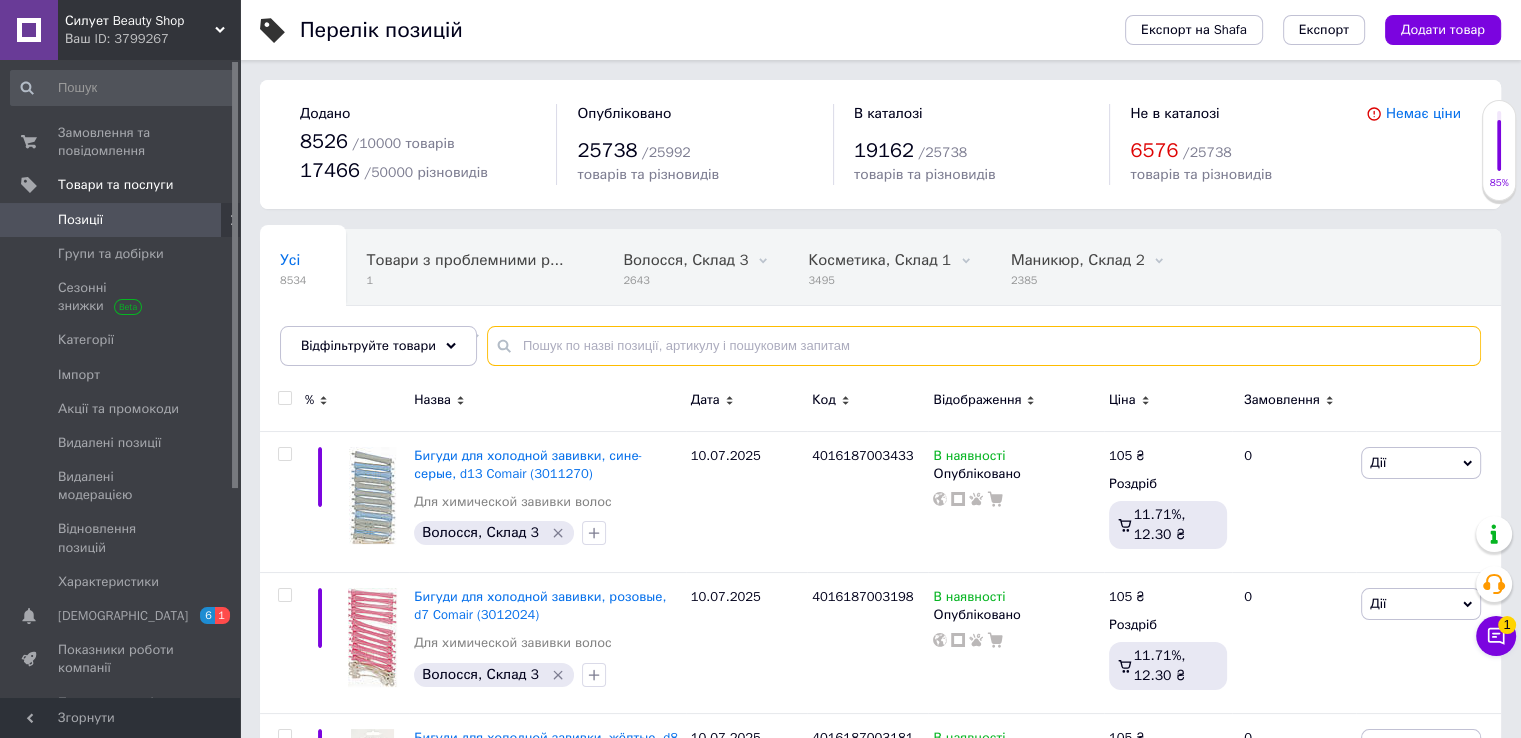 paste on "Шампунь для ретельного очищення, стимуляції росту та зволоження Luseta Beauty Rosemary Mint" 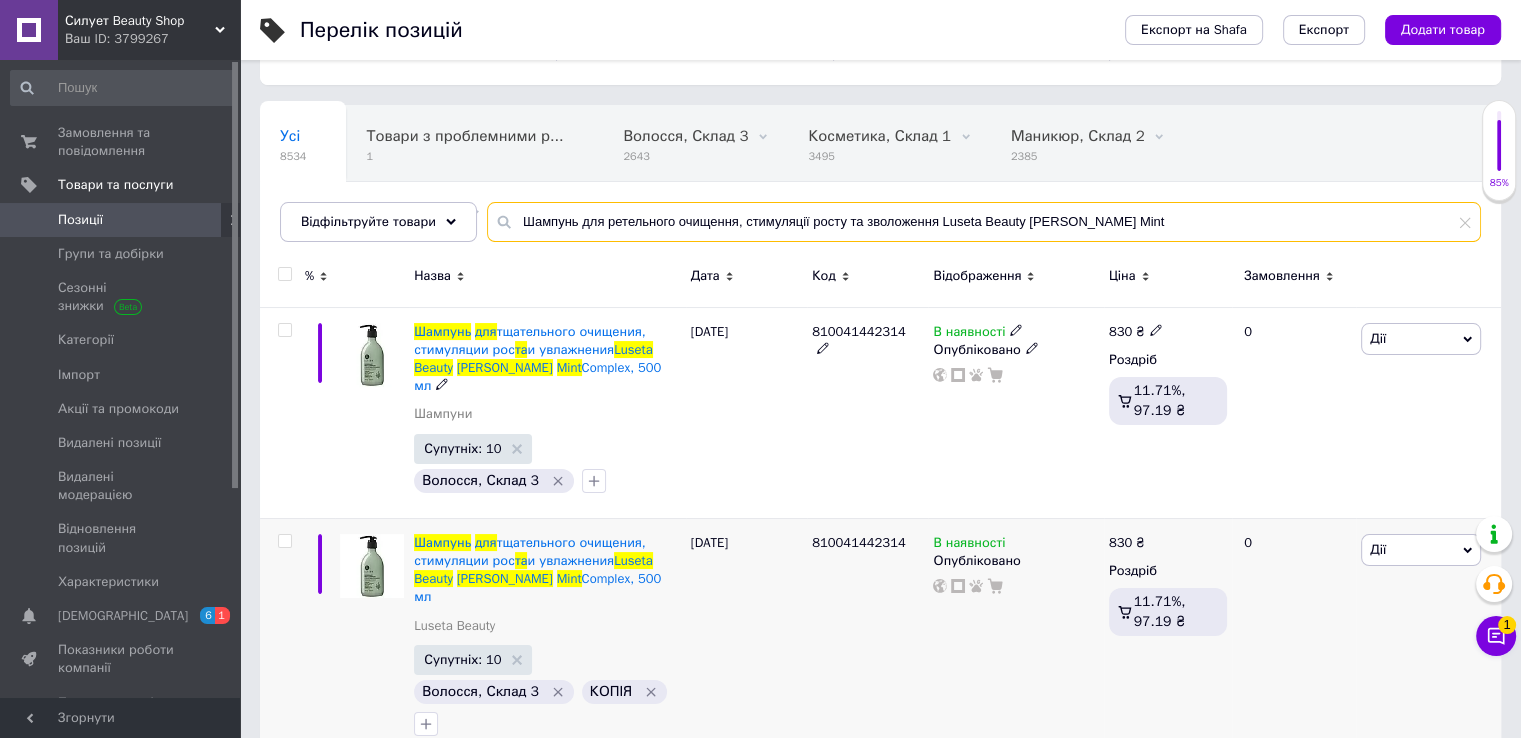scroll, scrollTop: 129, scrollLeft: 0, axis: vertical 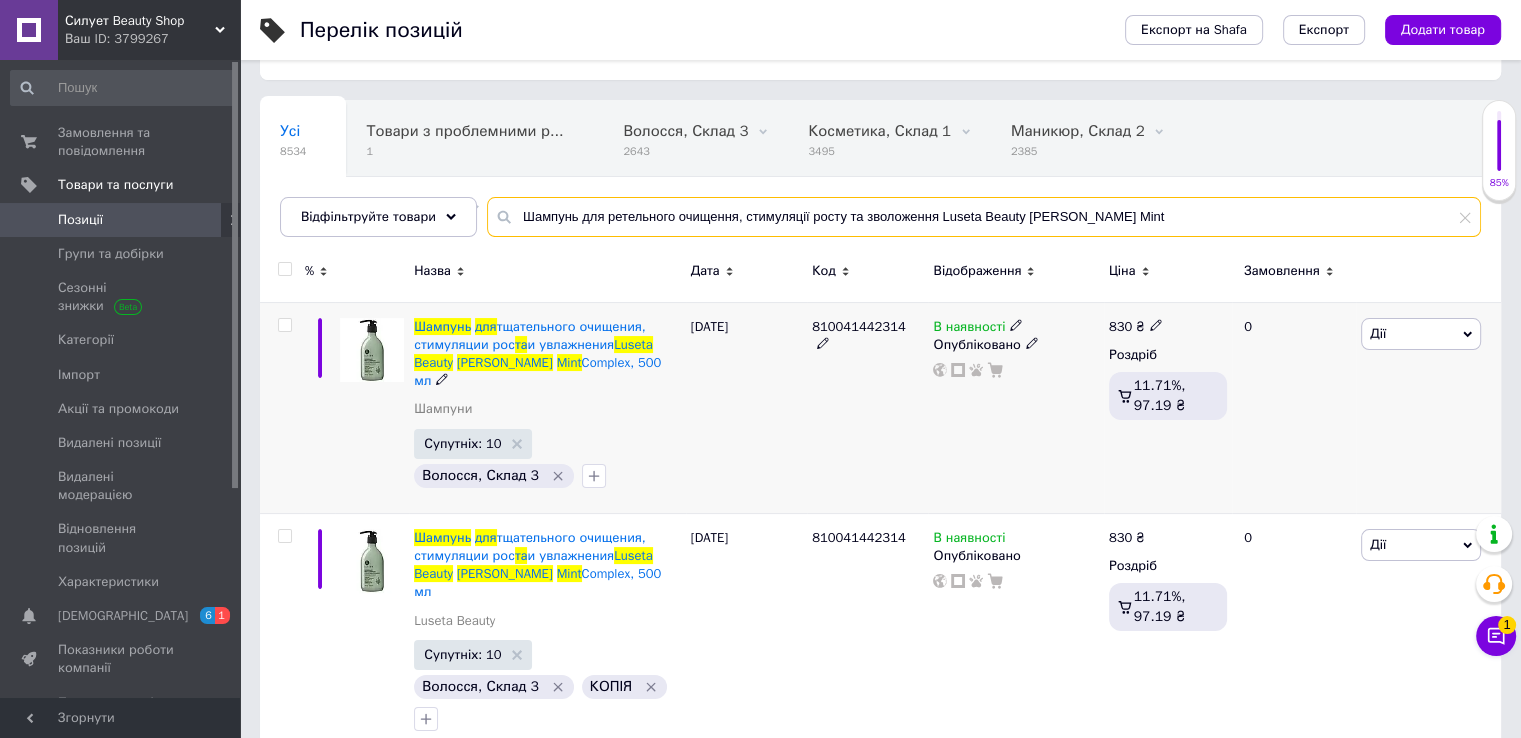 type on "Шампунь для ретельного очищення, стимуляції росту та зволоження Luseta Beauty Rosemary Mint" 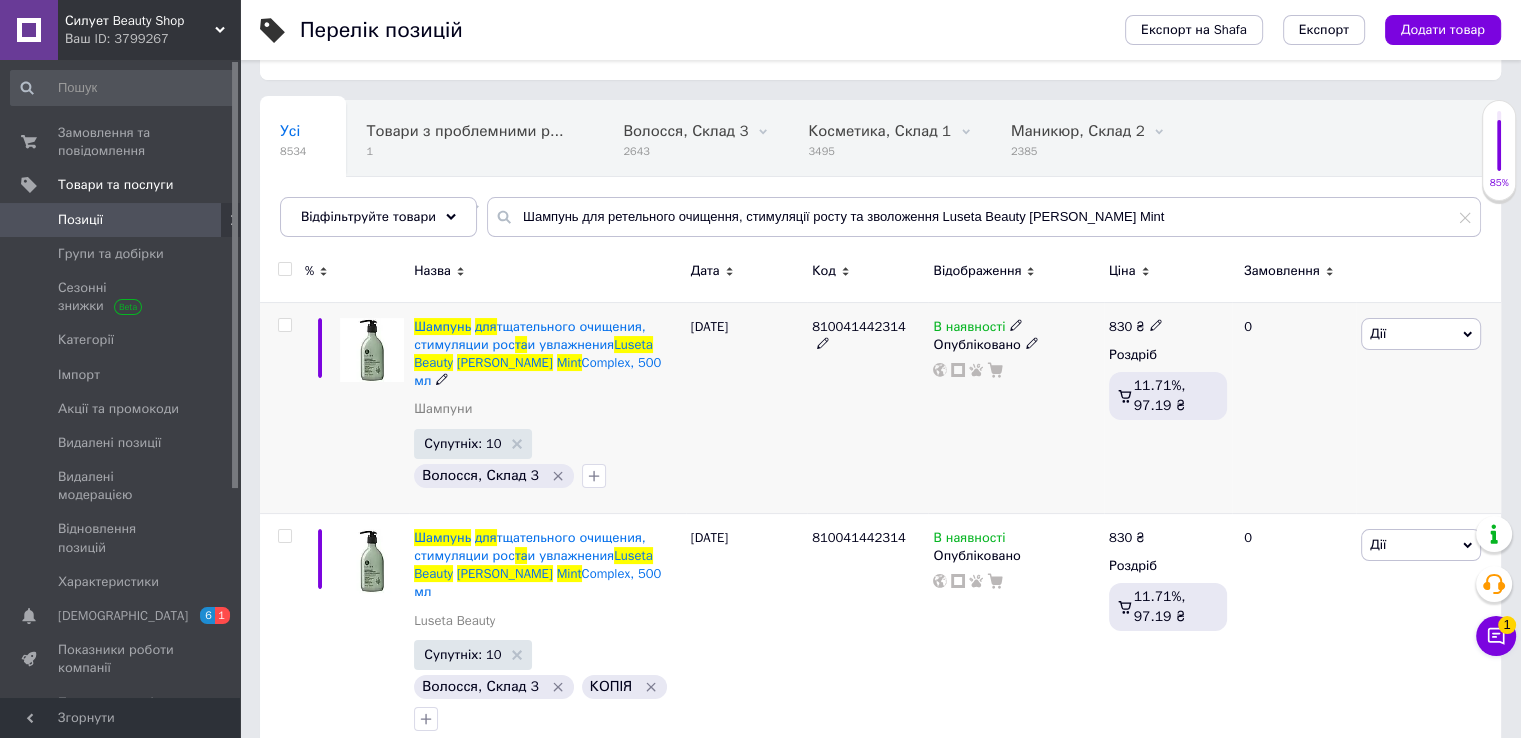 click 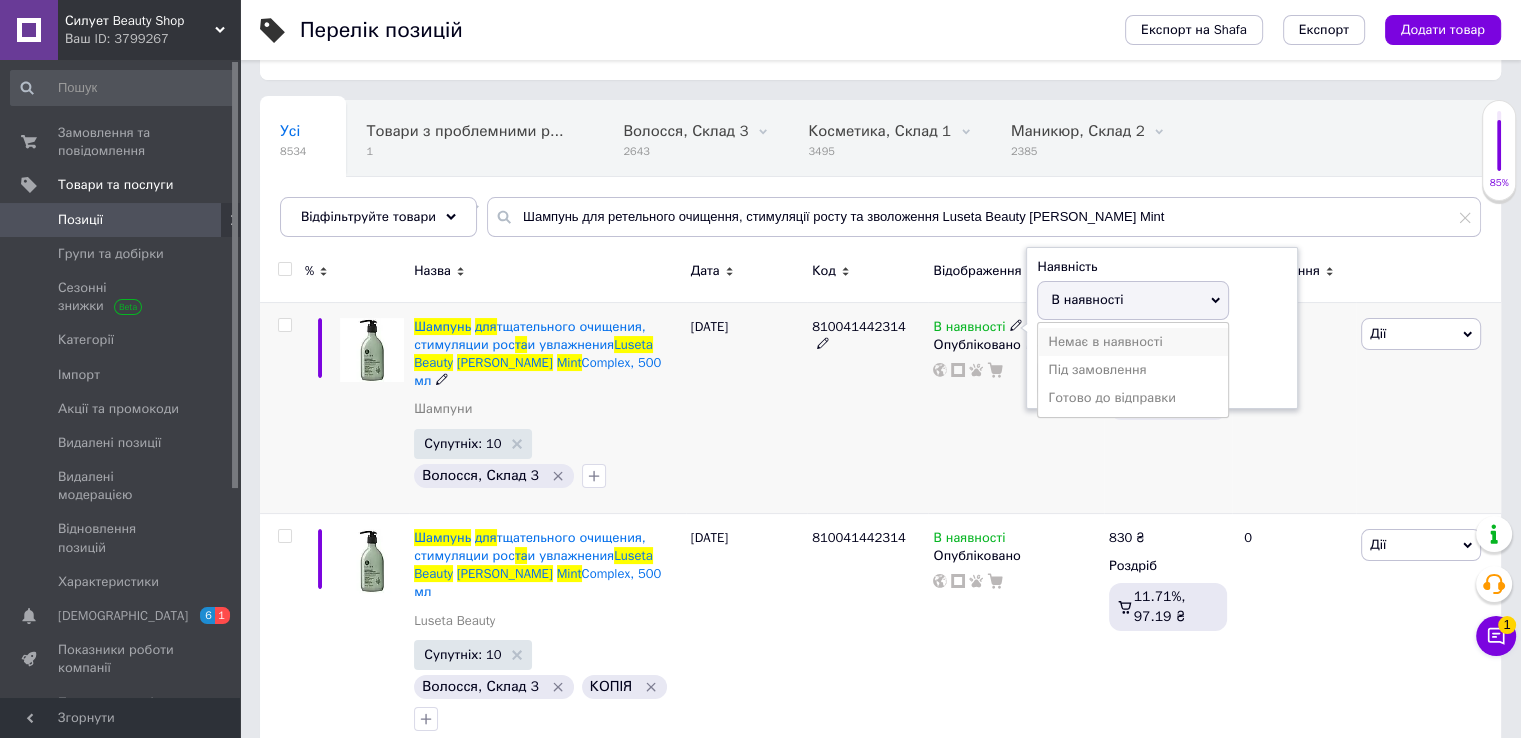 click on "Немає в наявності" at bounding box center (1133, 342) 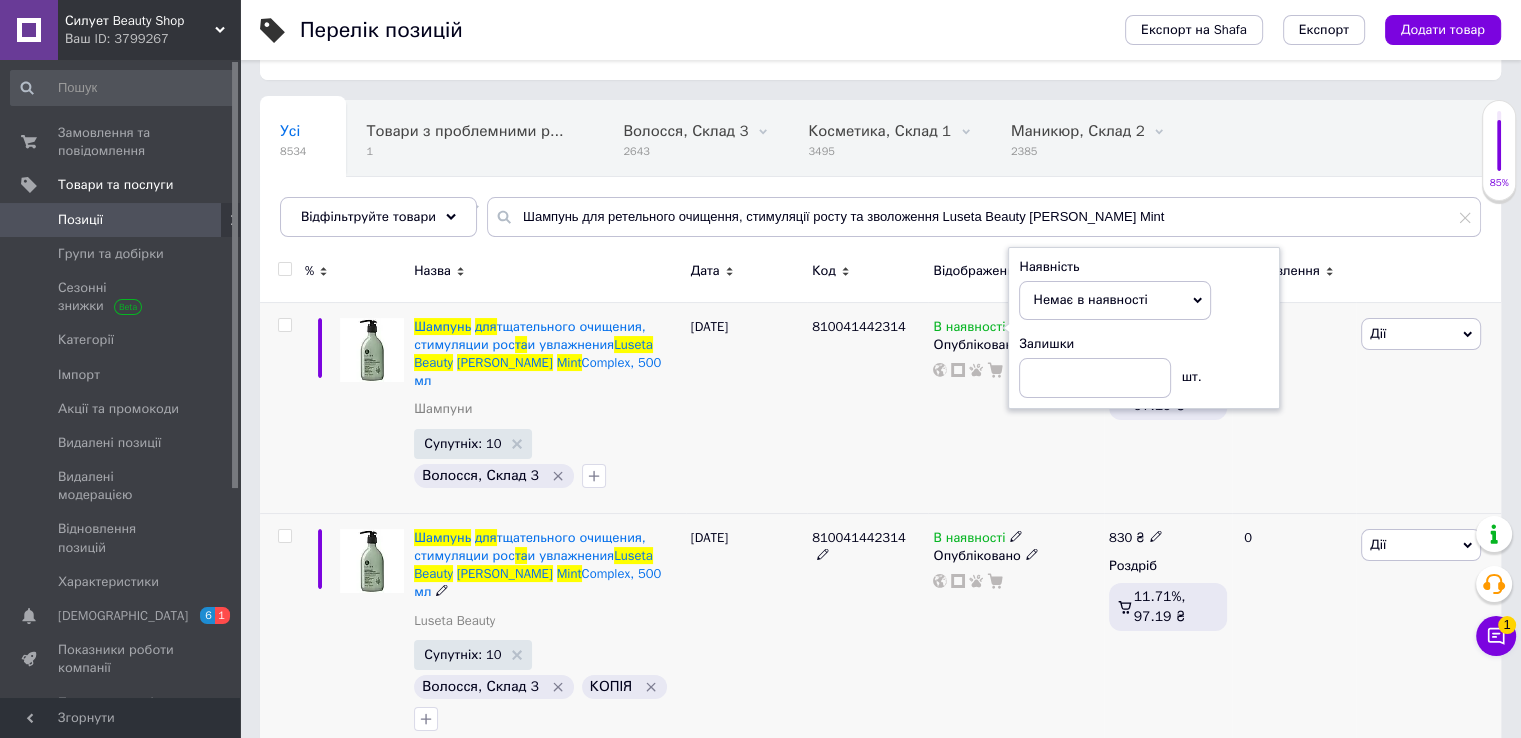 click 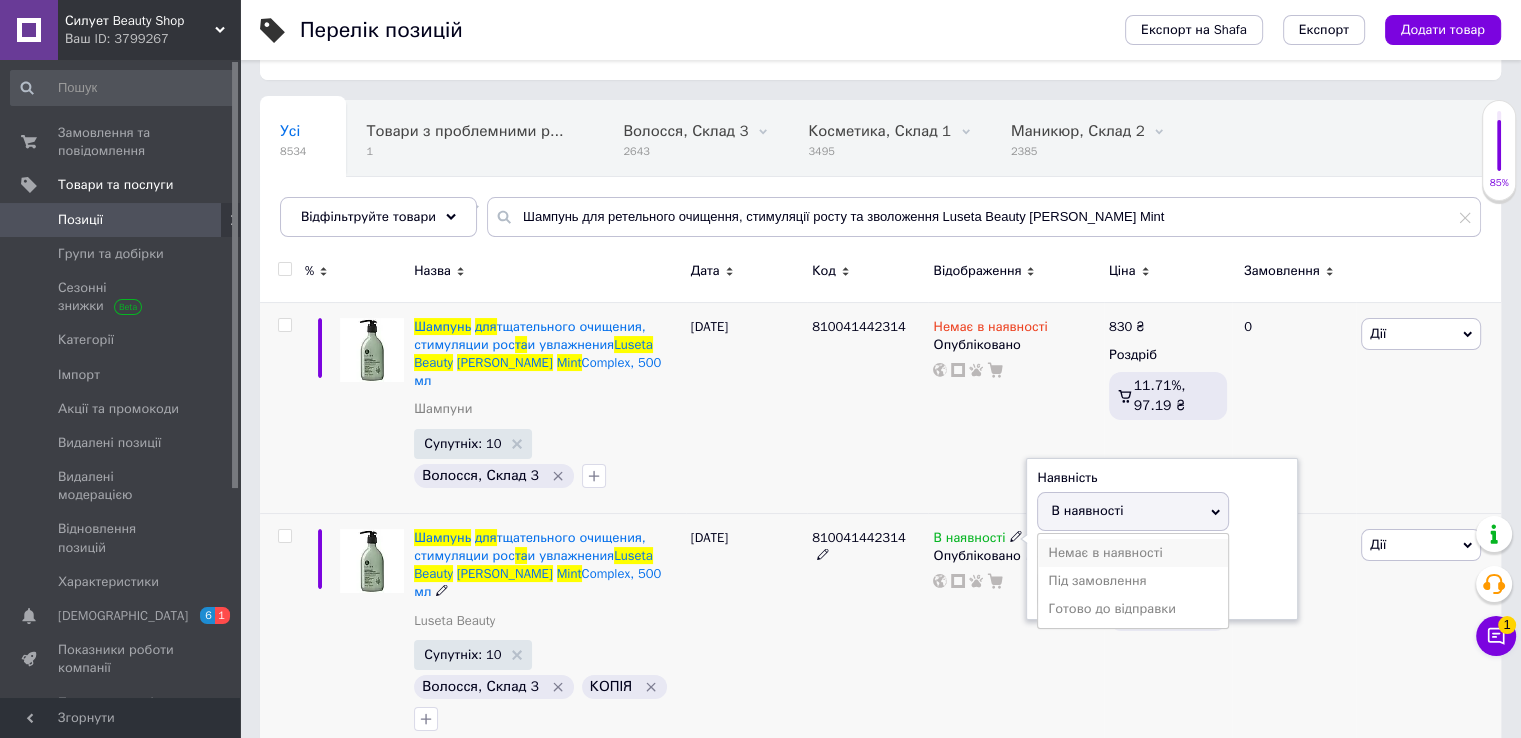 click on "Немає в наявності" at bounding box center (1133, 553) 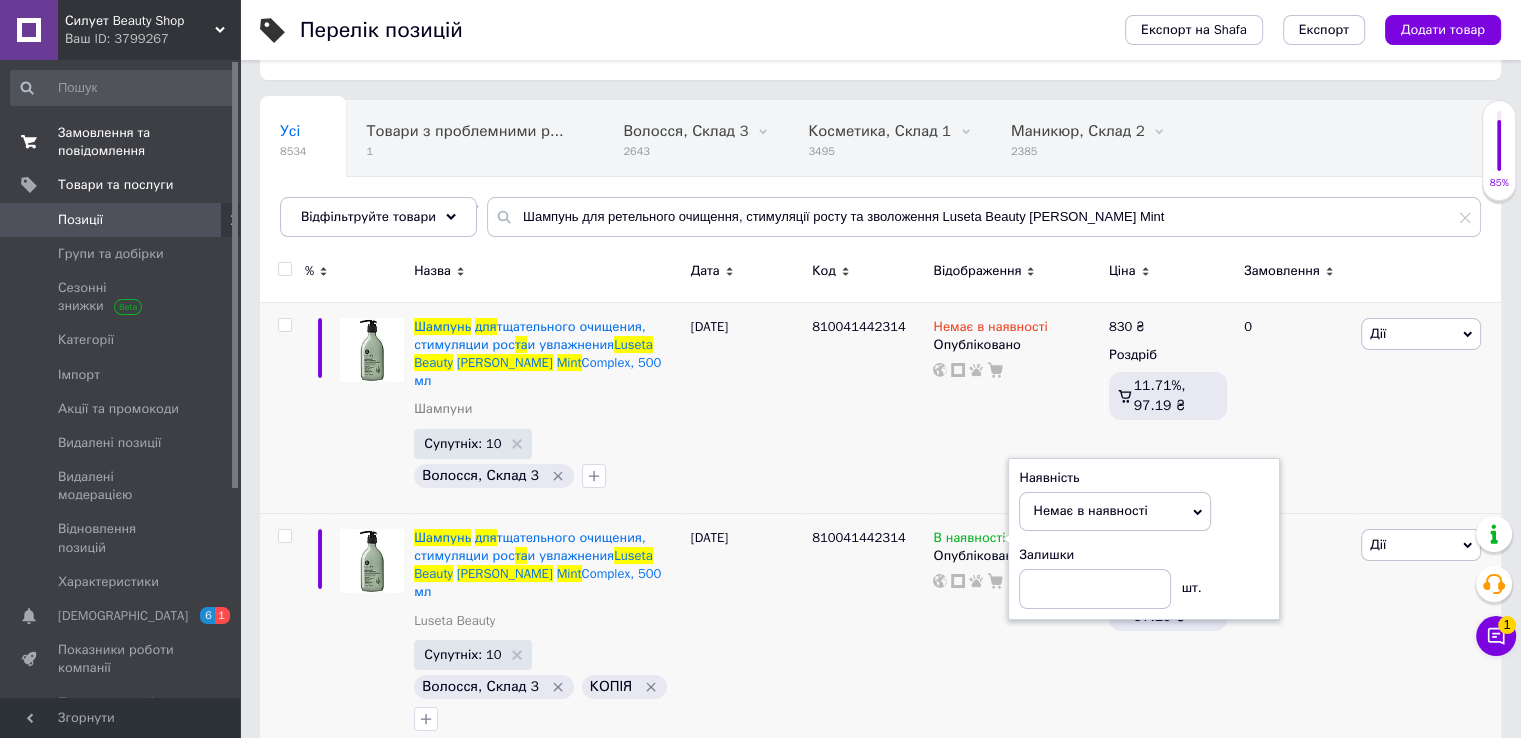 click on "Замовлення та повідомлення" at bounding box center [121, 142] 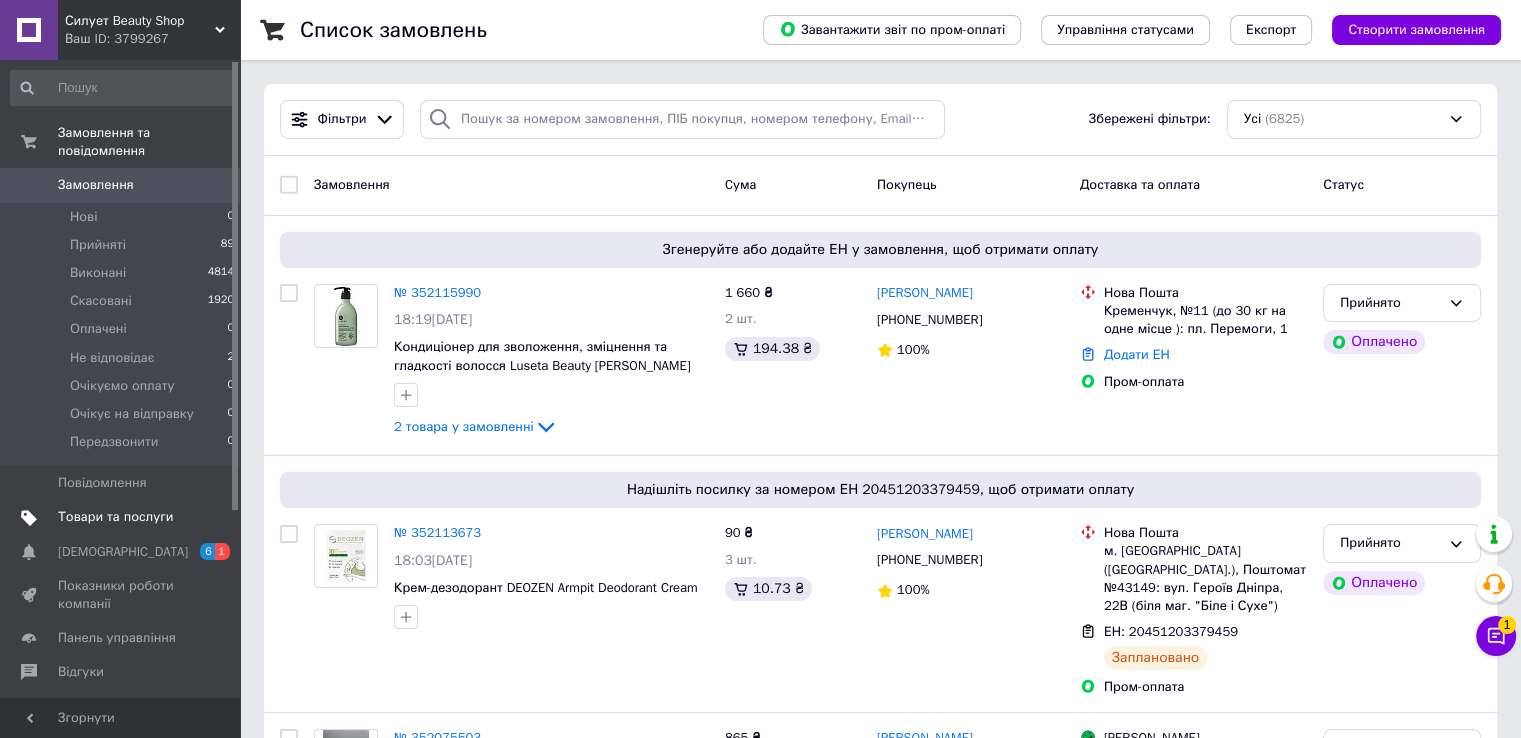 click on "Товари та послуги" at bounding box center (115, 517) 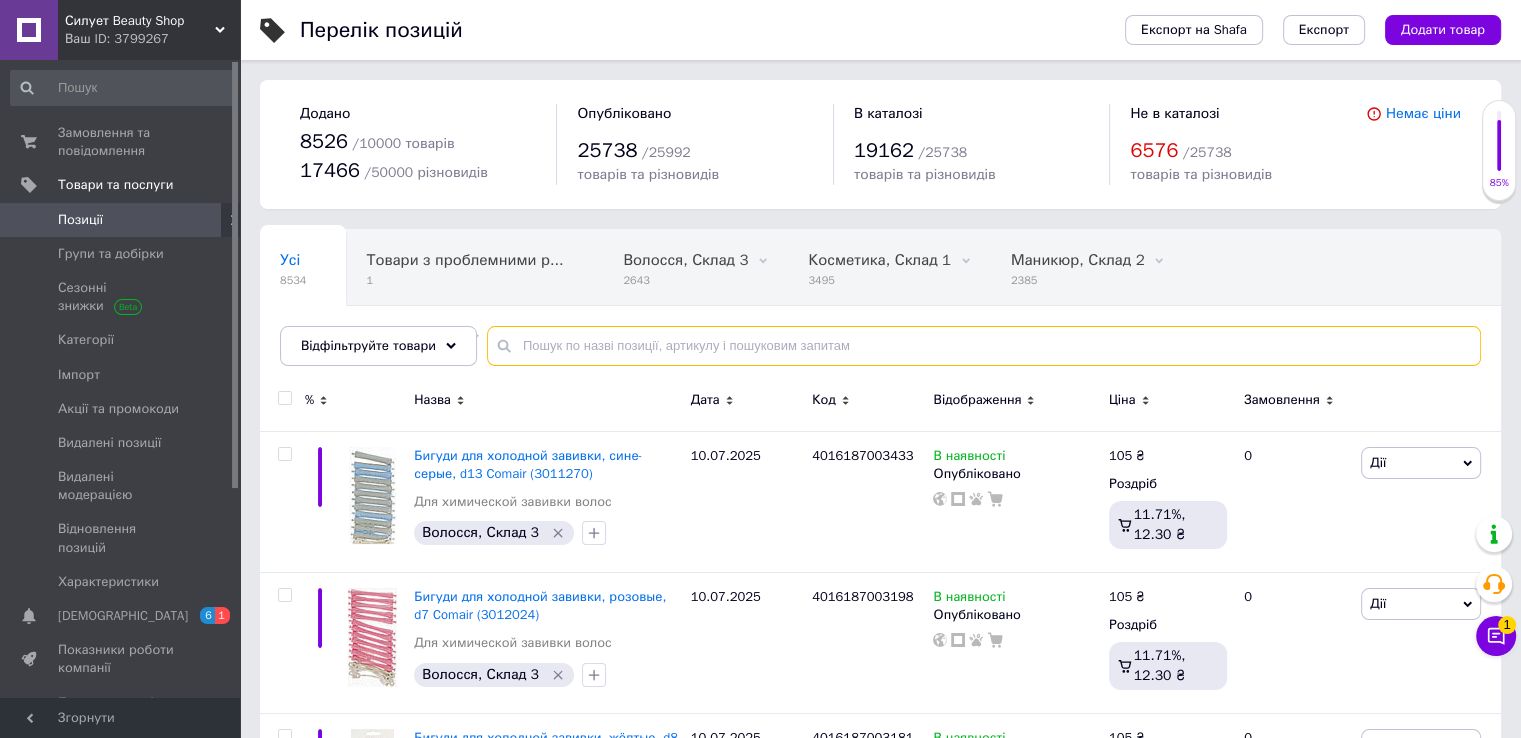 click at bounding box center [984, 346] 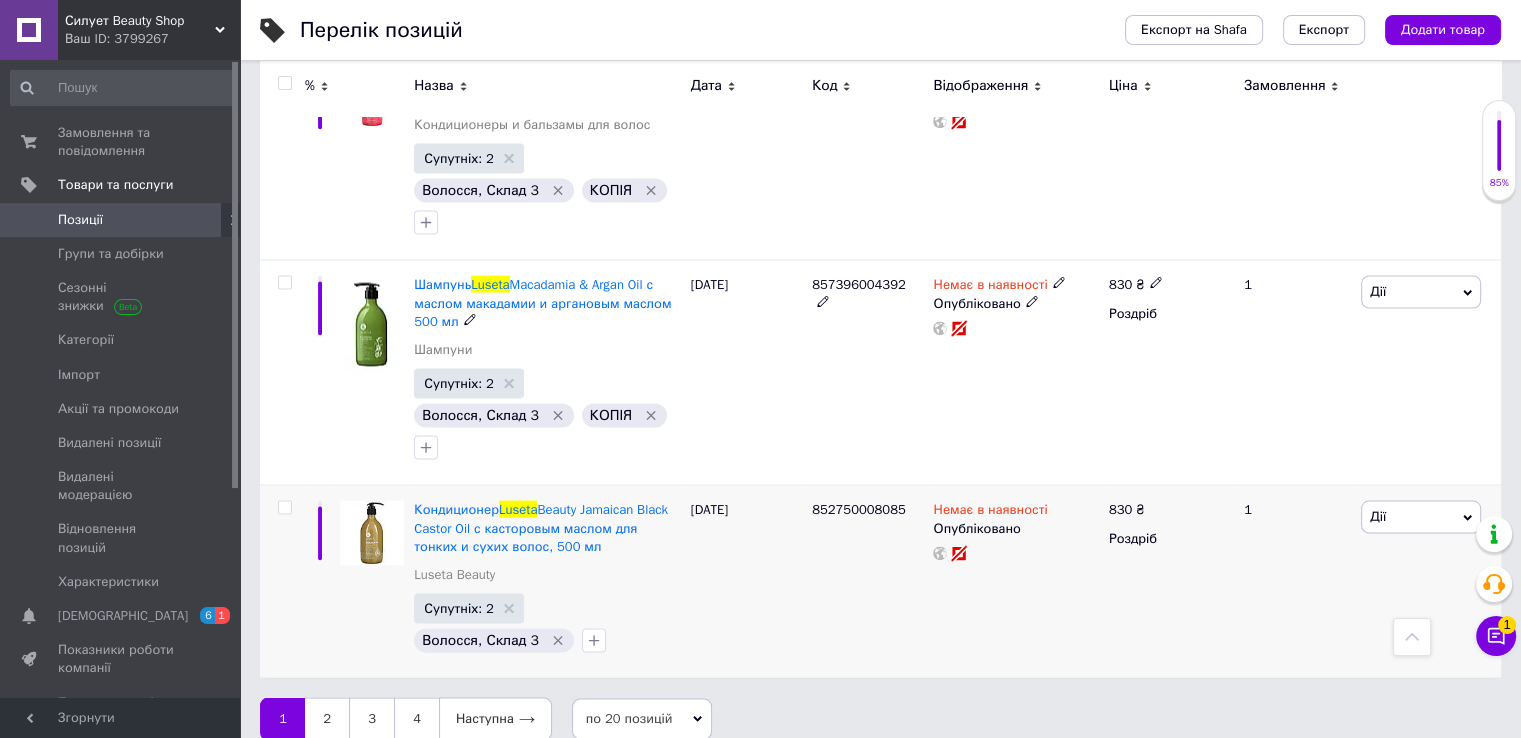 scroll, scrollTop: 3688, scrollLeft: 0, axis: vertical 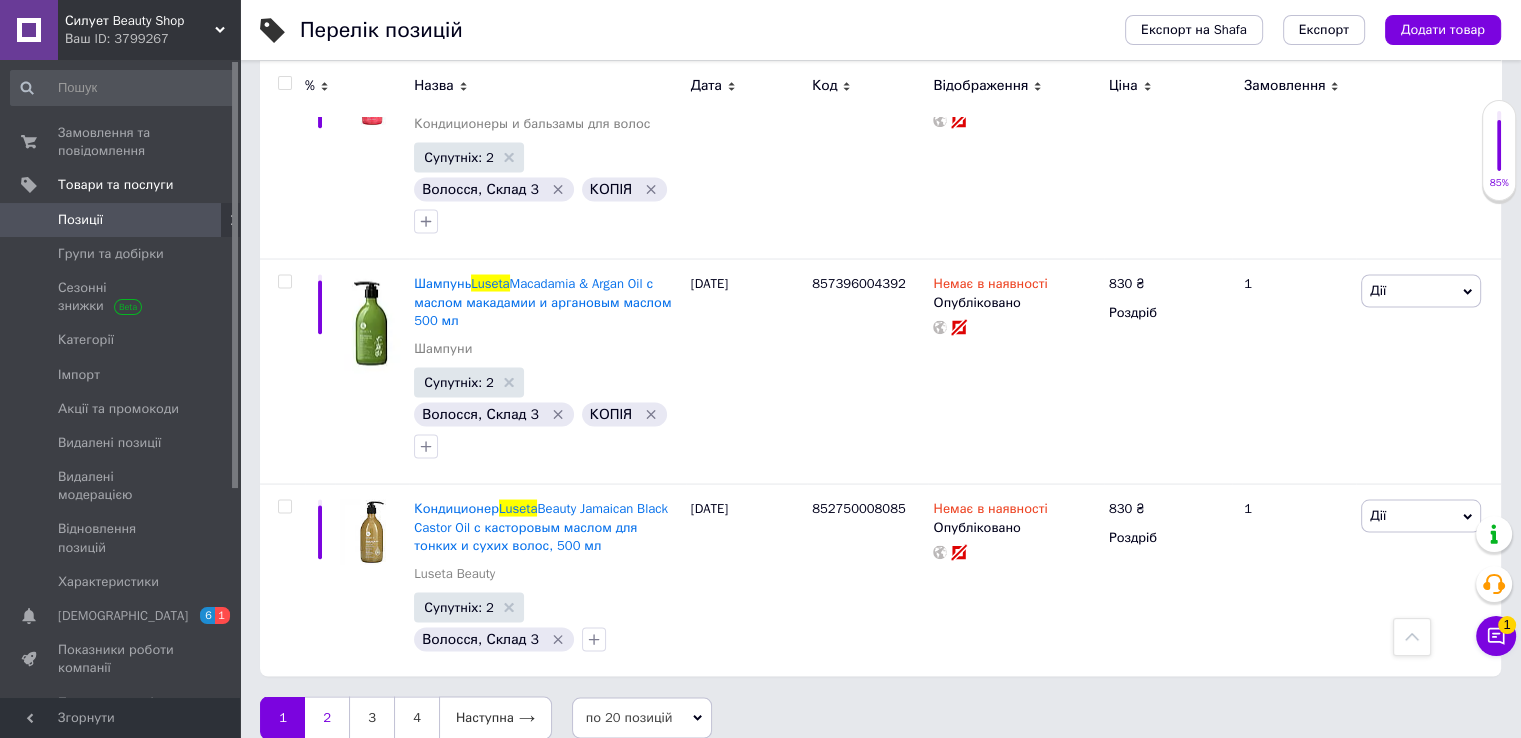 type on "Luseta" 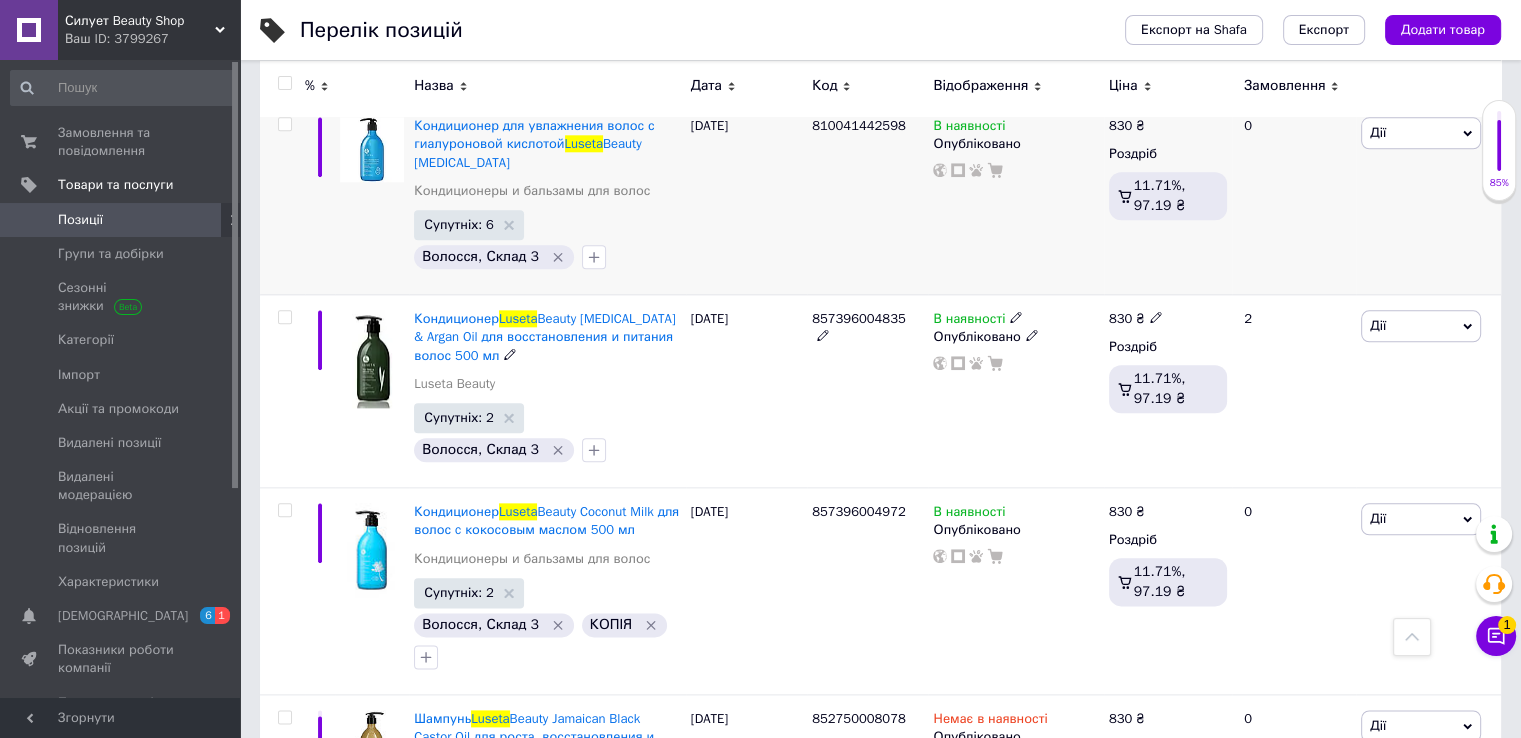 scroll, scrollTop: 2300, scrollLeft: 0, axis: vertical 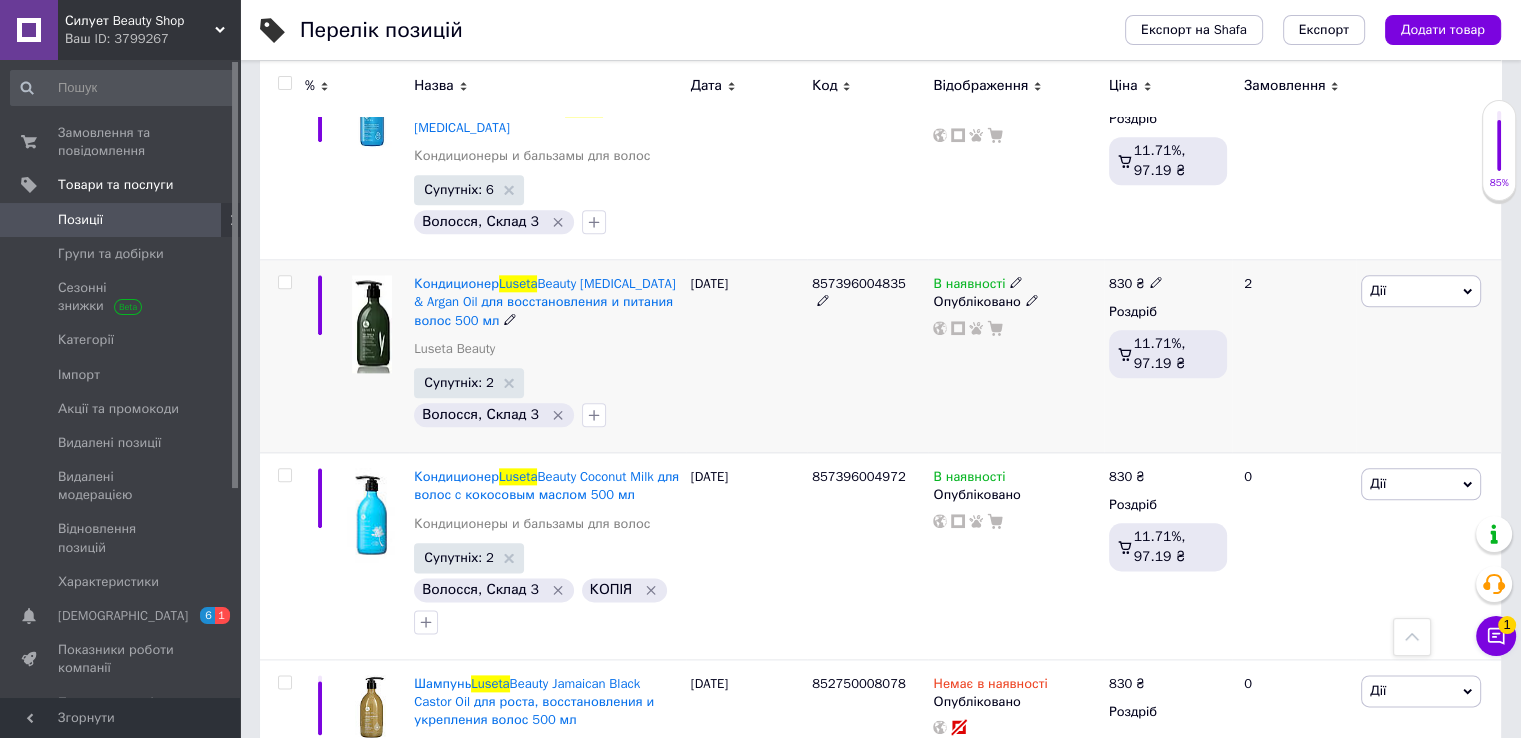click 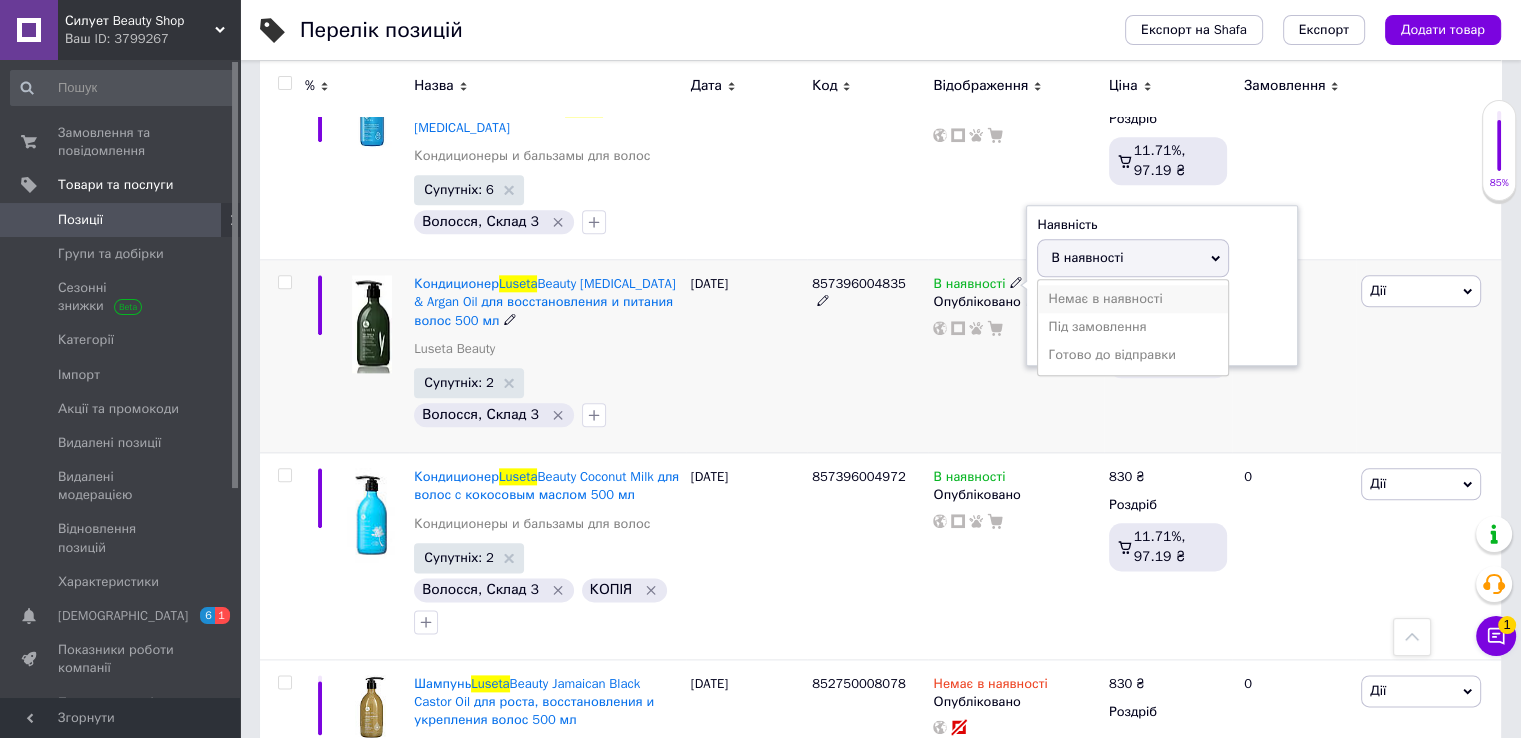 click on "Немає в наявності" at bounding box center (1133, 299) 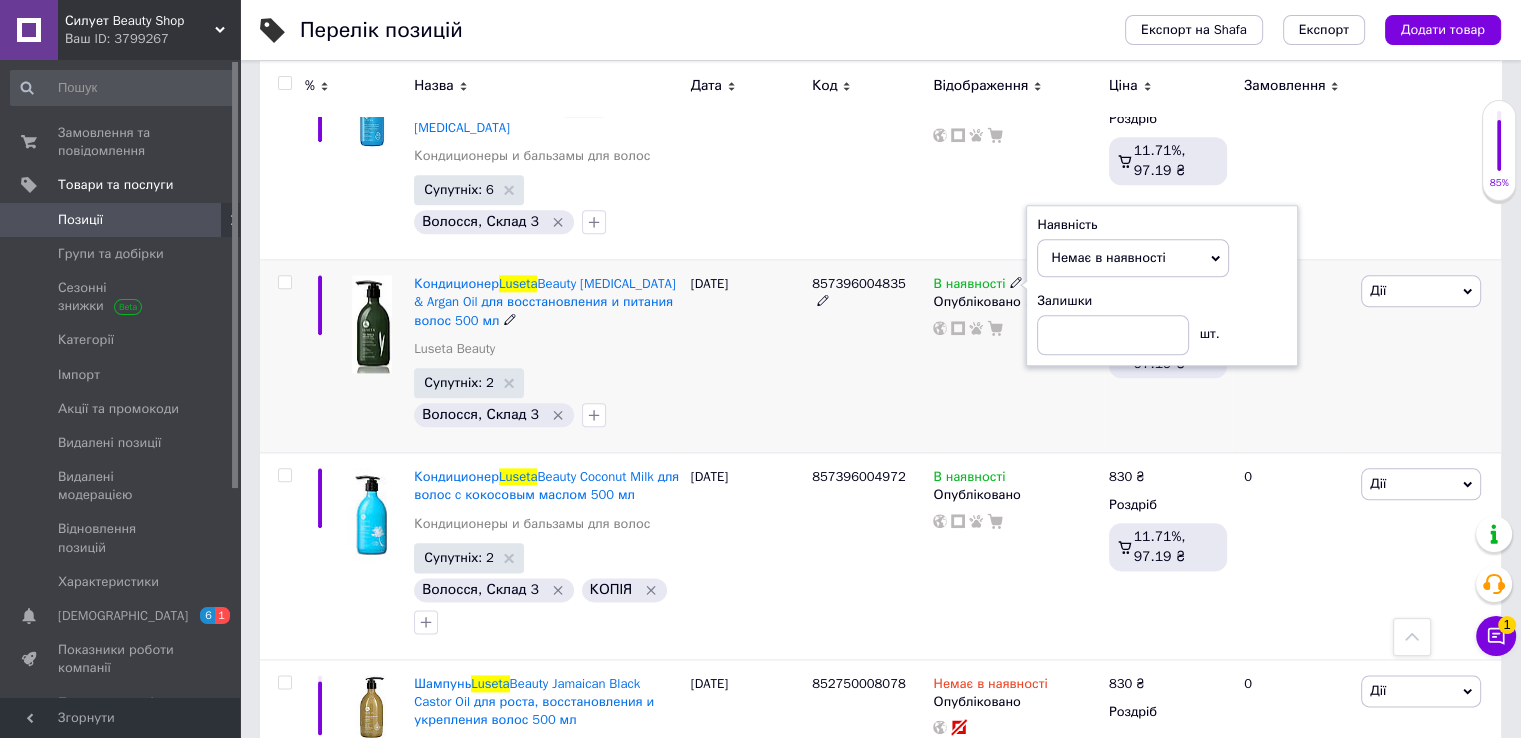 click on "В наявності Наявність Немає в наявності В наявності Під замовлення Готово до відправки Залишки шт. Опубліковано" at bounding box center [1015, 356] 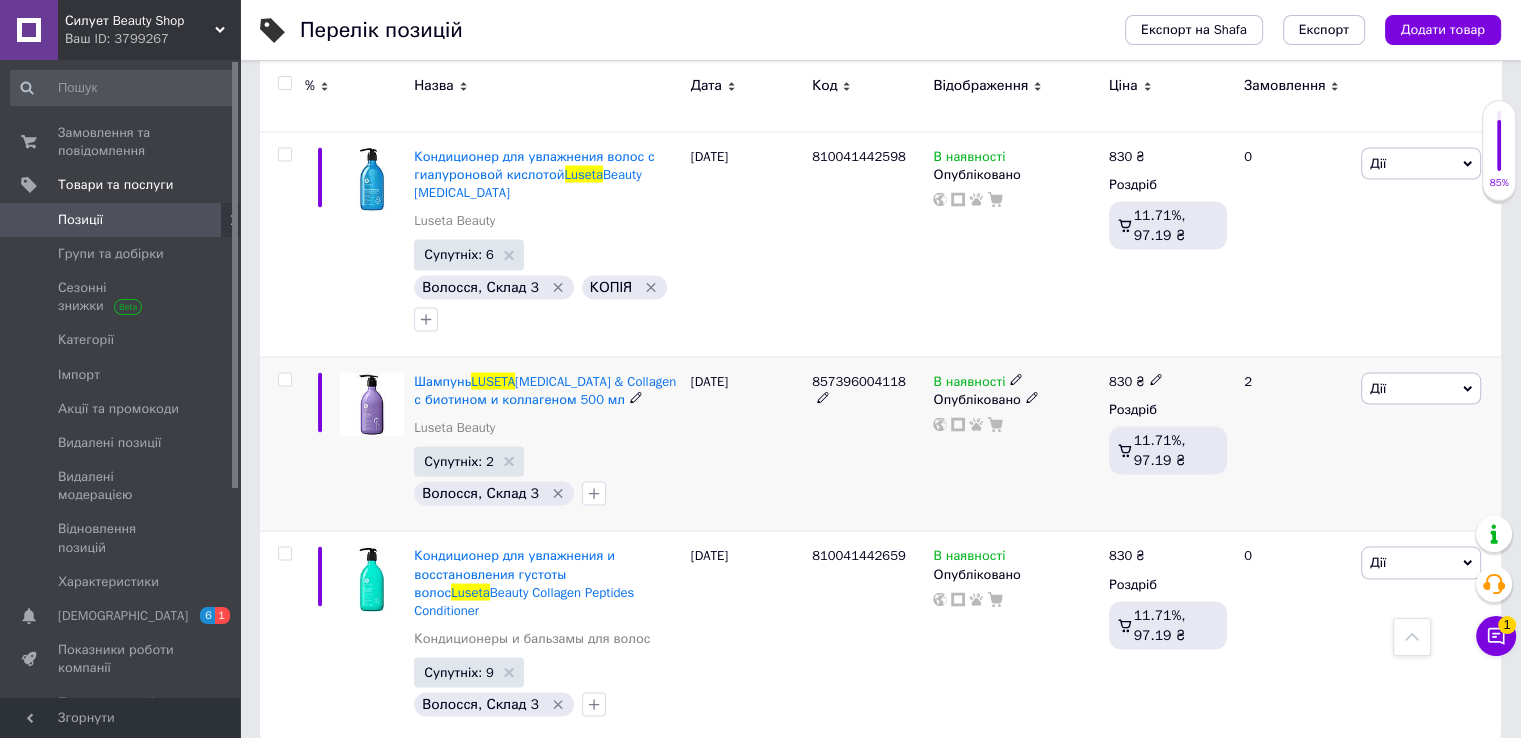 scroll, scrollTop: 3700, scrollLeft: 0, axis: vertical 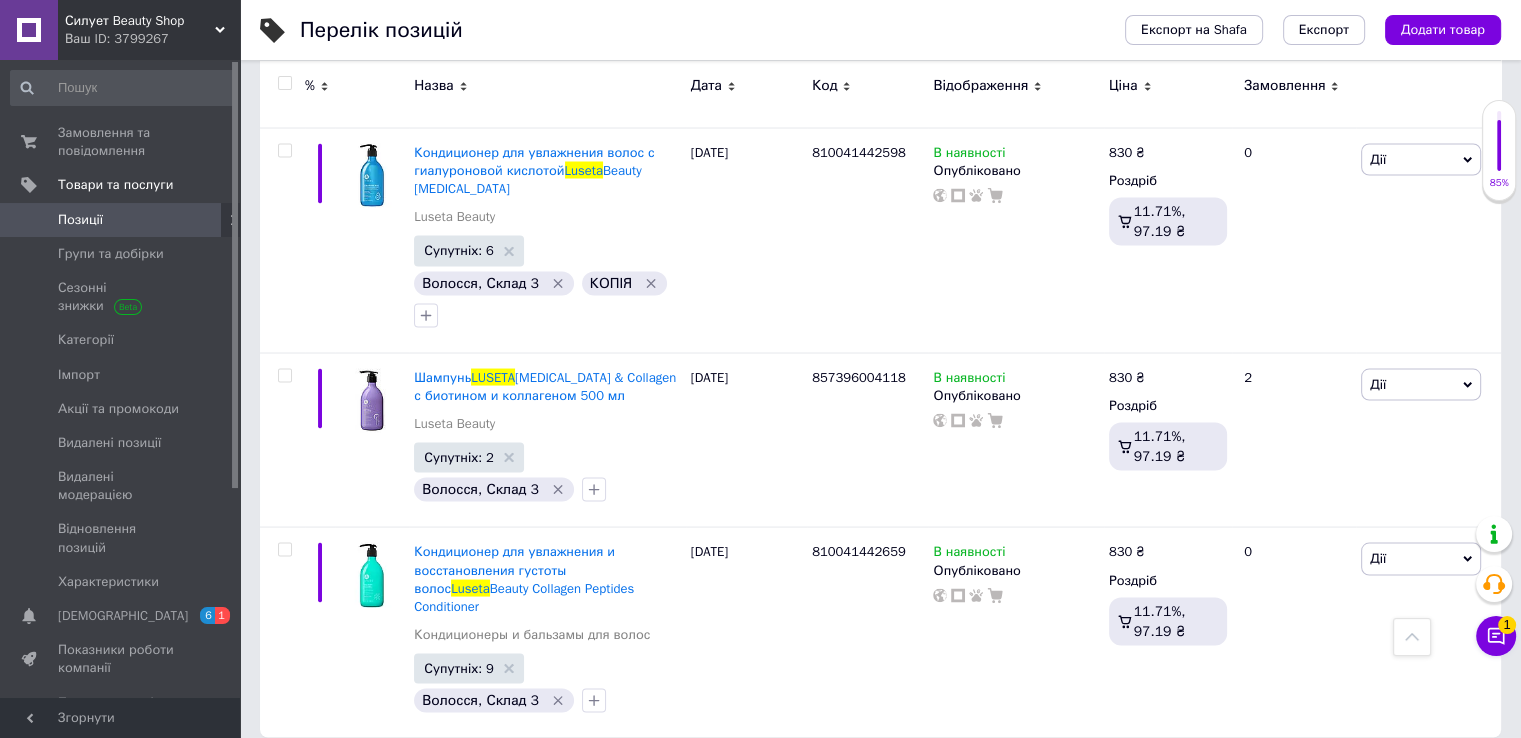click on "3" at bounding box center (494, 778) 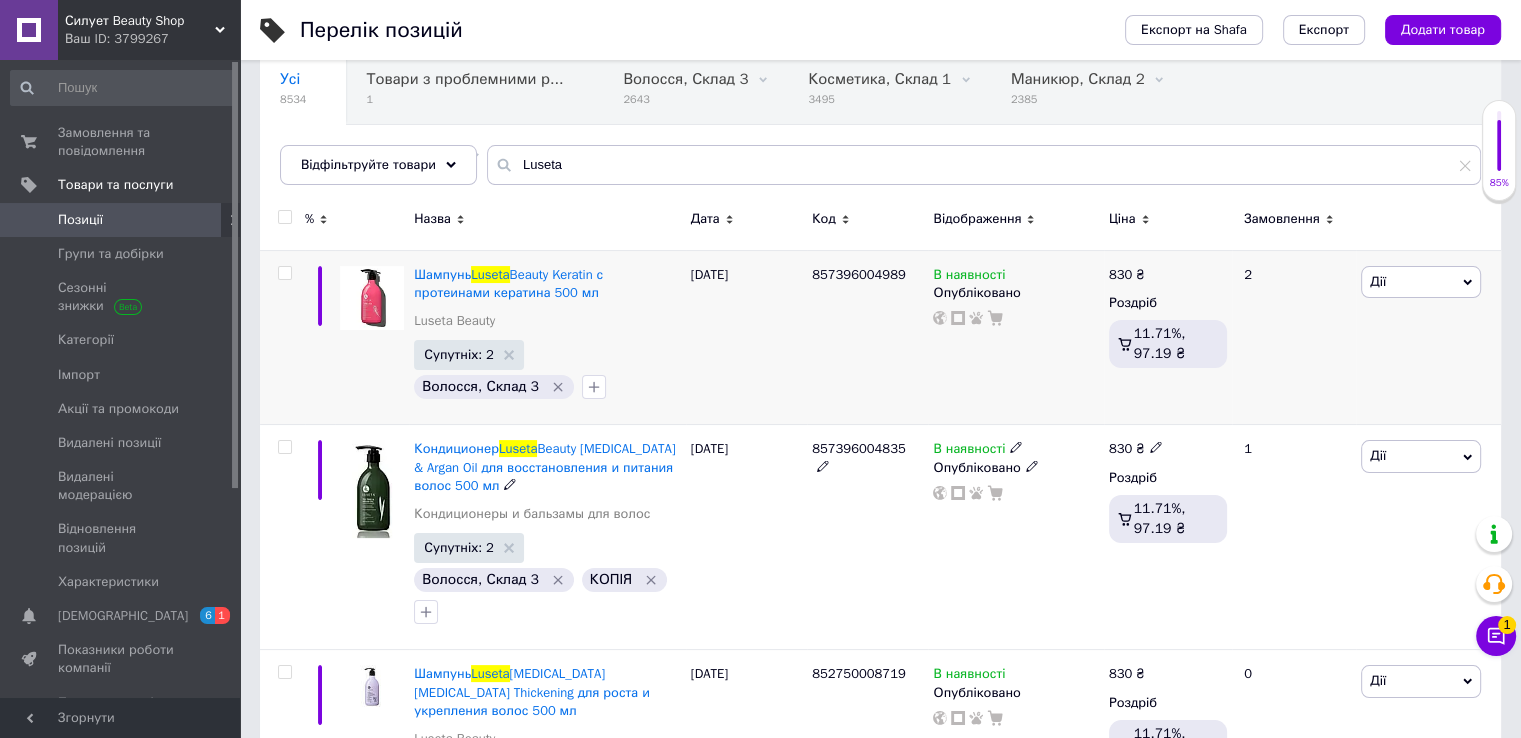 scroll, scrollTop: 200, scrollLeft: 0, axis: vertical 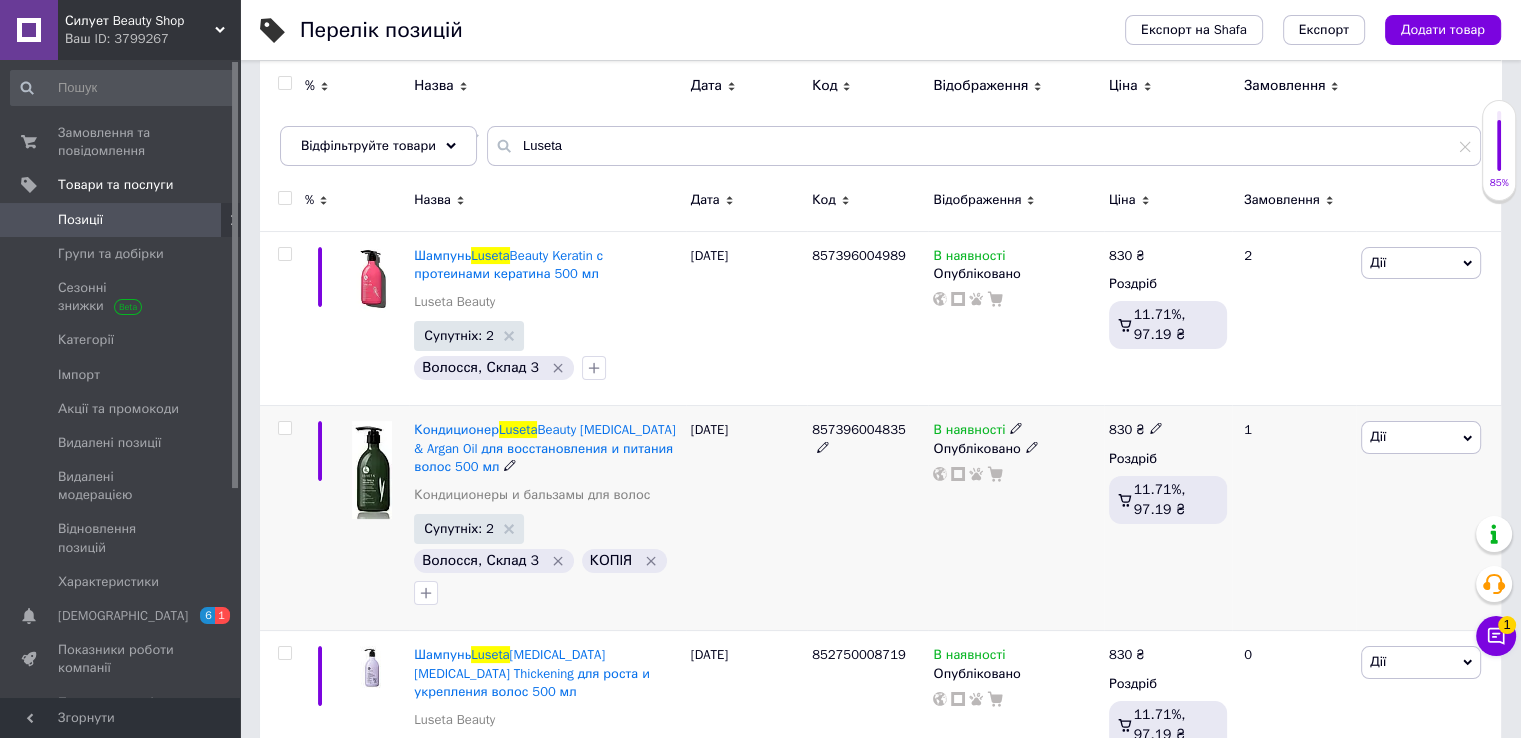 click 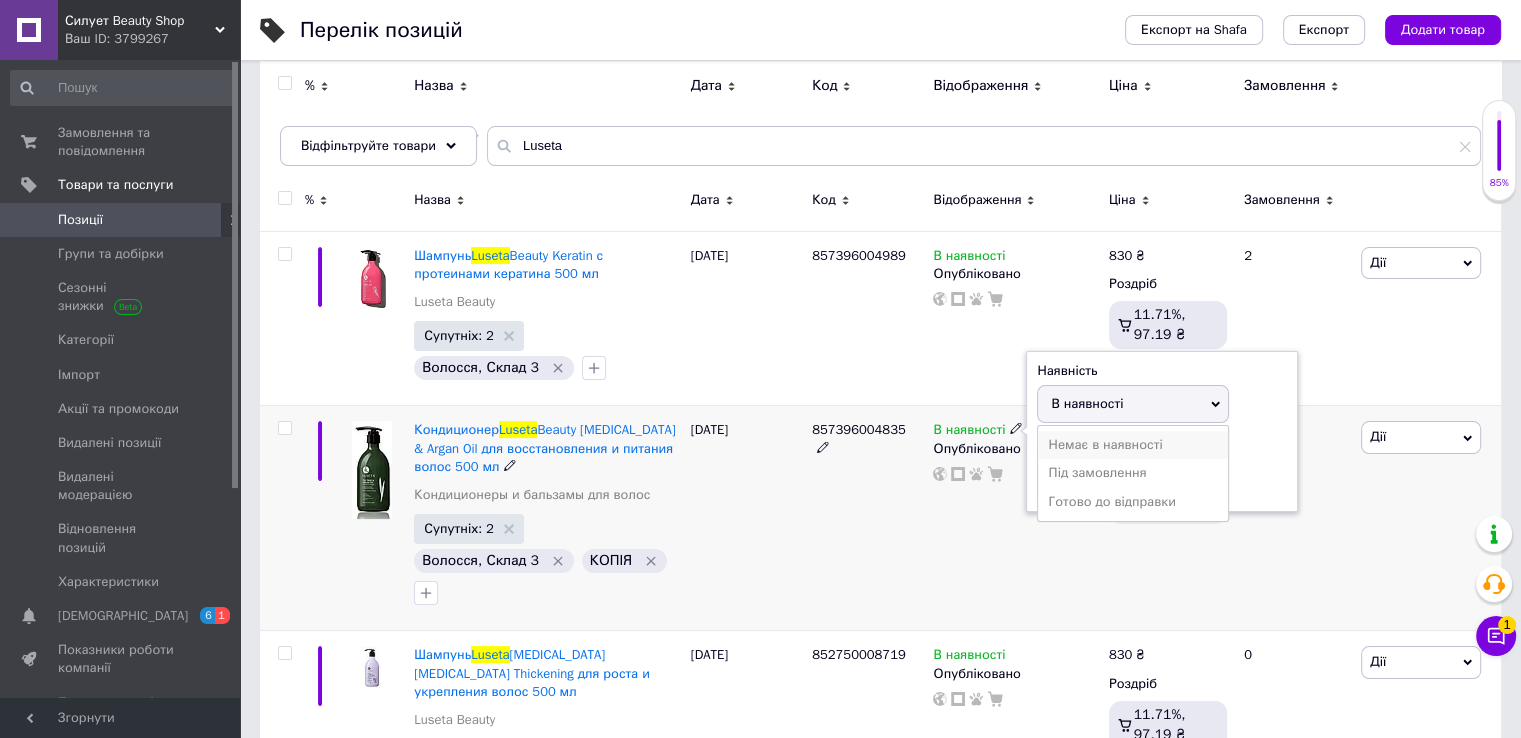 click on "Немає в наявності" at bounding box center [1133, 445] 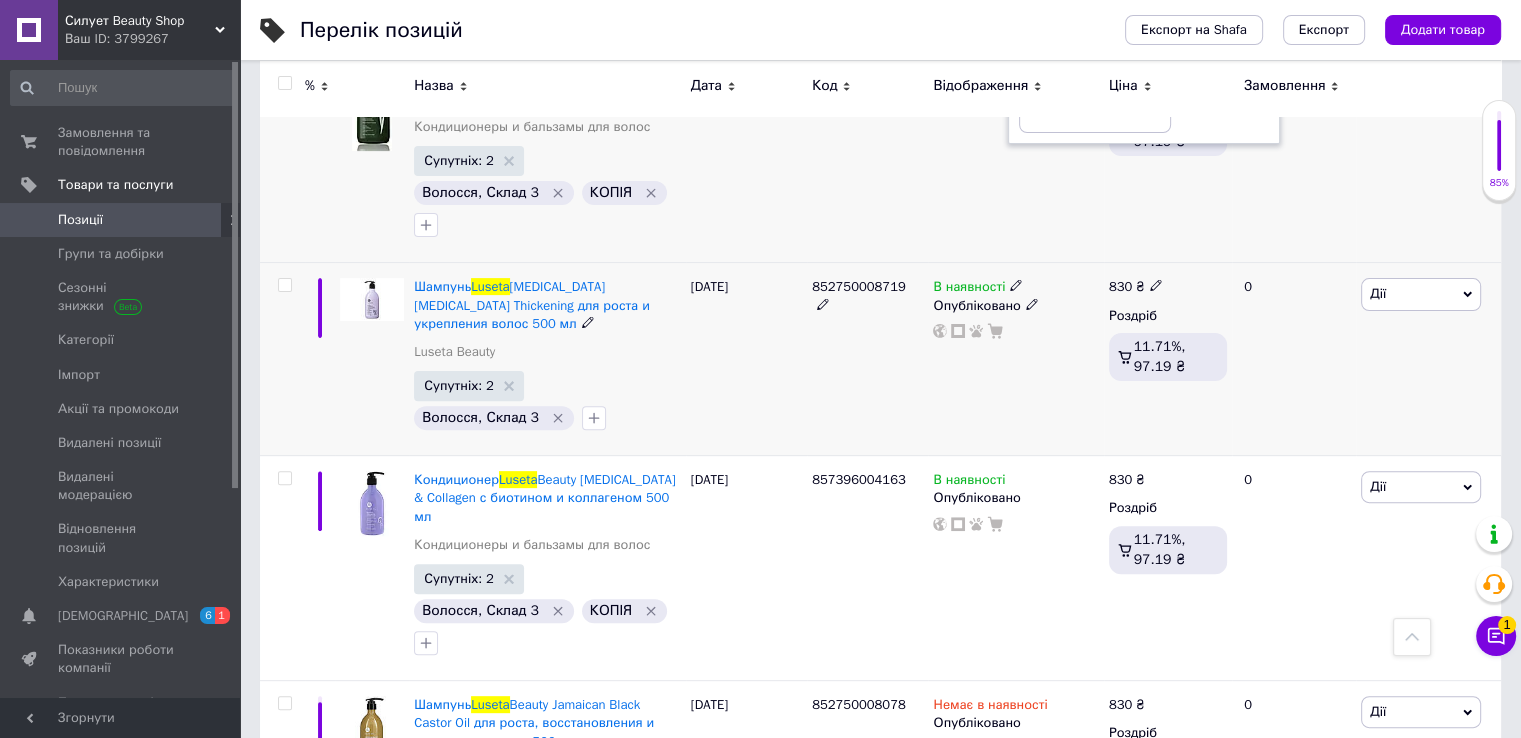 scroll, scrollTop: 600, scrollLeft: 0, axis: vertical 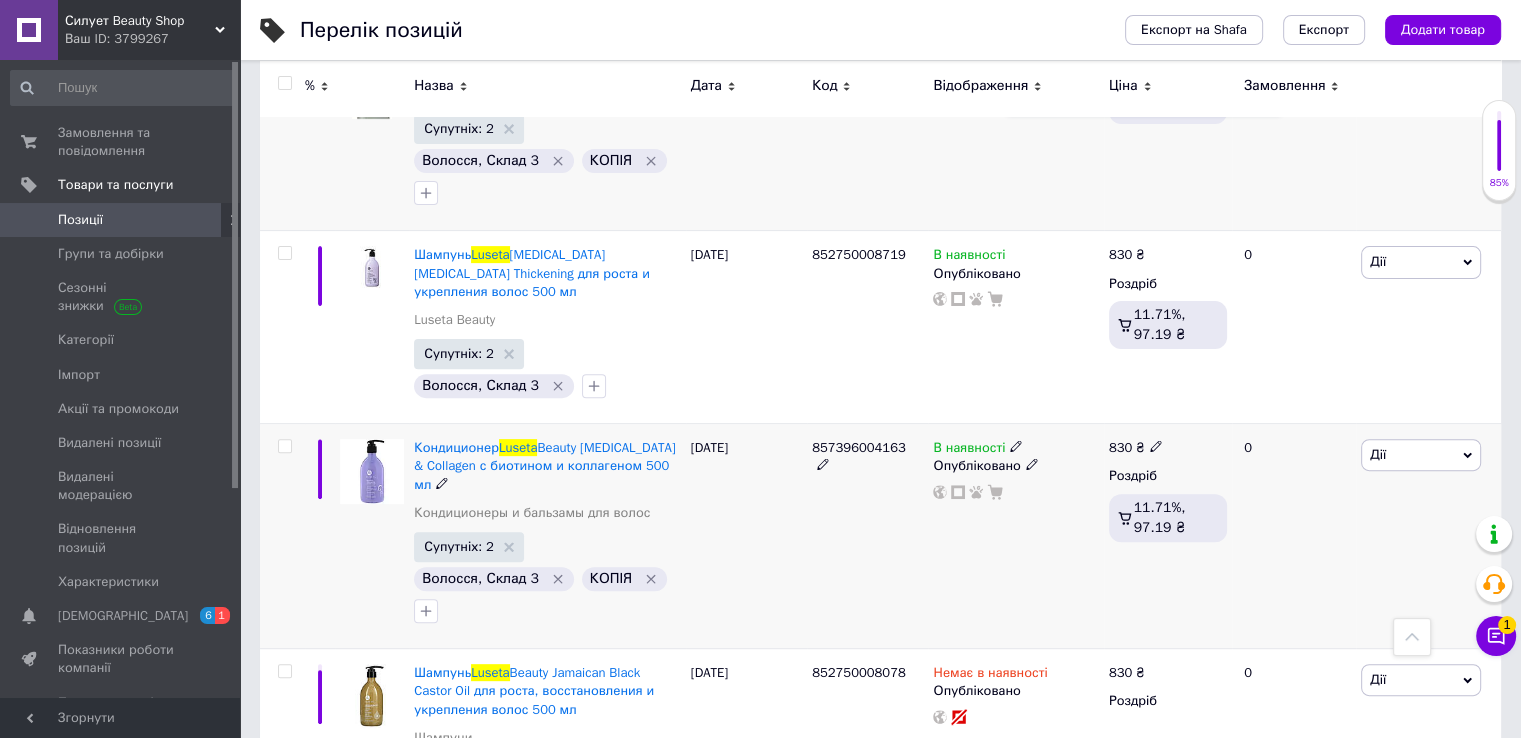 click on "857396004163" at bounding box center [867, 536] 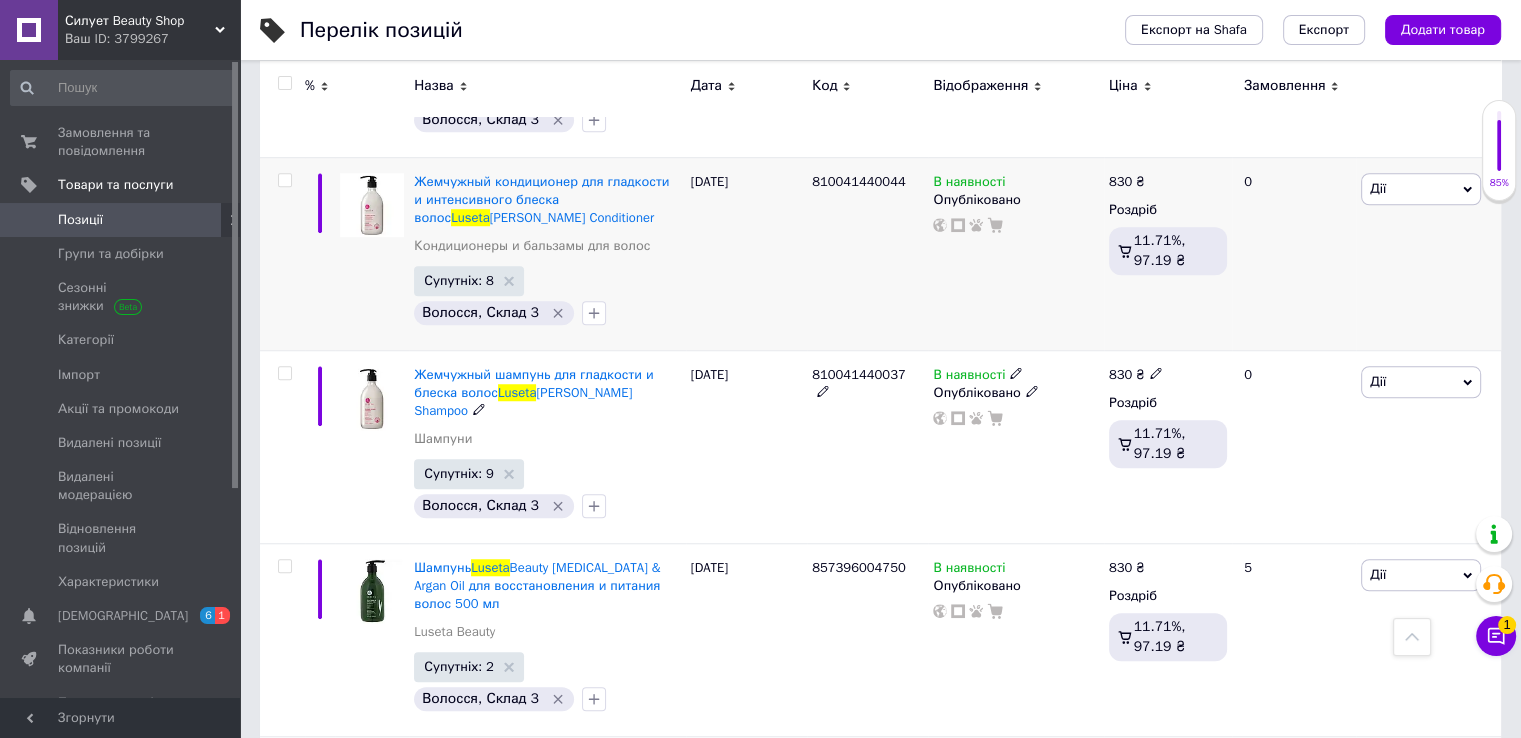 scroll, scrollTop: 1500, scrollLeft: 0, axis: vertical 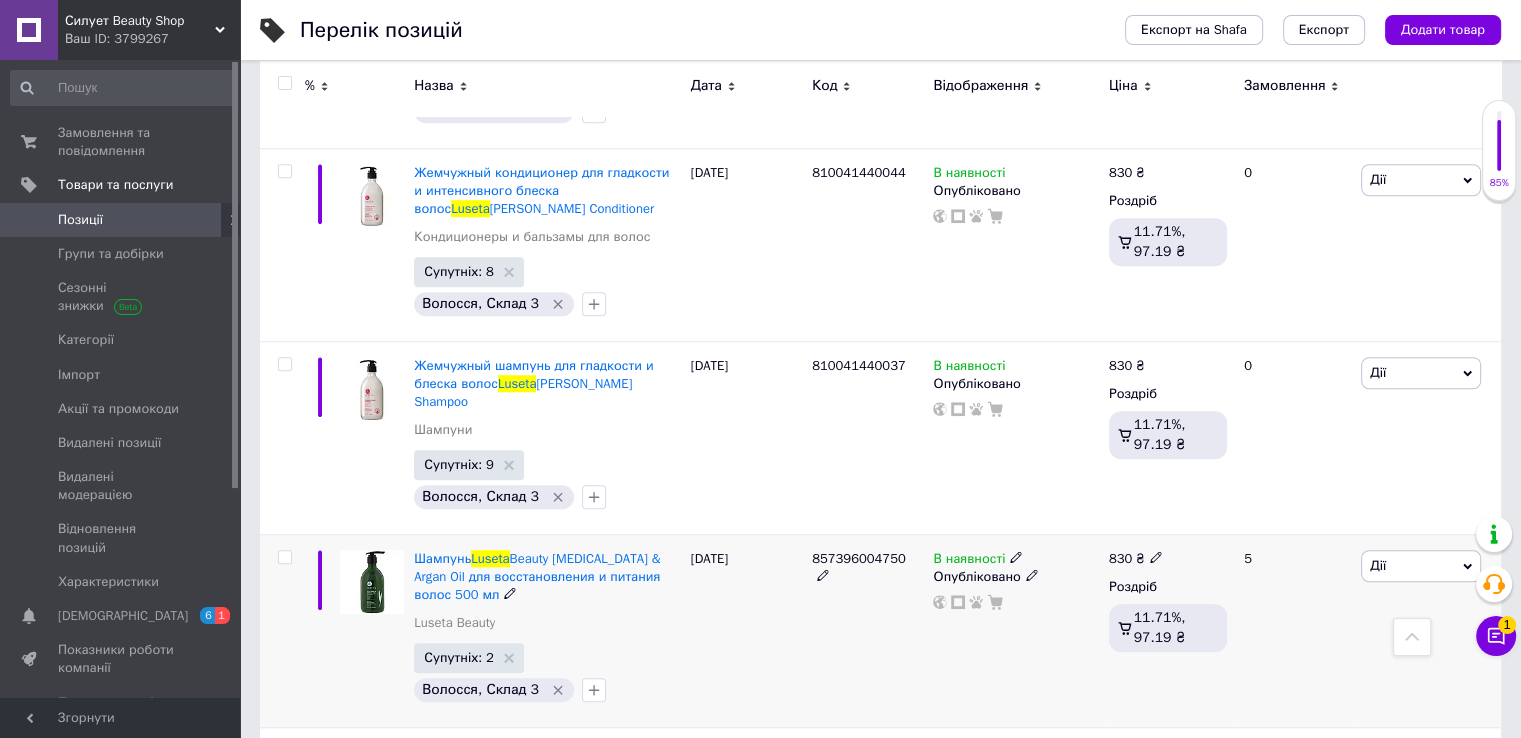 click 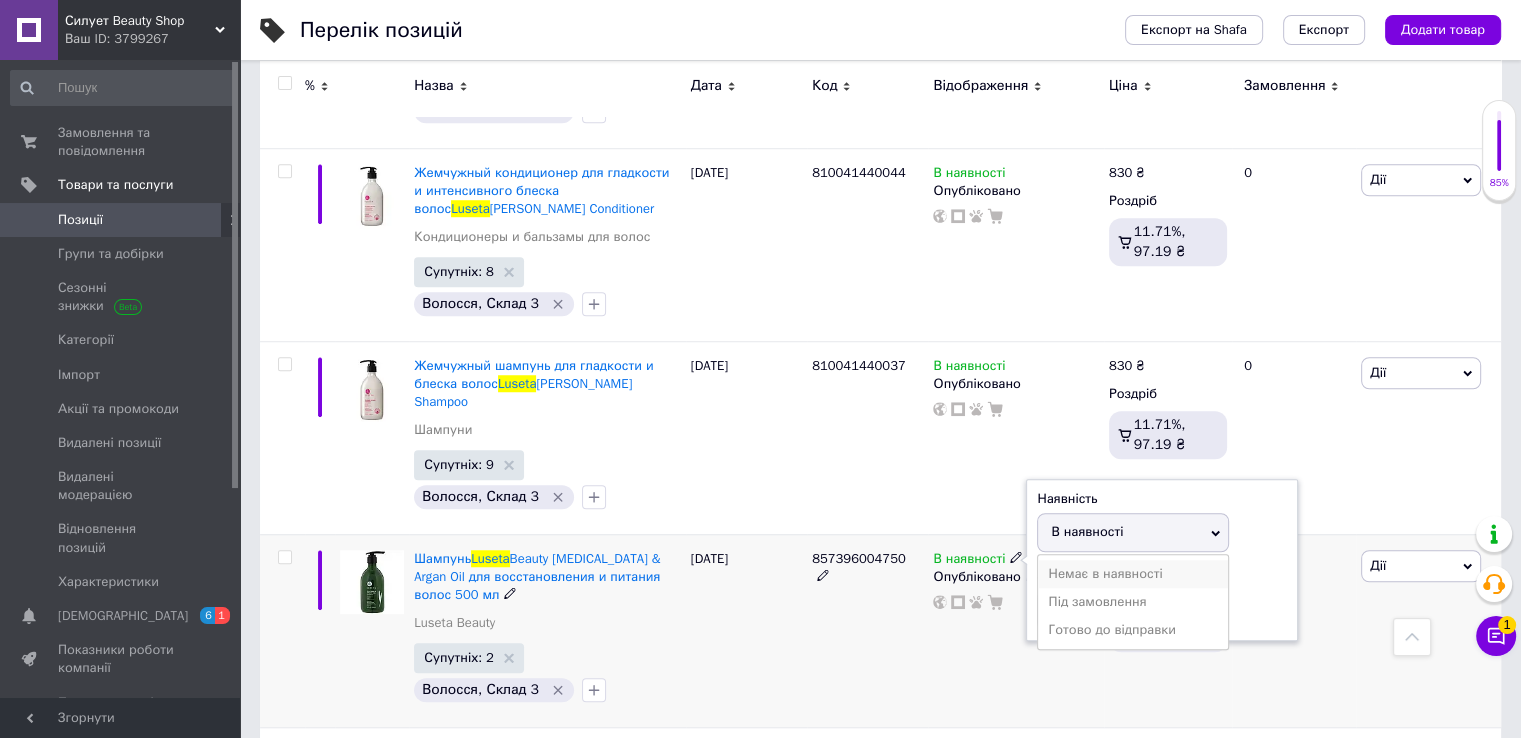 click on "Немає в наявності" at bounding box center [1133, 574] 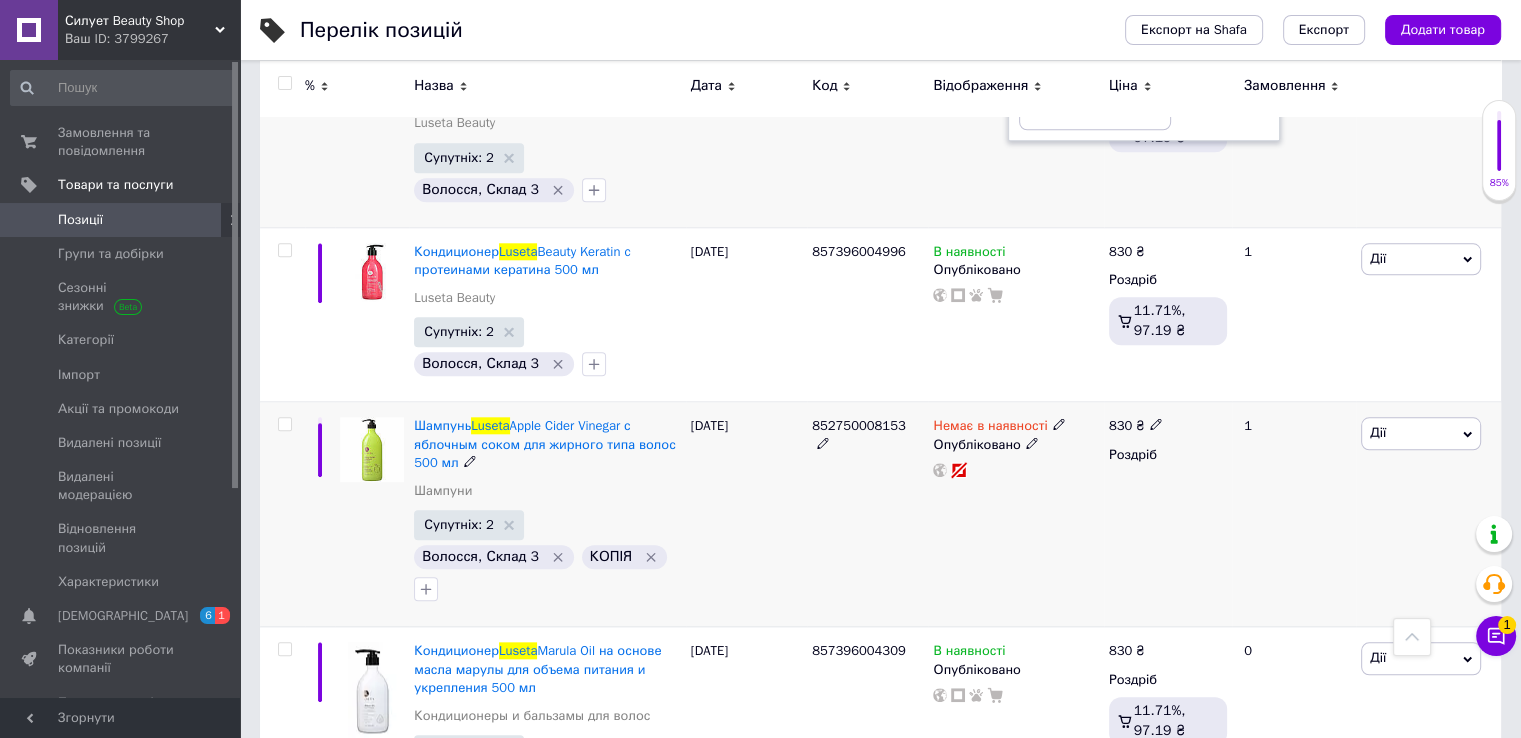 scroll, scrollTop: 2100, scrollLeft: 0, axis: vertical 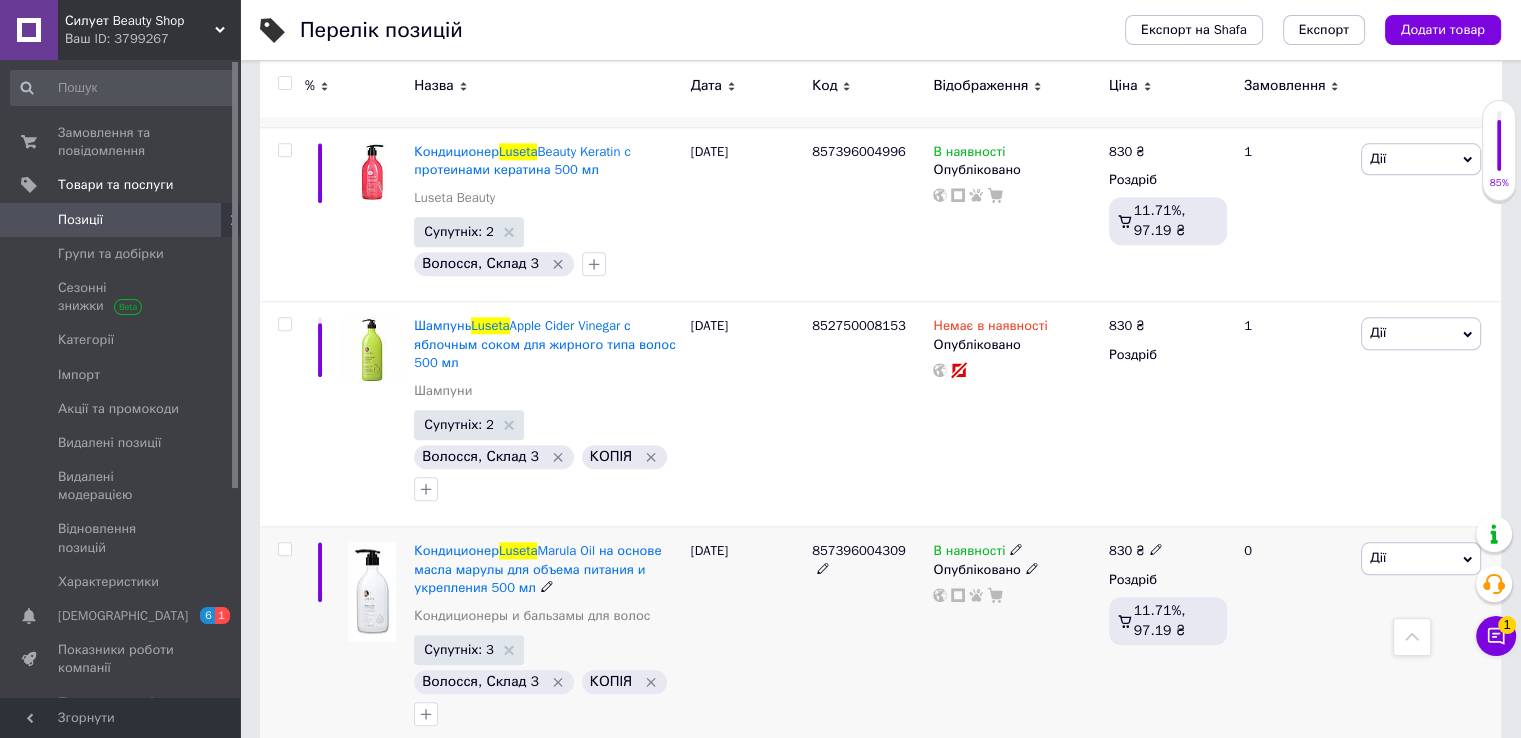 click 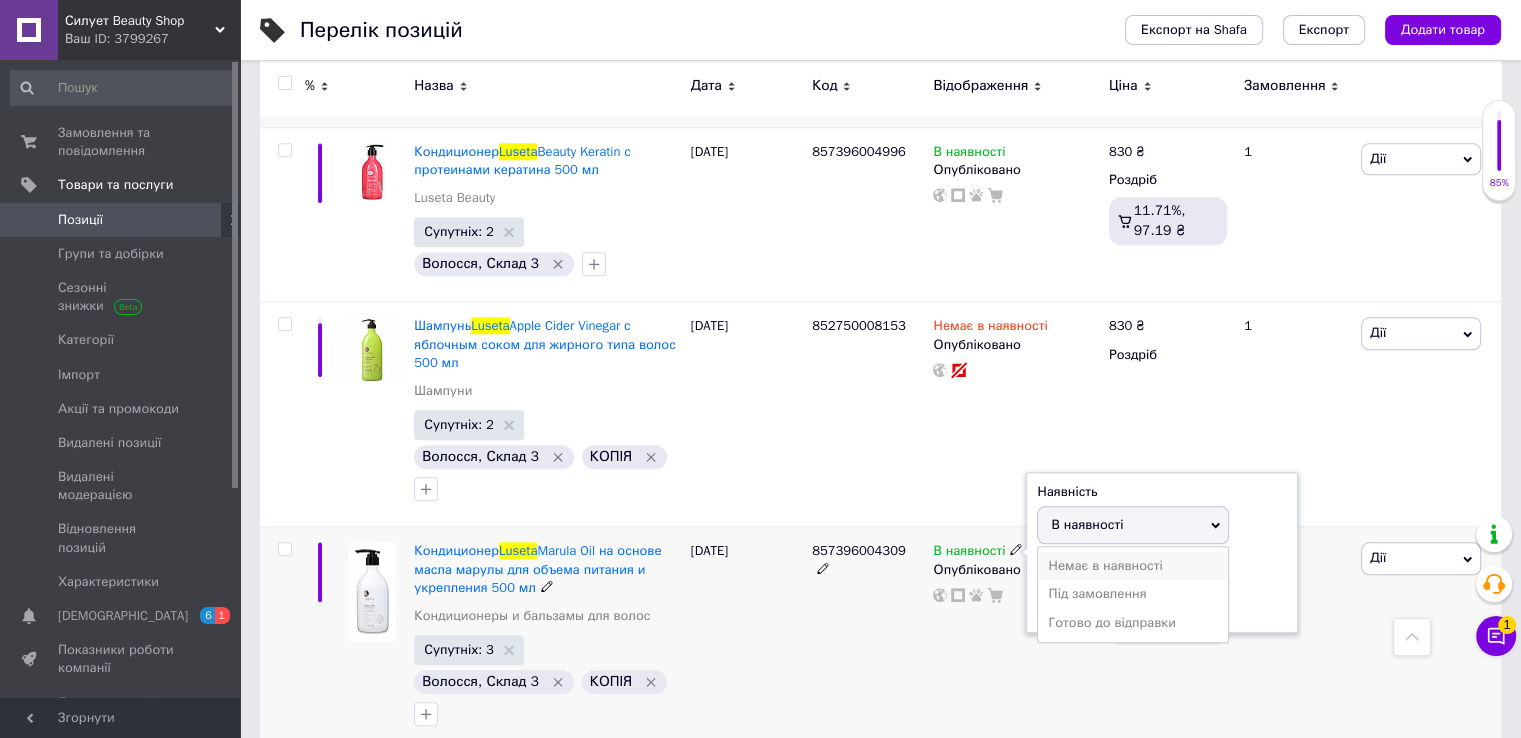 click on "Немає в наявності" at bounding box center [1133, 566] 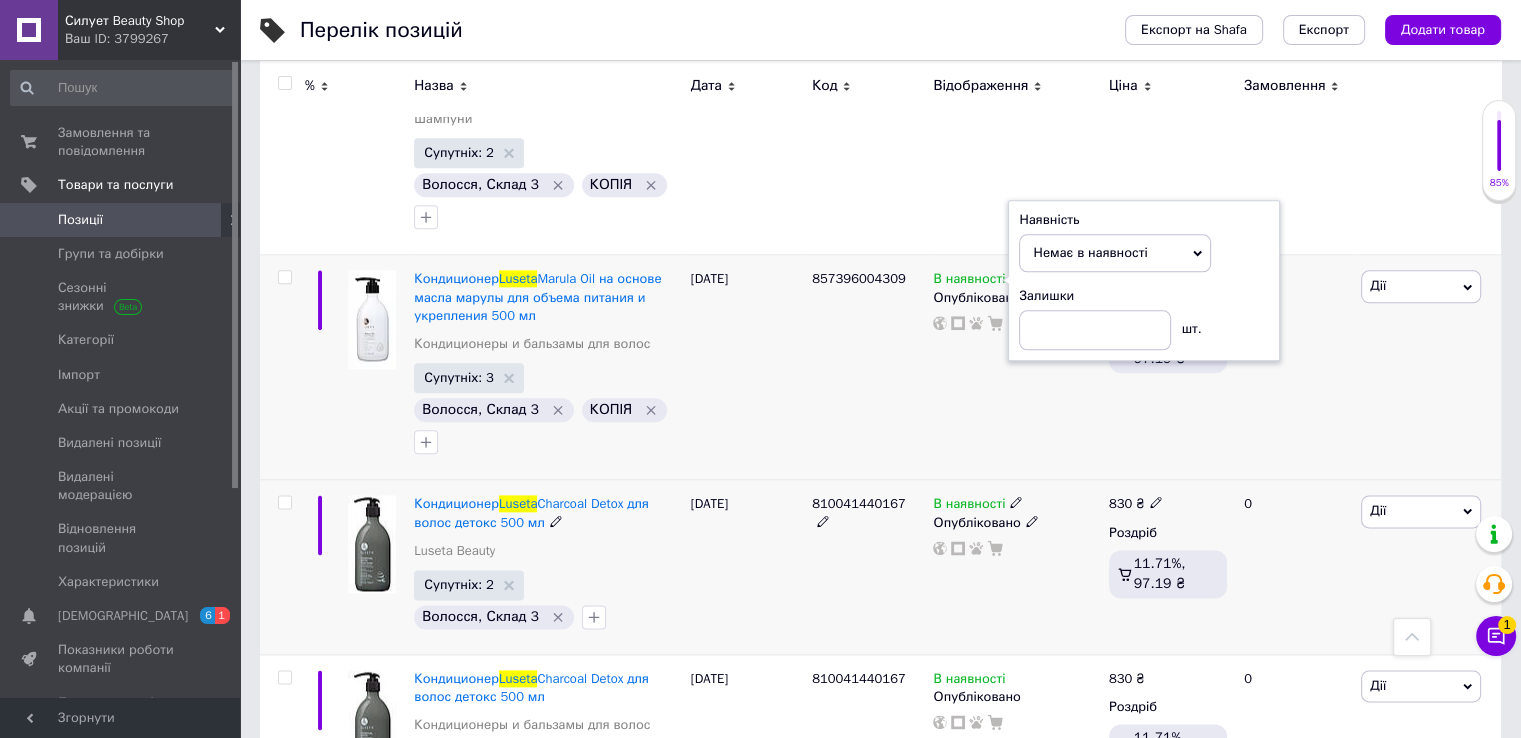 scroll, scrollTop: 2400, scrollLeft: 0, axis: vertical 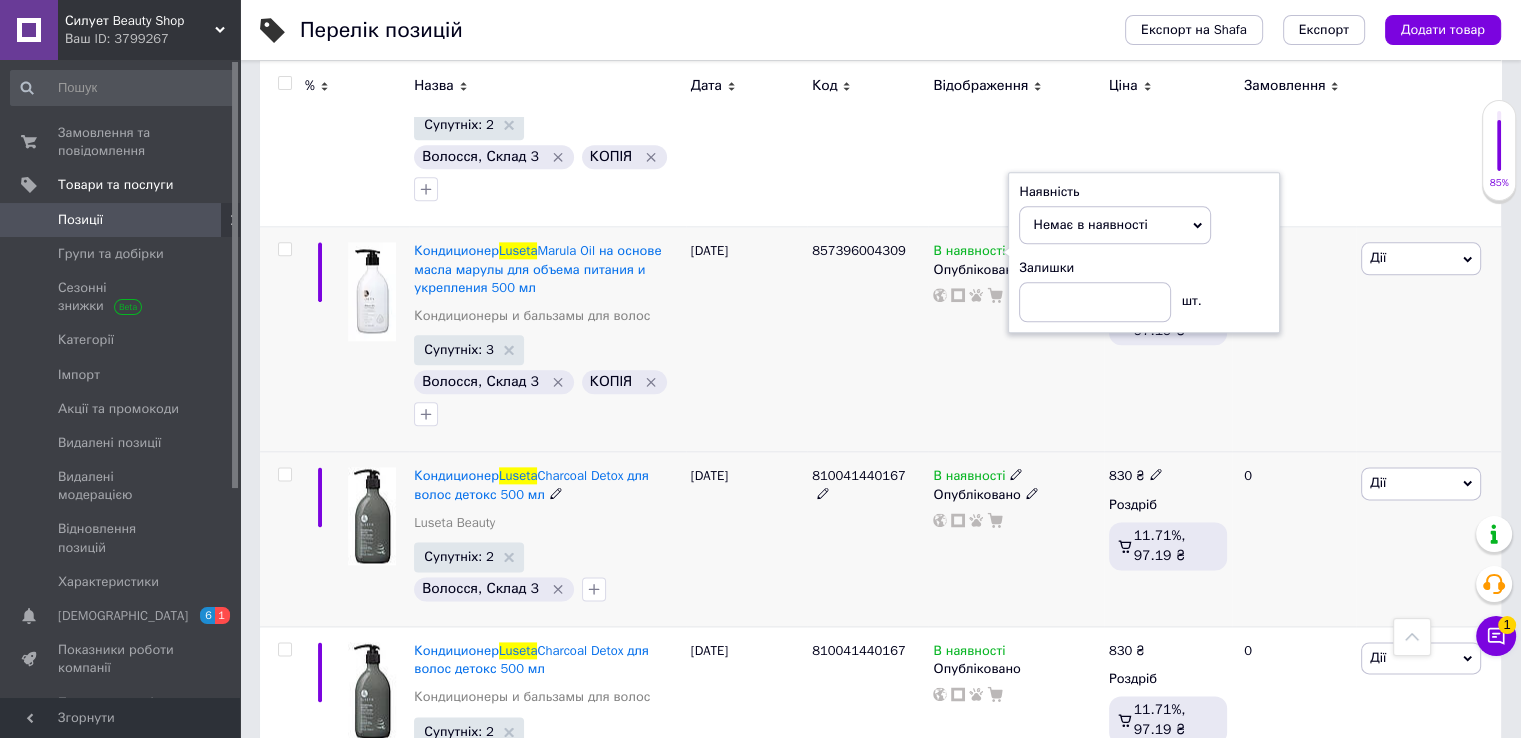 click on "В наявності" at bounding box center (978, 476) 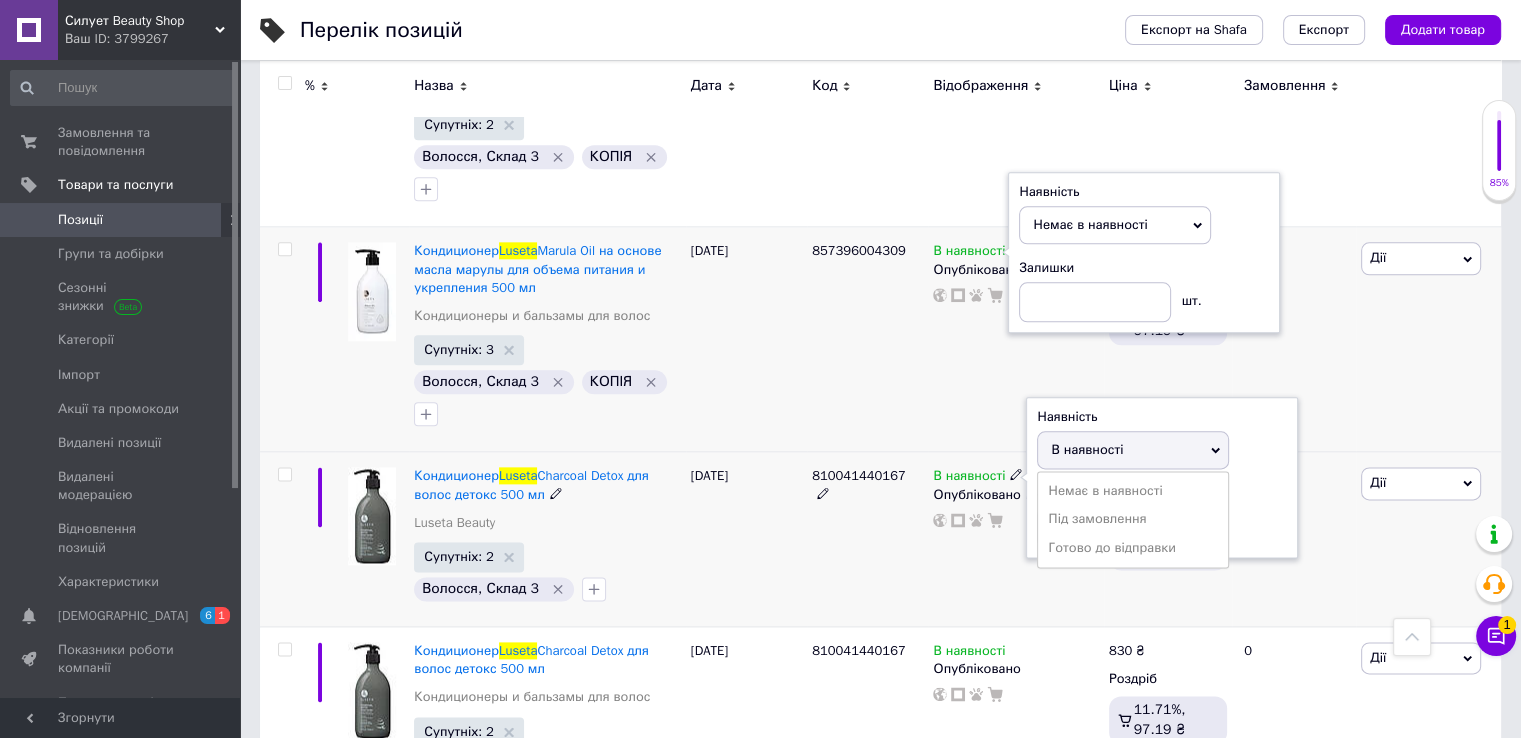 click 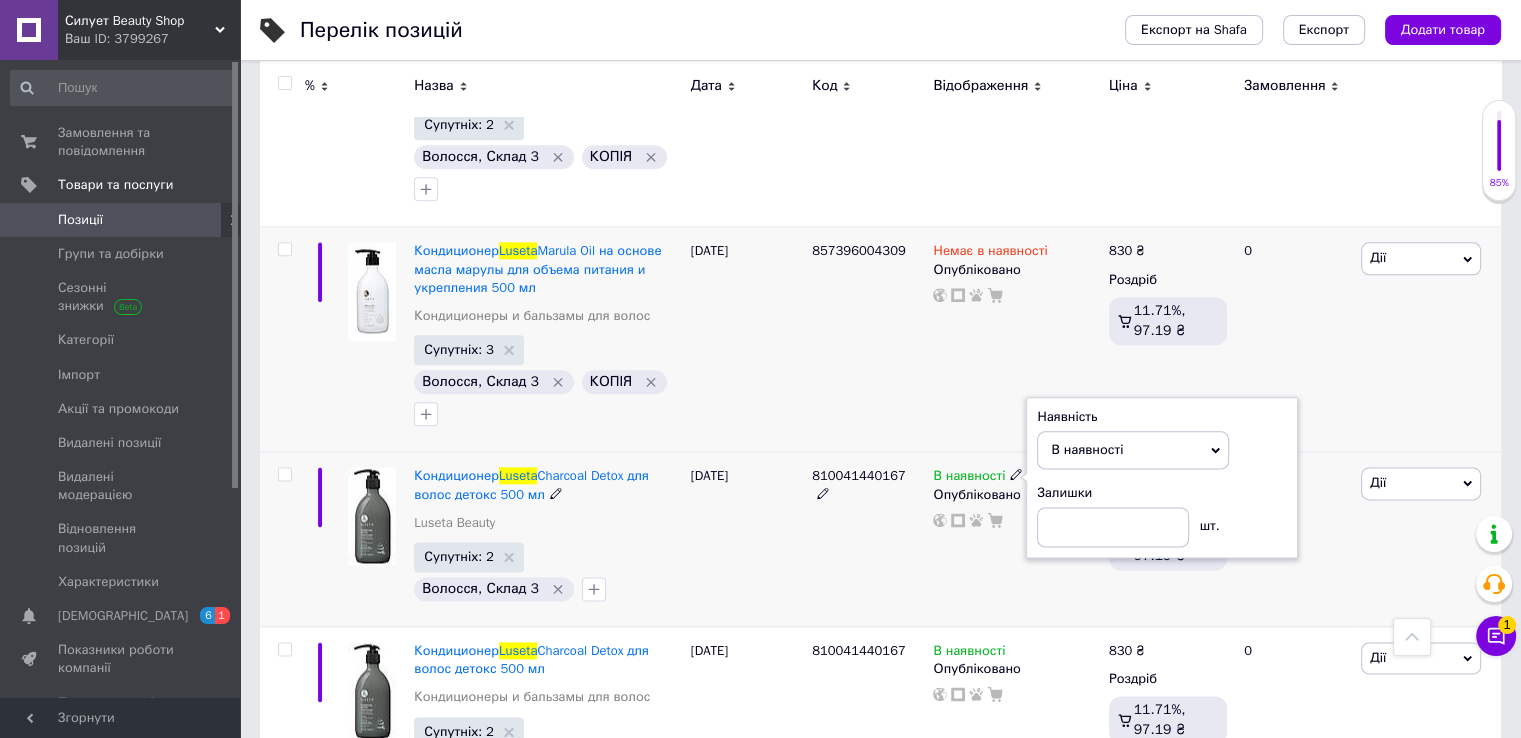 click on "В наявності" at bounding box center [1087, 449] 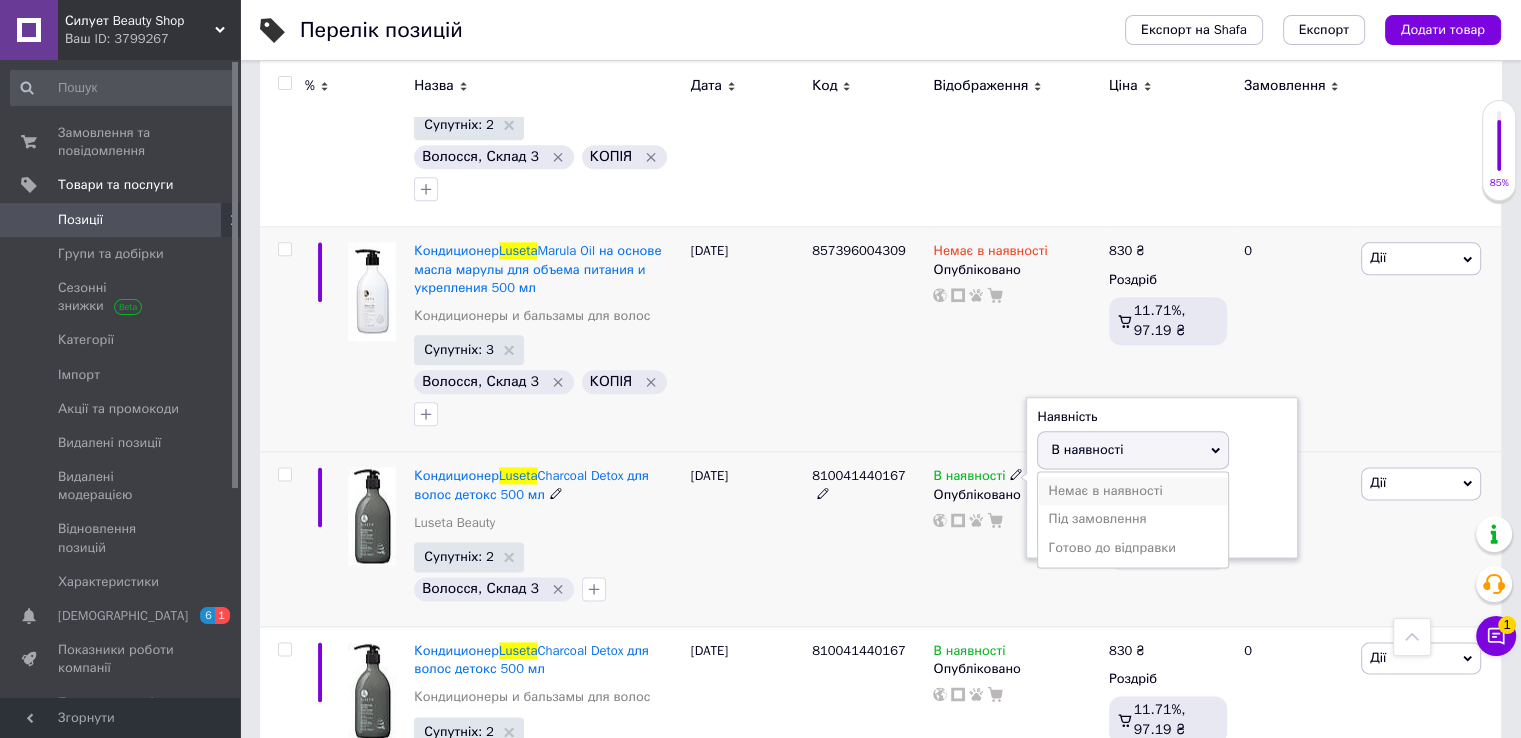 click on "Немає в наявності" at bounding box center (1133, 491) 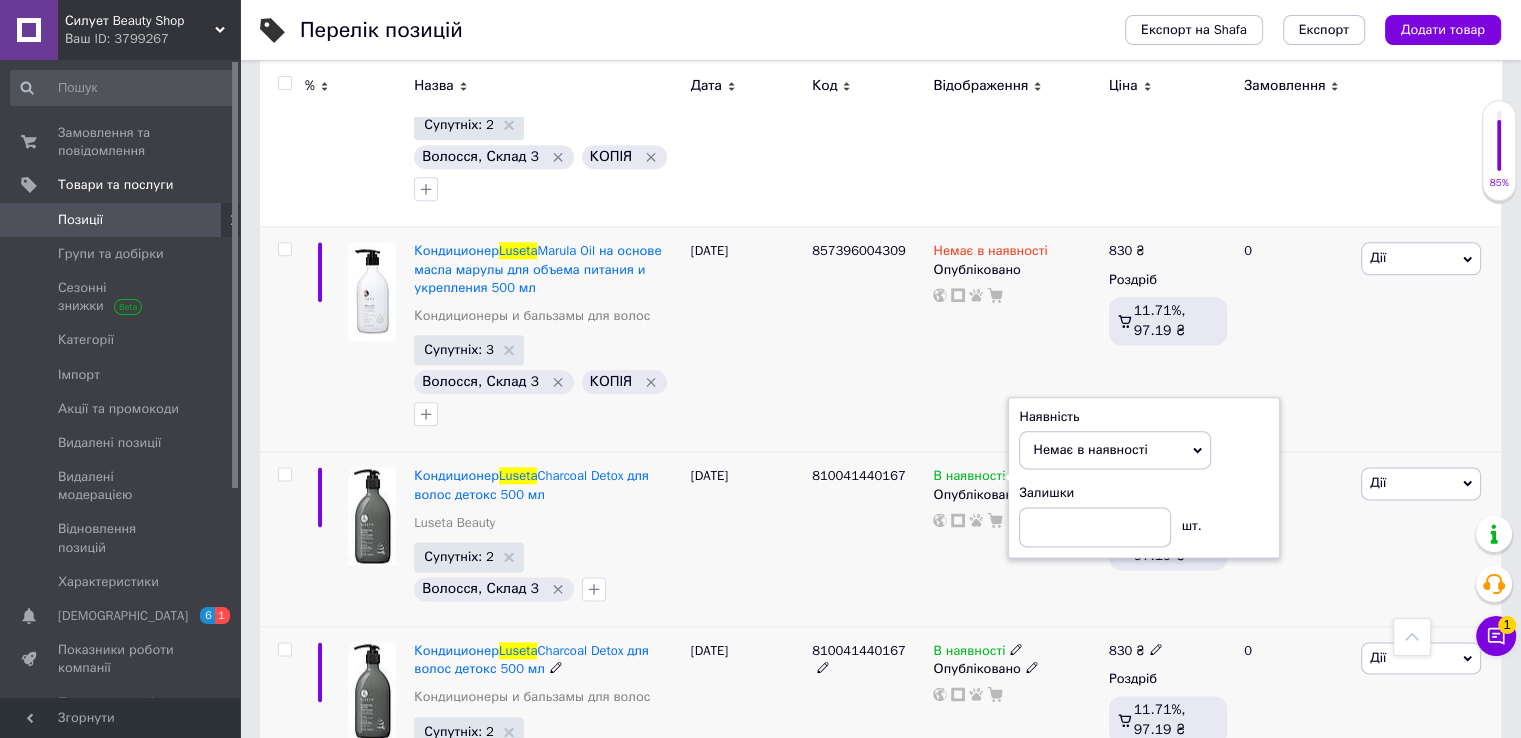 click 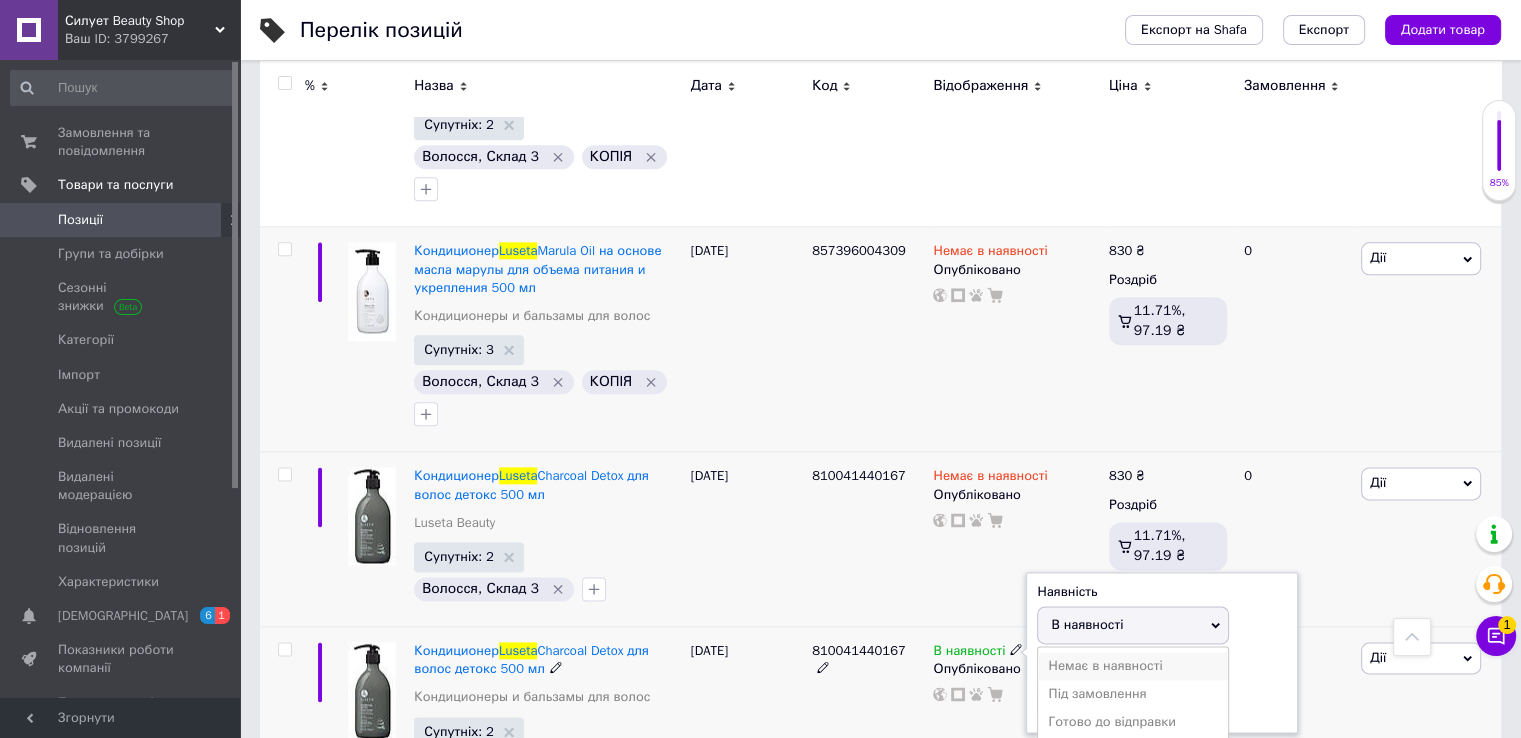 click on "Немає в наявності" at bounding box center (1133, 666) 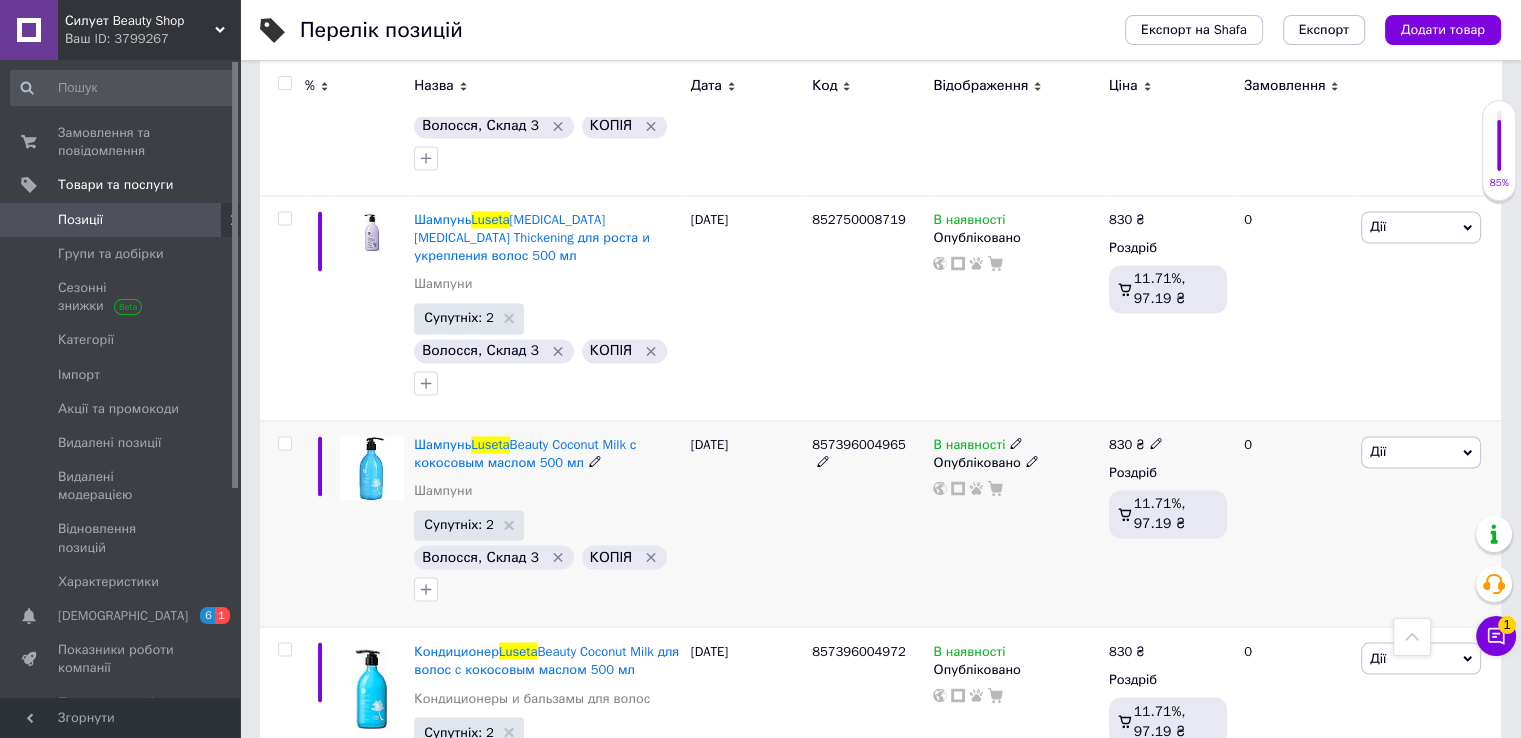 scroll, scrollTop: 3300, scrollLeft: 0, axis: vertical 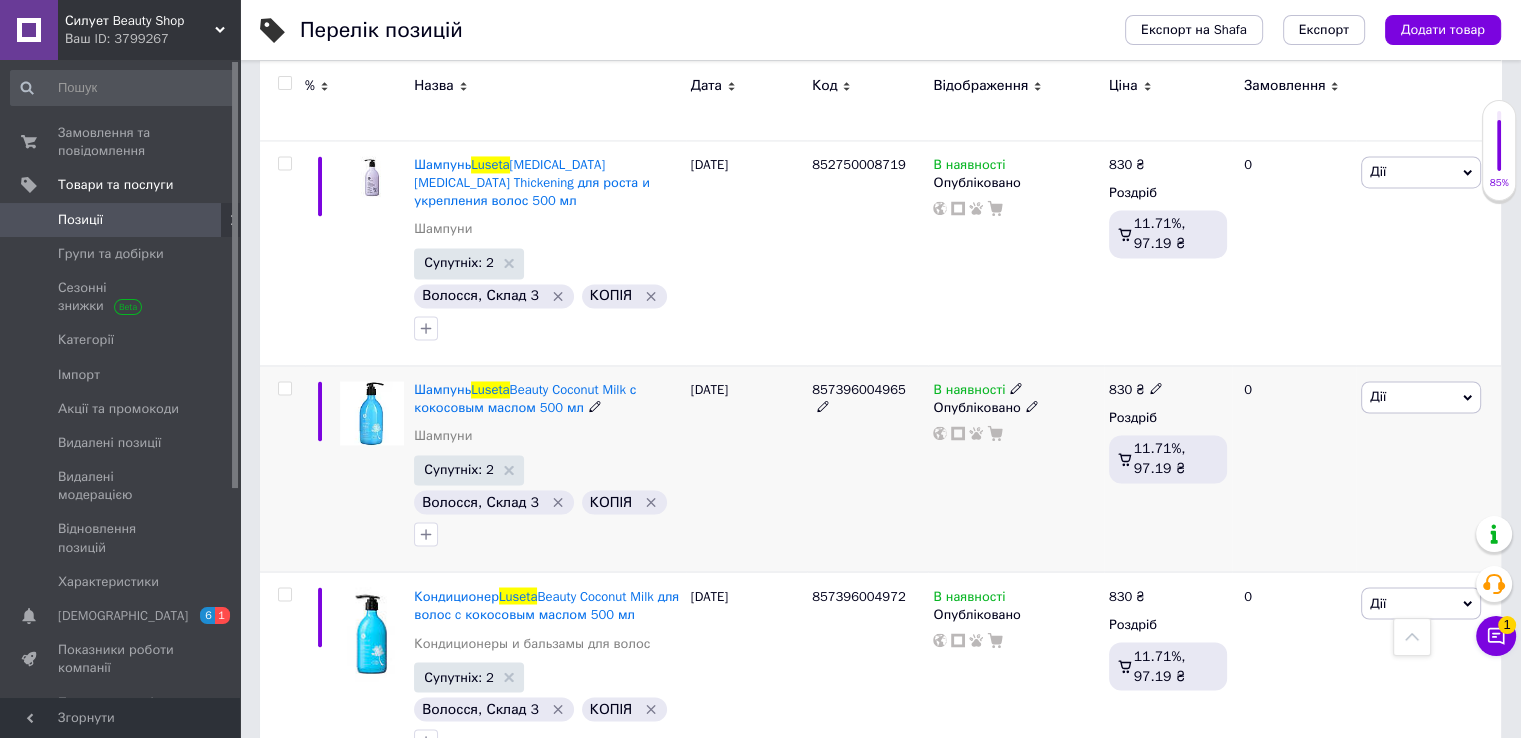 click 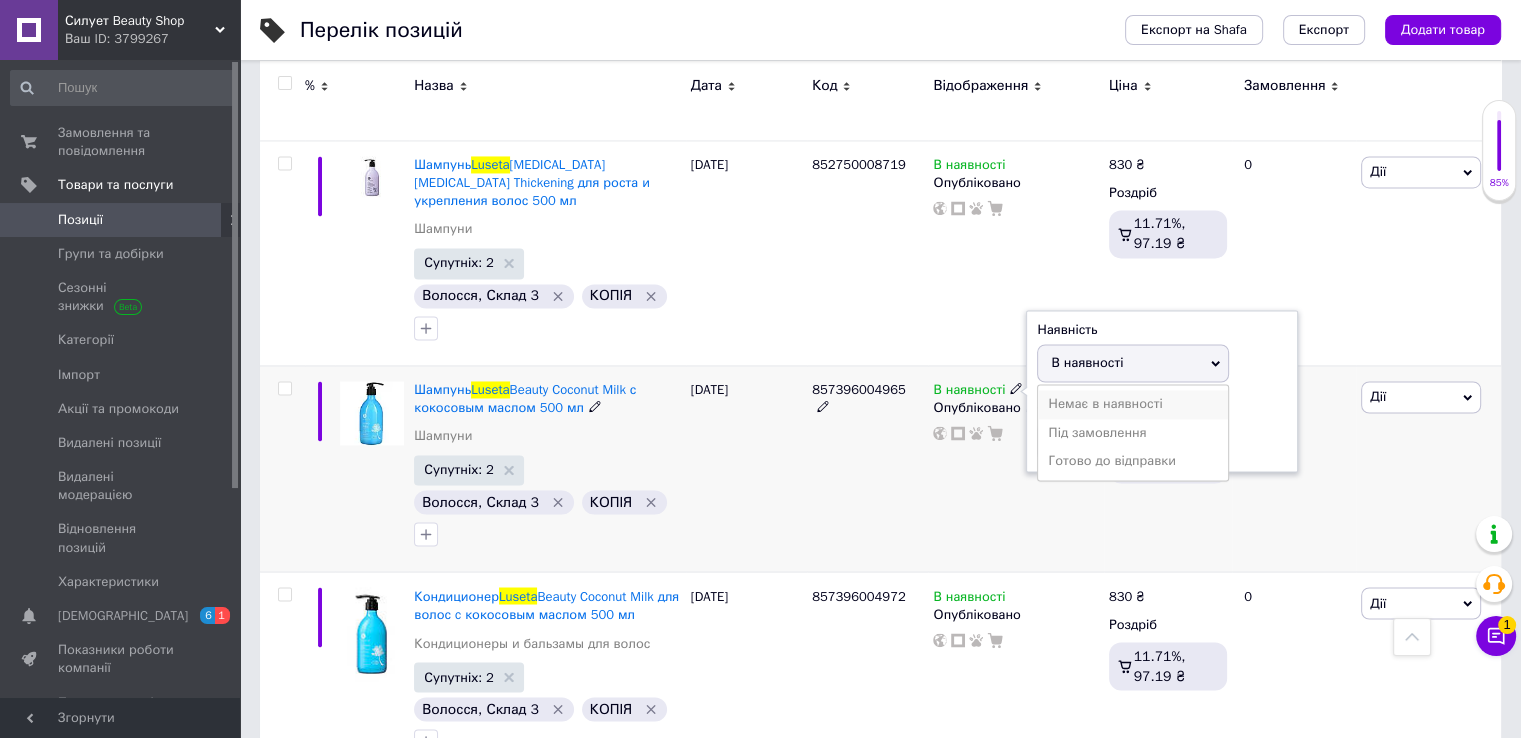 click on "Немає в наявності" at bounding box center [1133, 404] 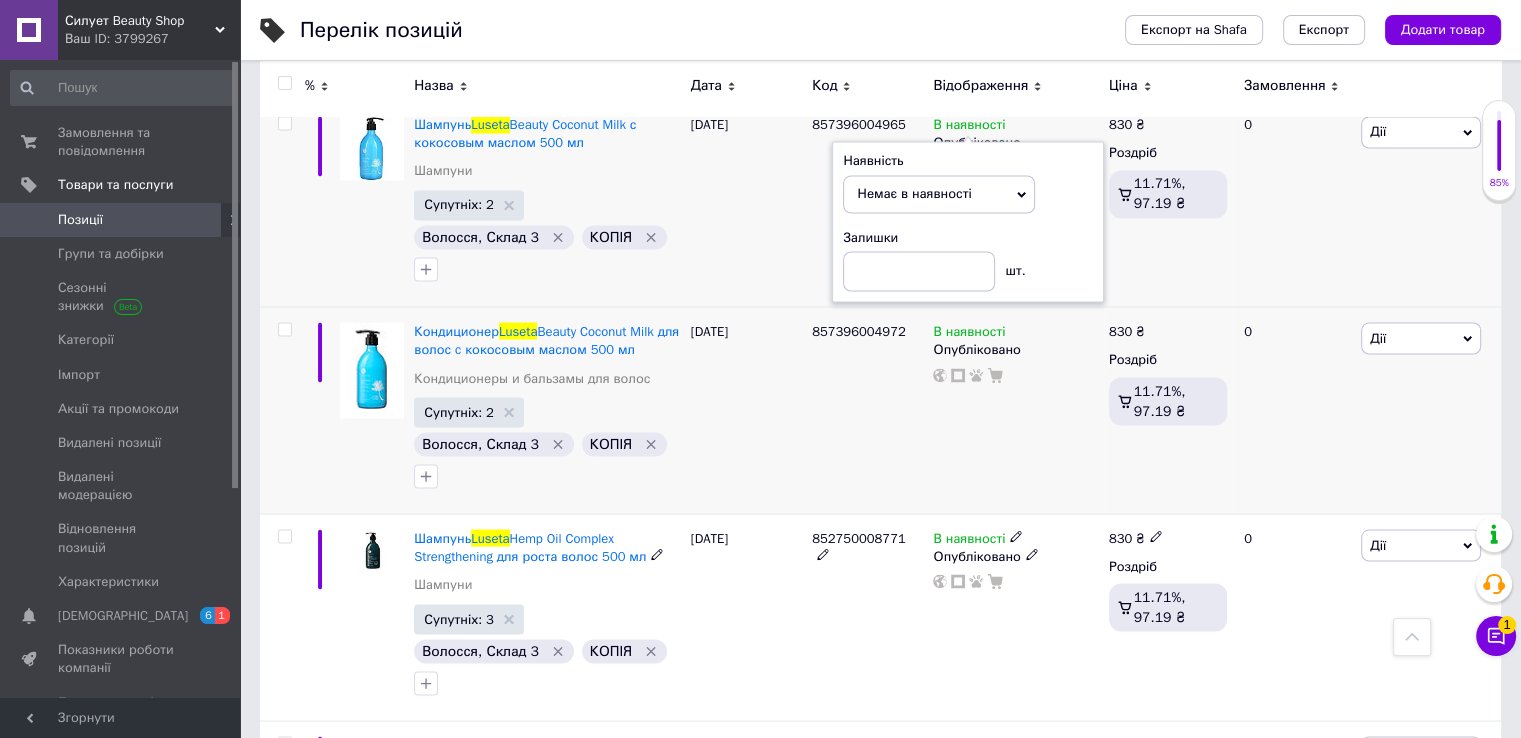 scroll, scrollTop: 3600, scrollLeft: 0, axis: vertical 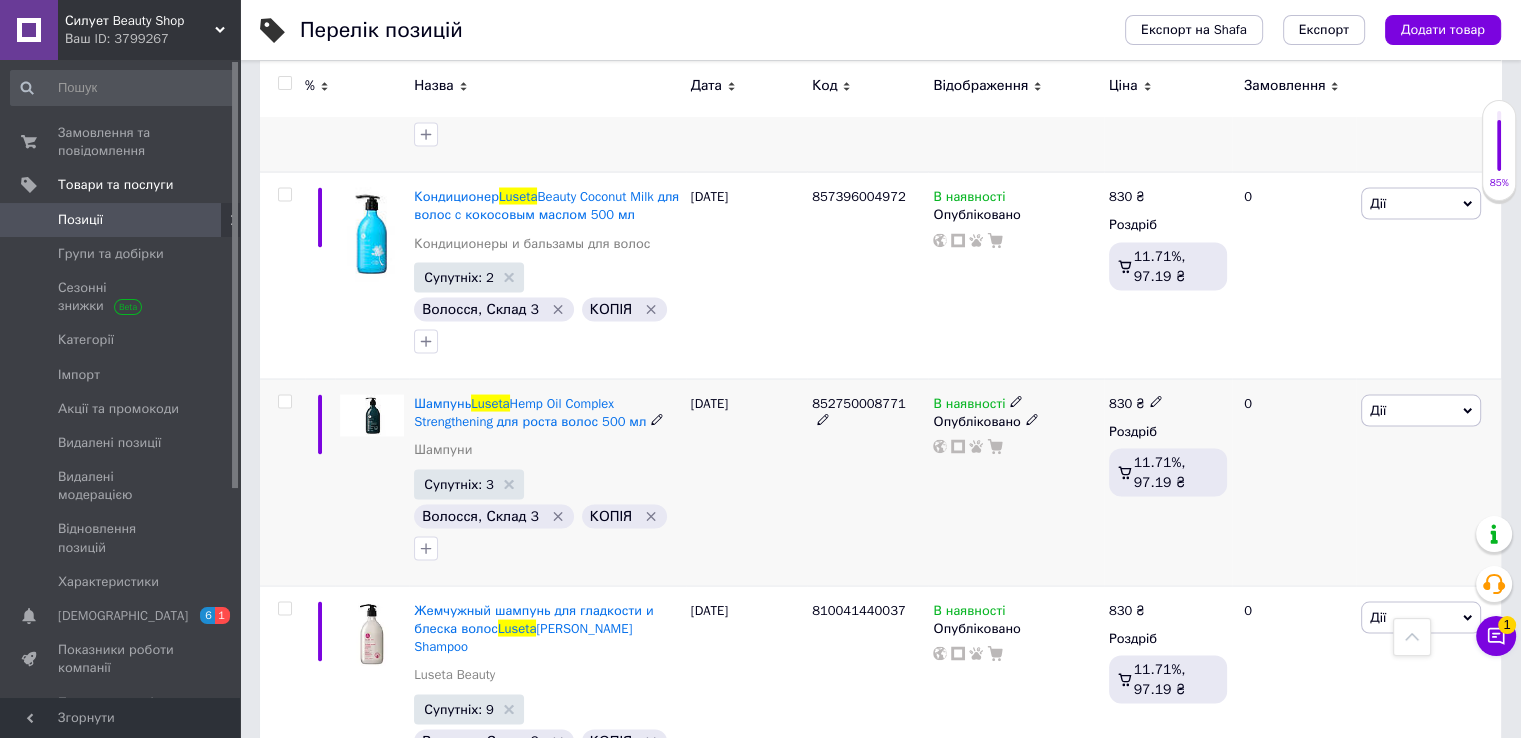 click 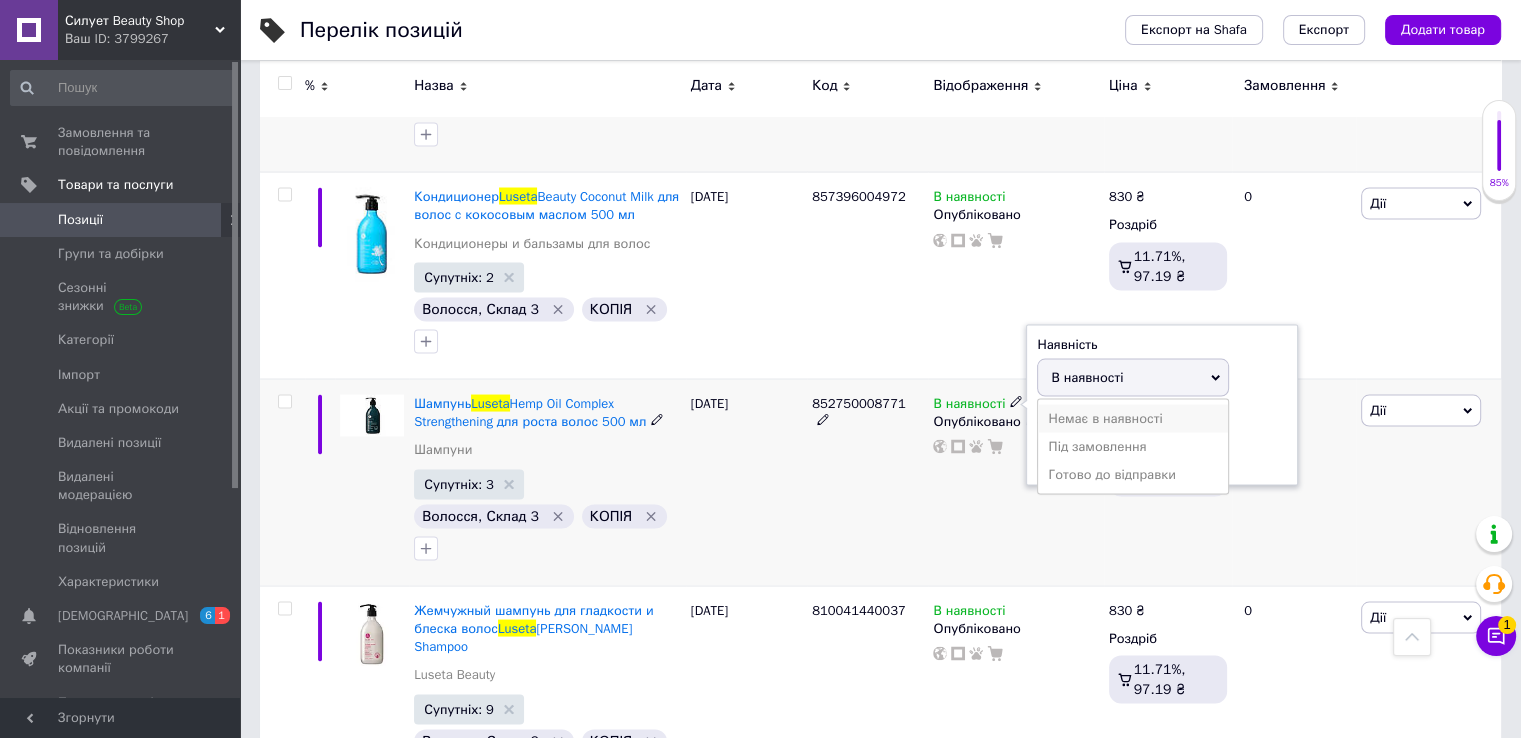 click on "Немає в наявності" at bounding box center [1133, 418] 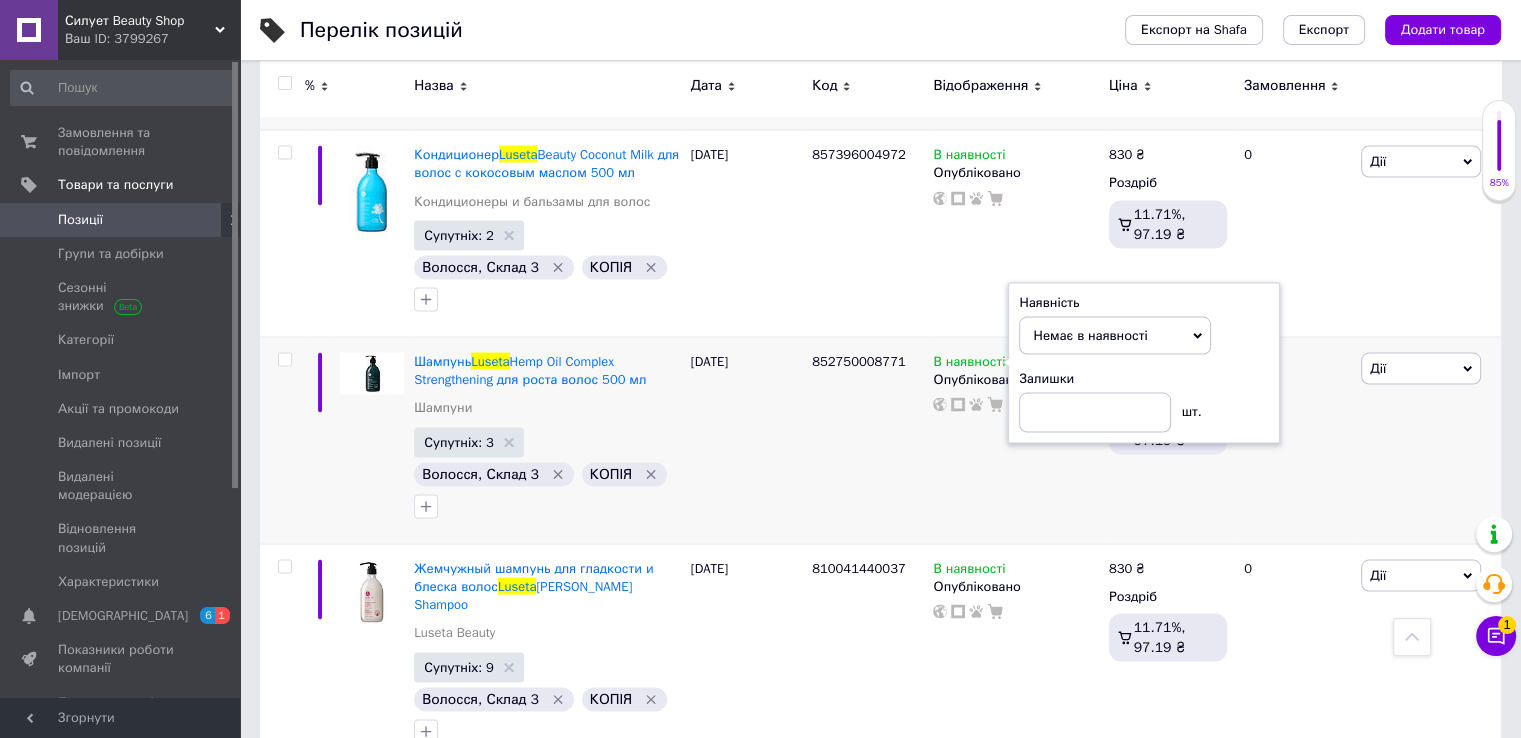 click on "4" at bounding box center [539, 809] 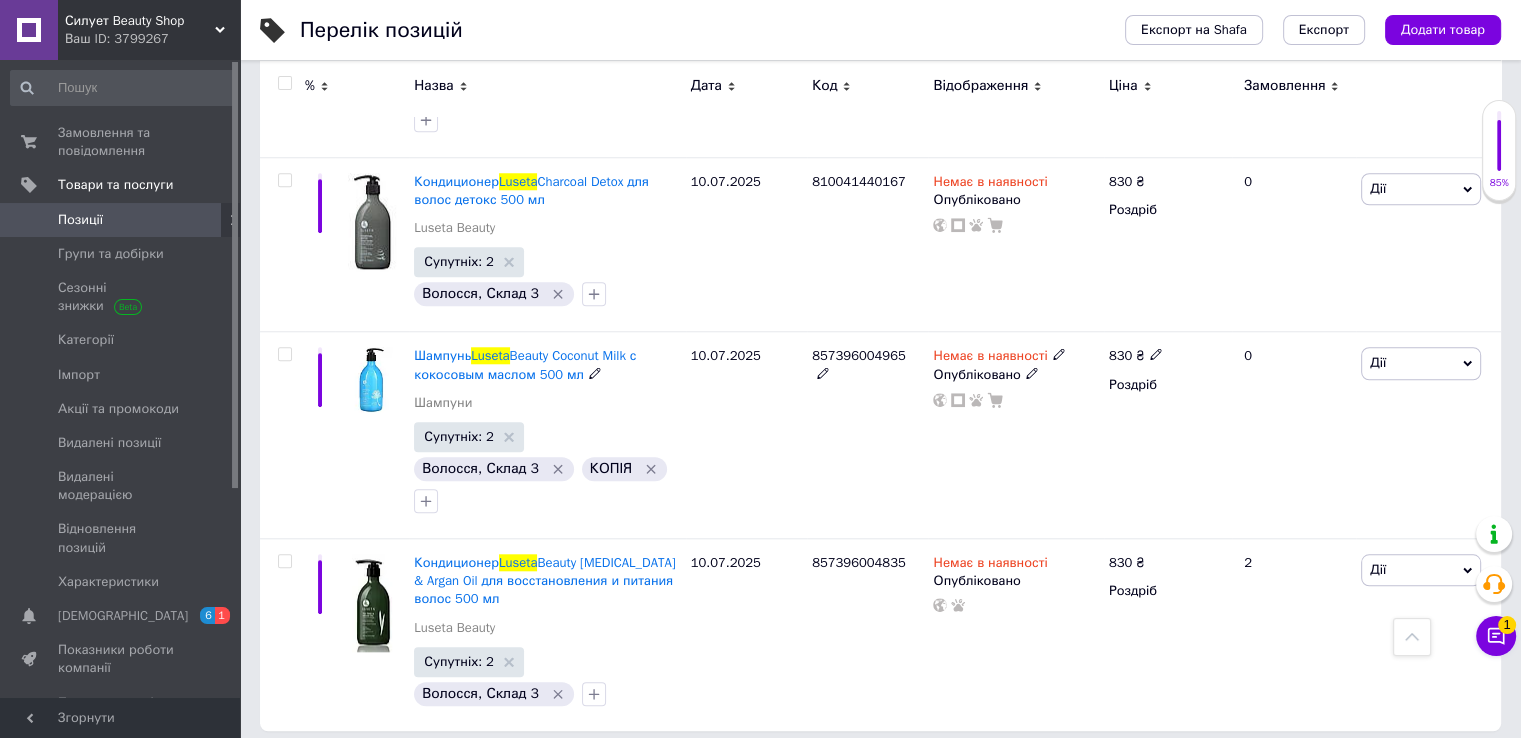 scroll, scrollTop: 1790, scrollLeft: 0, axis: vertical 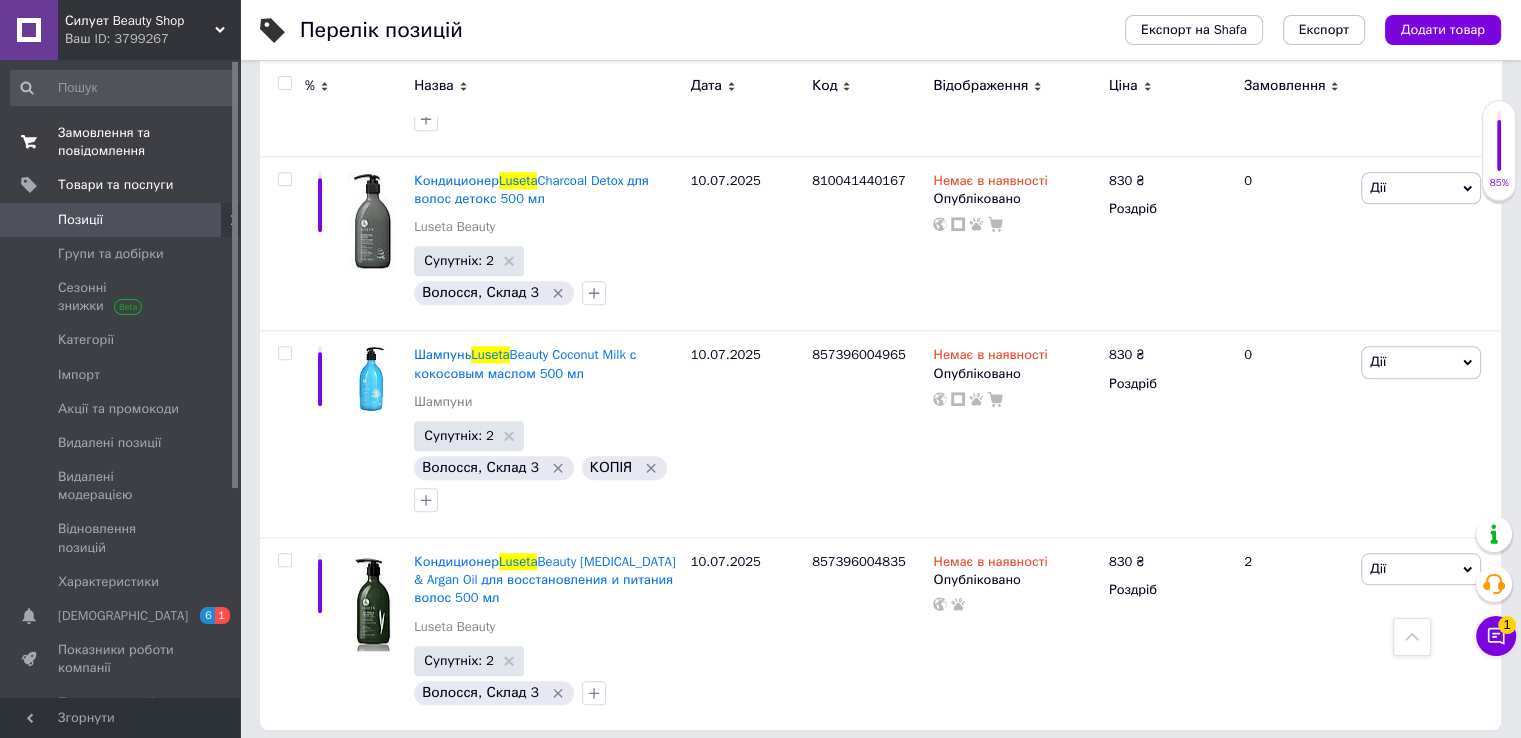 click on "Замовлення та повідомлення" at bounding box center (121, 142) 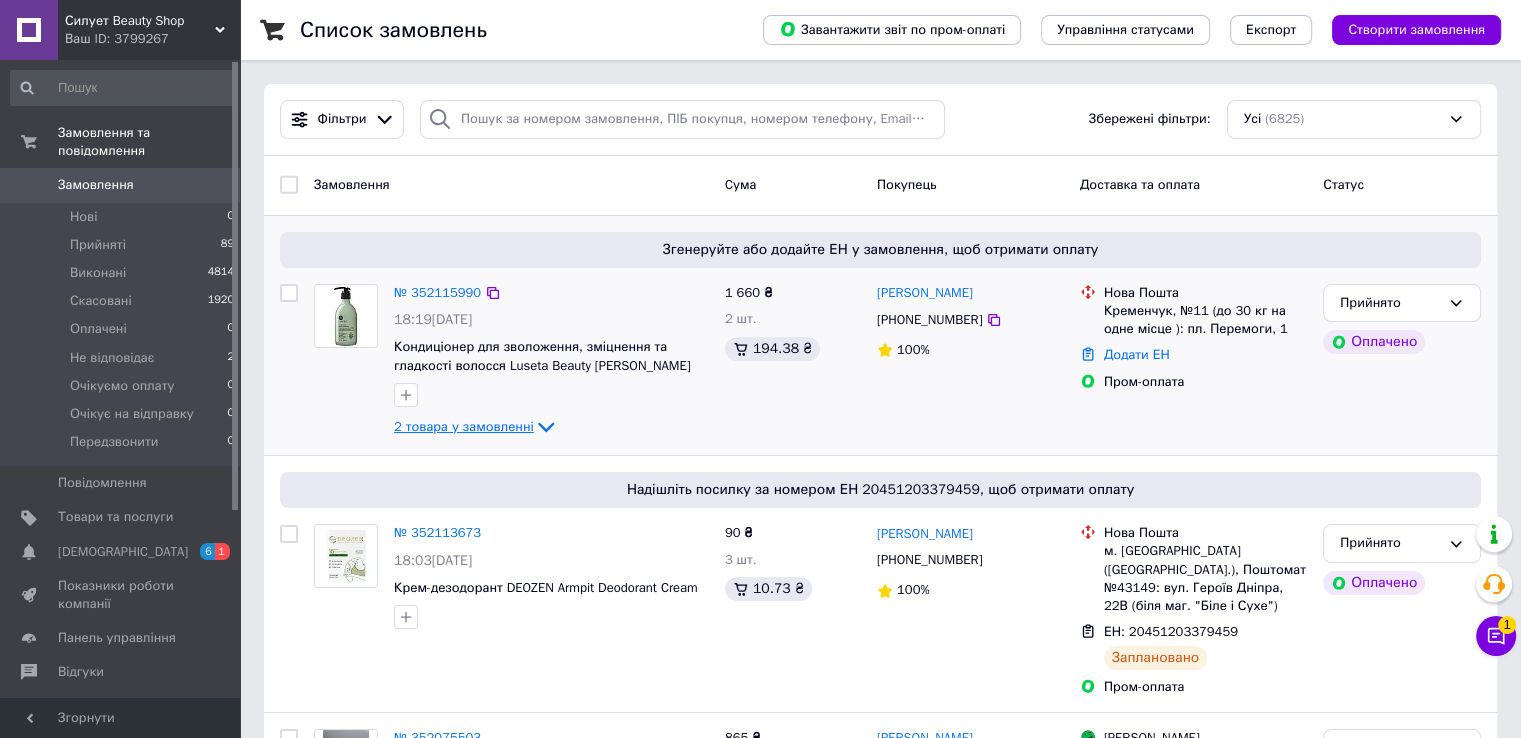click on "2 товара у замовленні" at bounding box center (464, 426) 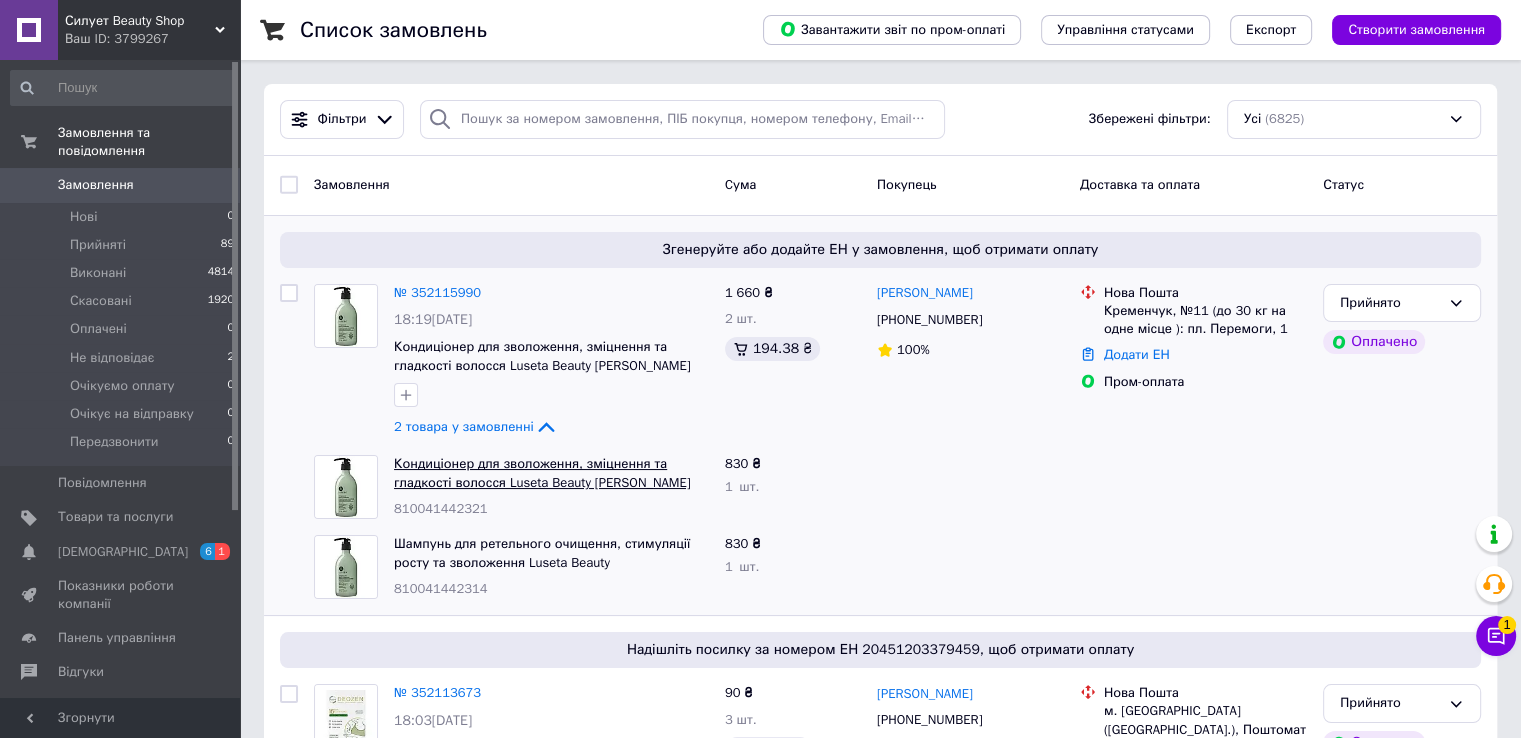 drag, startPoint x: 434, startPoint y: 579, endPoint x: 411, endPoint y: 459, distance: 122.18429 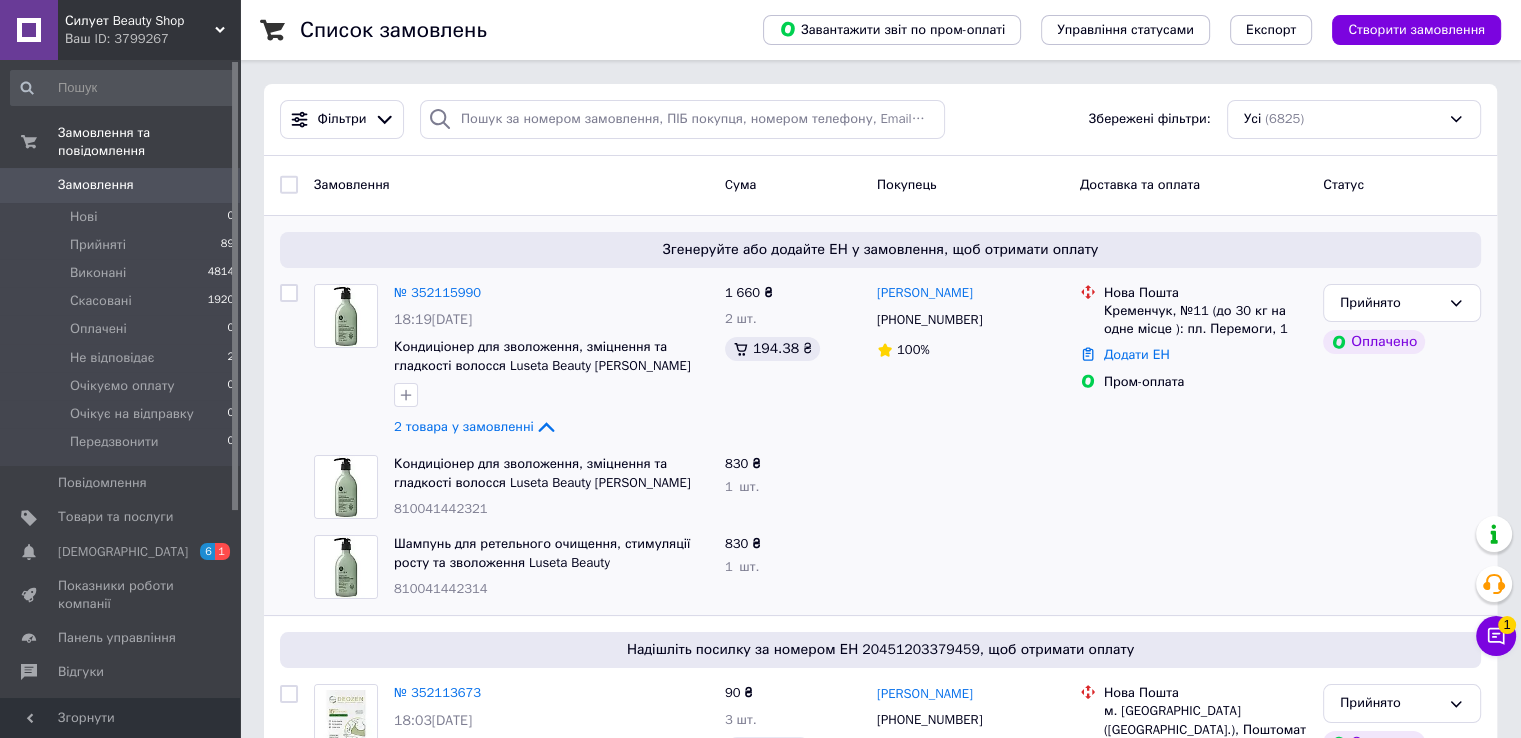 drag, startPoint x: 411, startPoint y: 459, endPoint x: 415, endPoint y: 285, distance: 174.04597 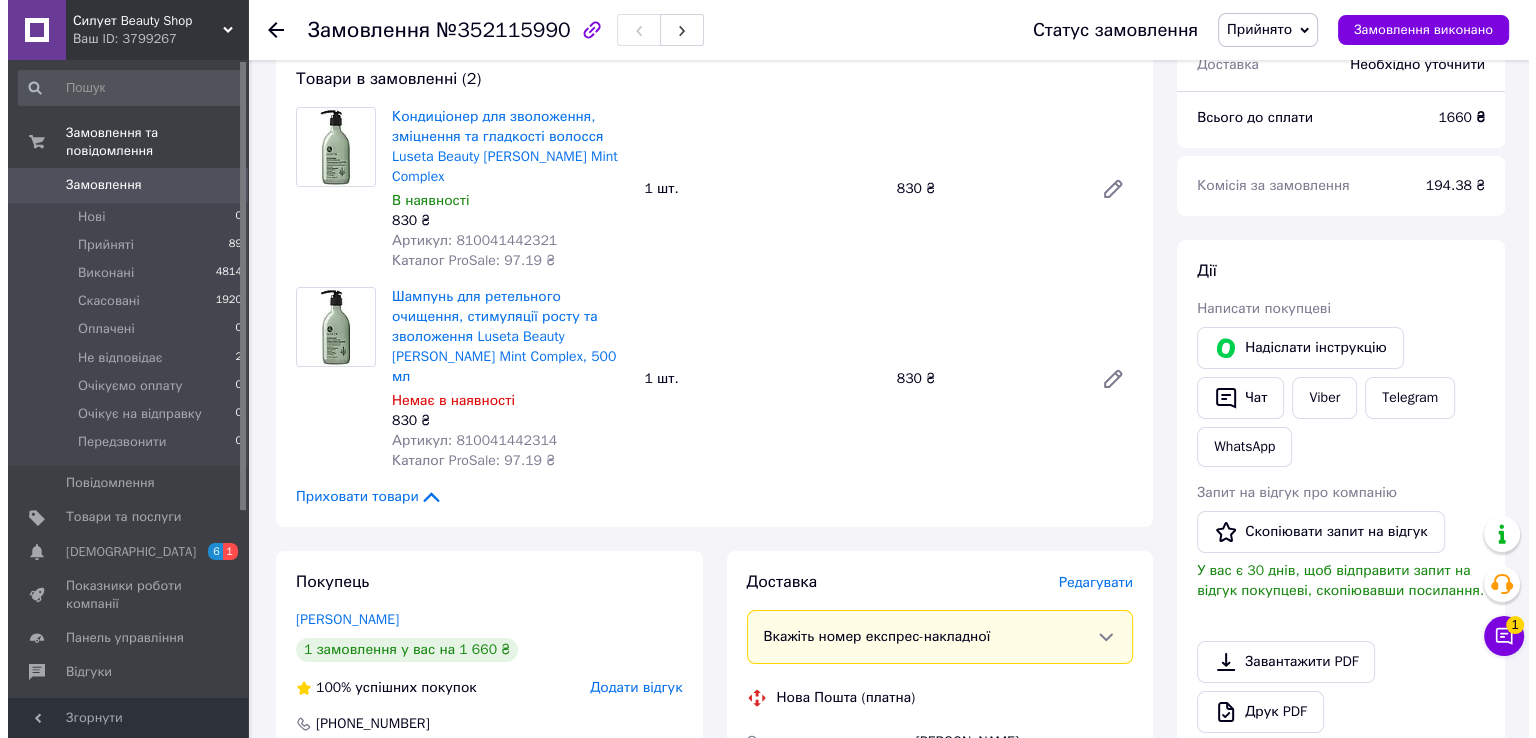 scroll, scrollTop: 400, scrollLeft: 0, axis: vertical 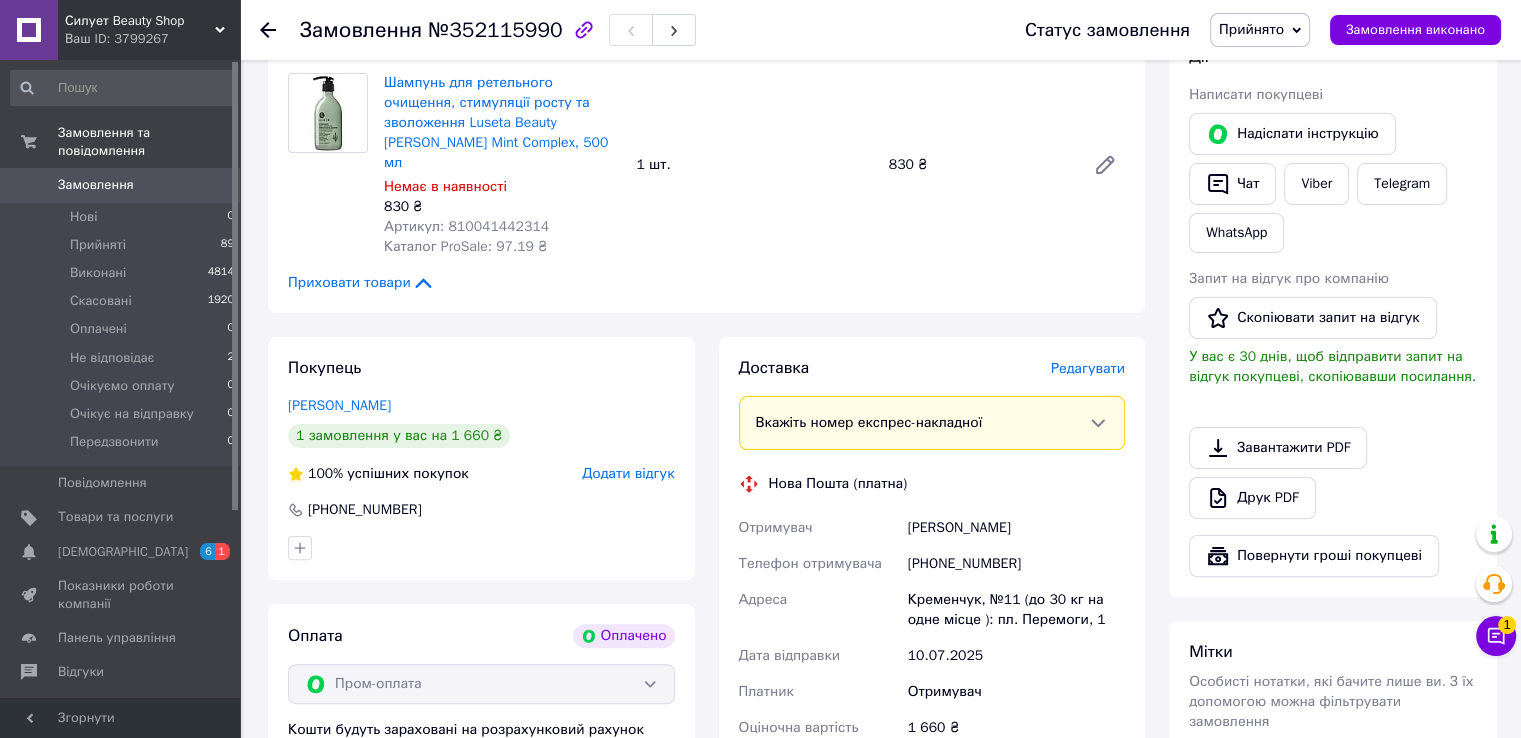 click on "Редагувати" at bounding box center [1088, 368] 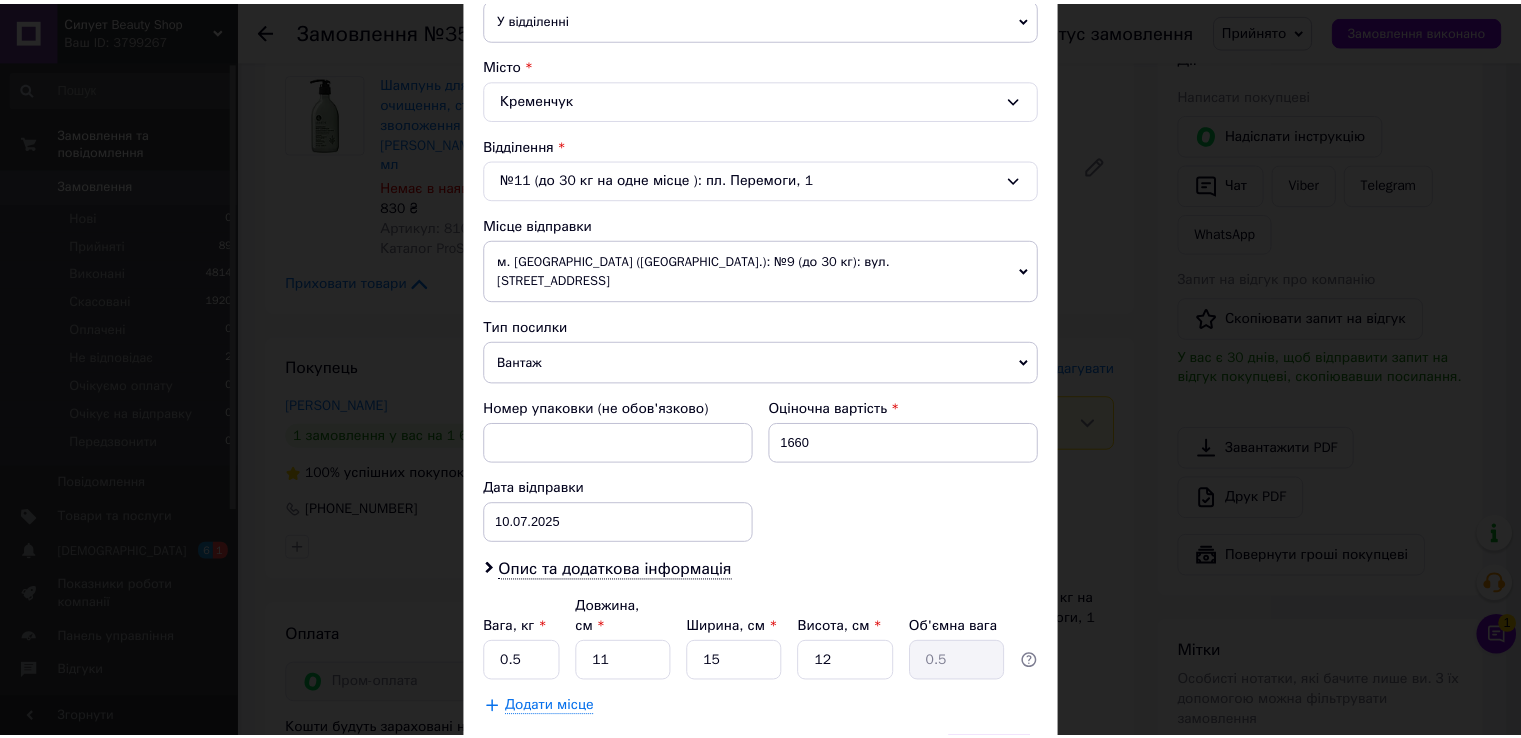 scroll, scrollTop: 584, scrollLeft: 0, axis: vertical 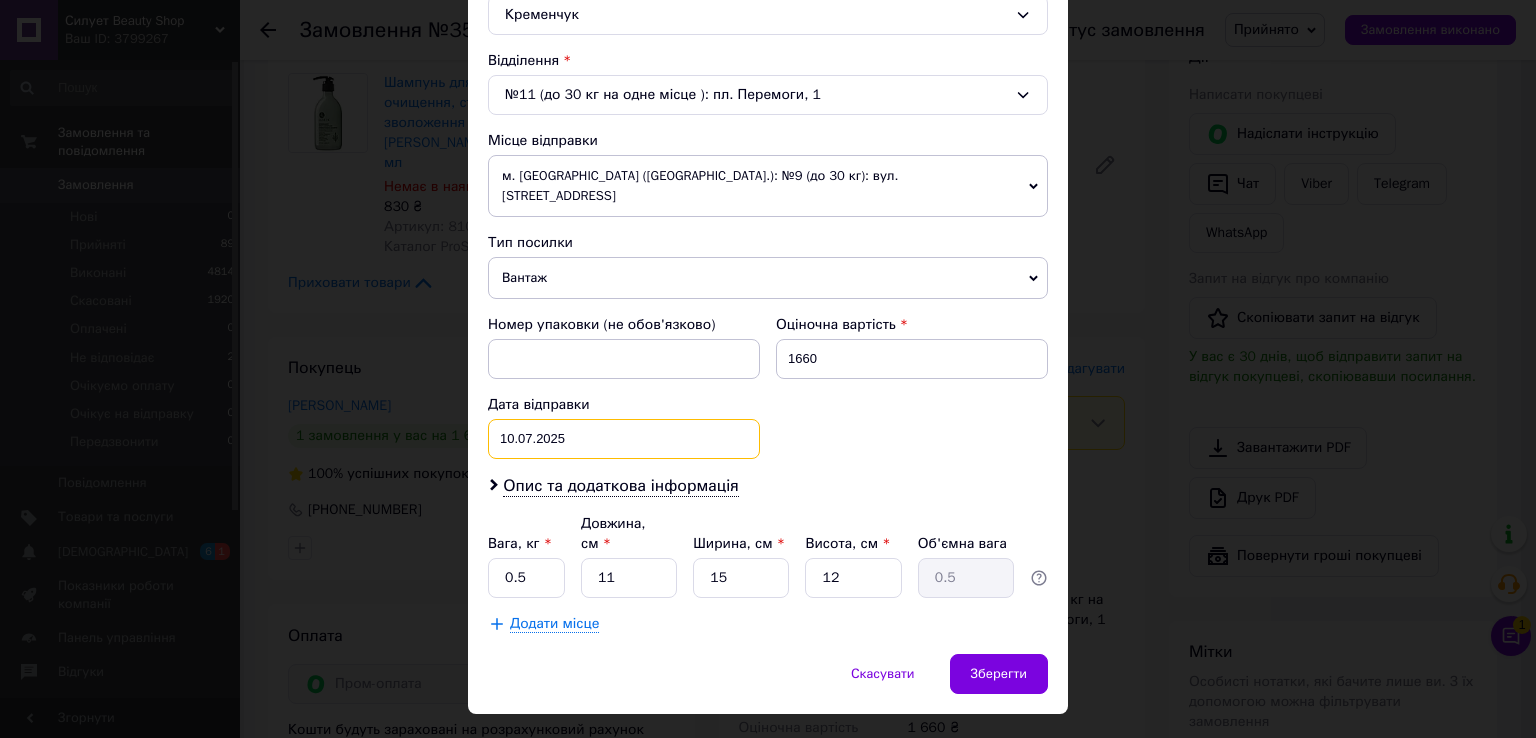 click on "10.07.2025 < 2025 > < Июль > Пн Вт Ср Чт Пт Сб Вс 30 1 2 3 4 5 6 7 8 9 10 11 12 13 14 15 16 17 18 19 20 21 22 23 24 25 26 27 28 29 30 31 1 2 3 4 5 6 7 8 9 10" at bounding box center [624, 439] 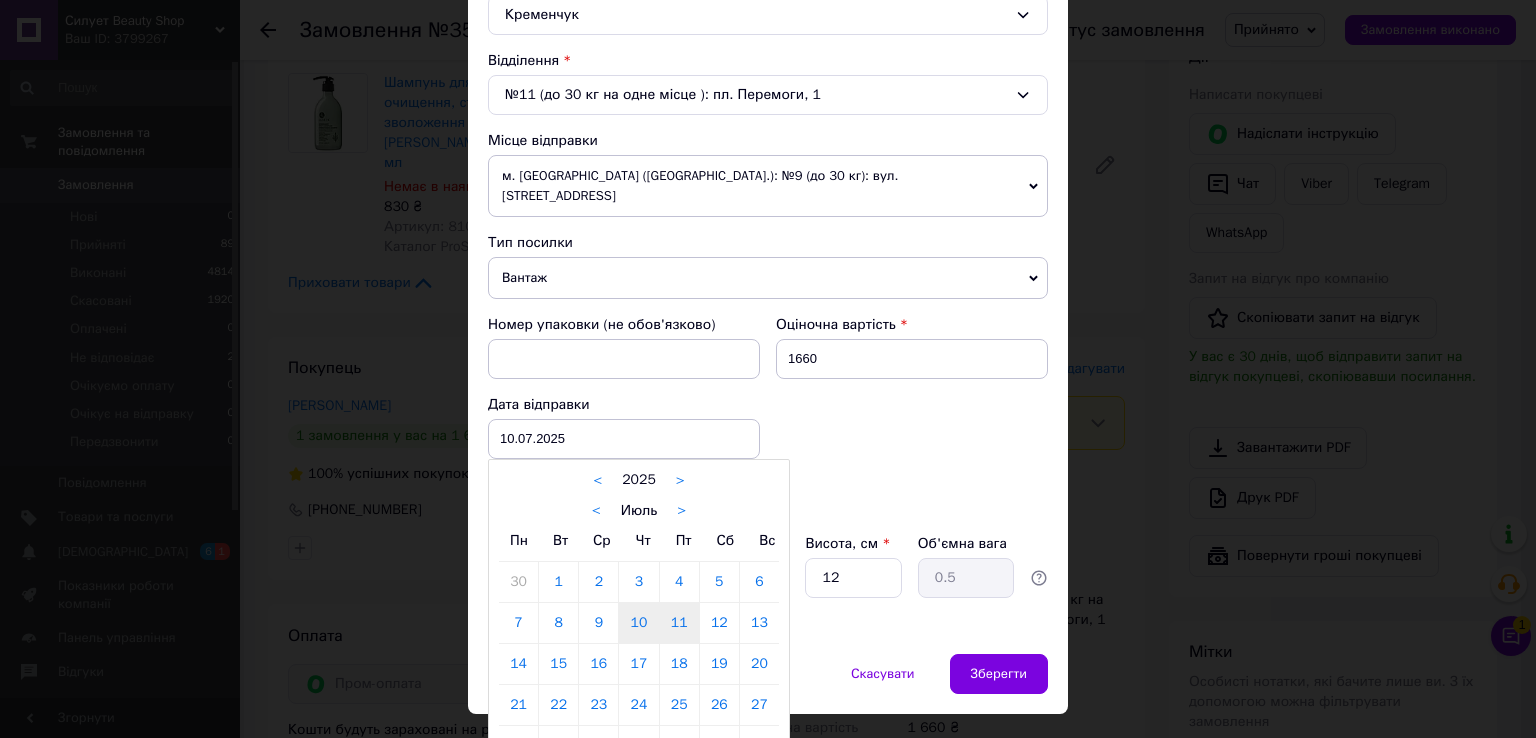 click on "11" at bounding box center (679, 623) 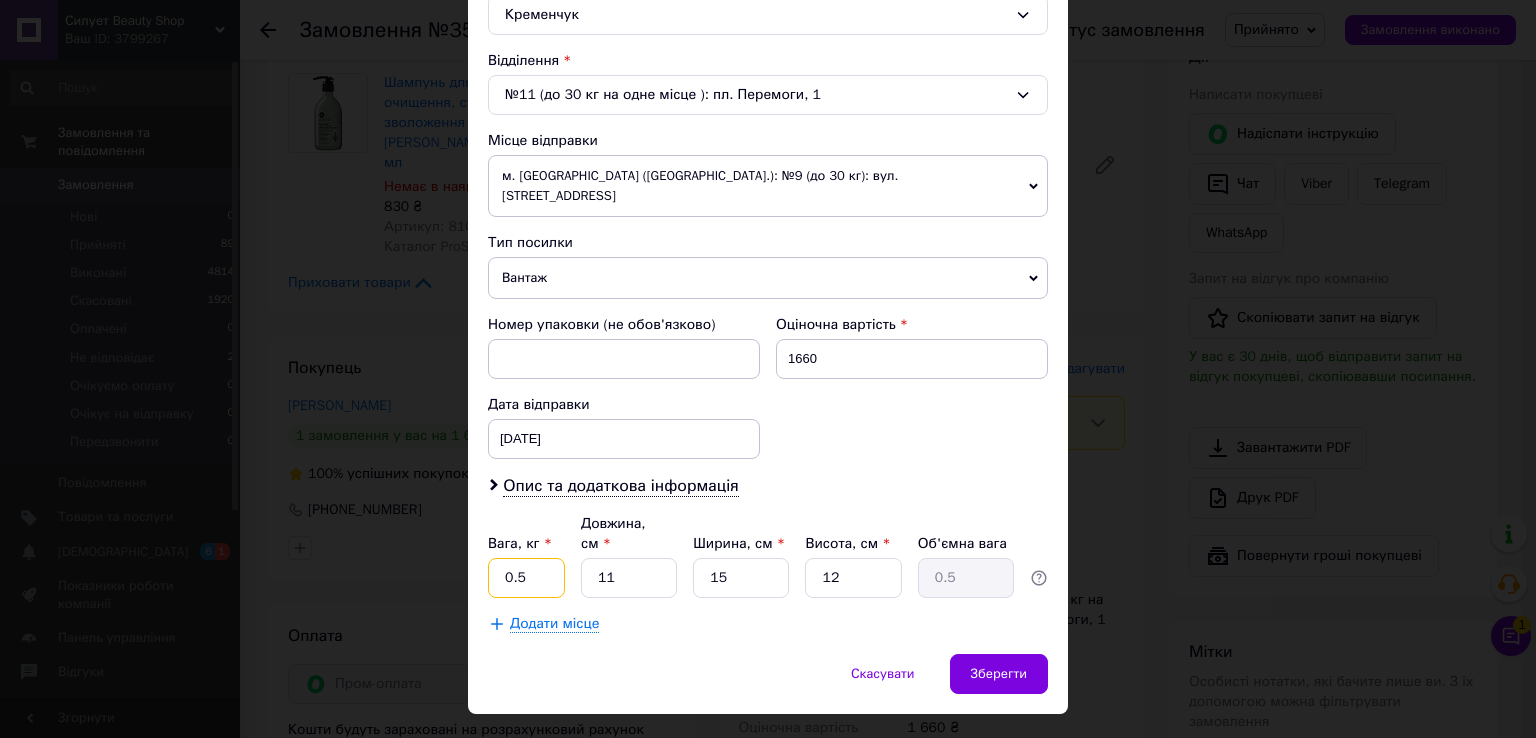 click on "0.5" at bounding box center [526, 578] 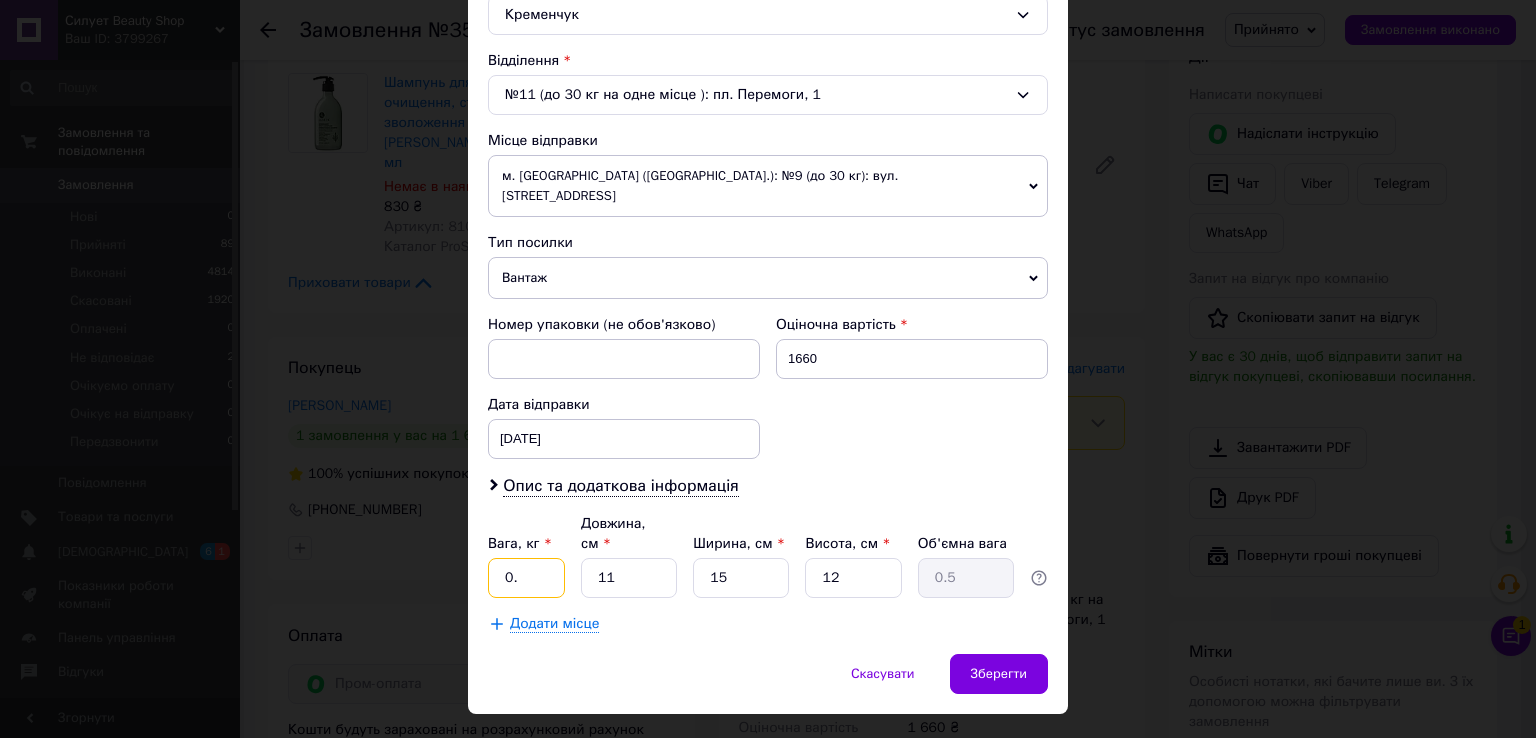type on "0" 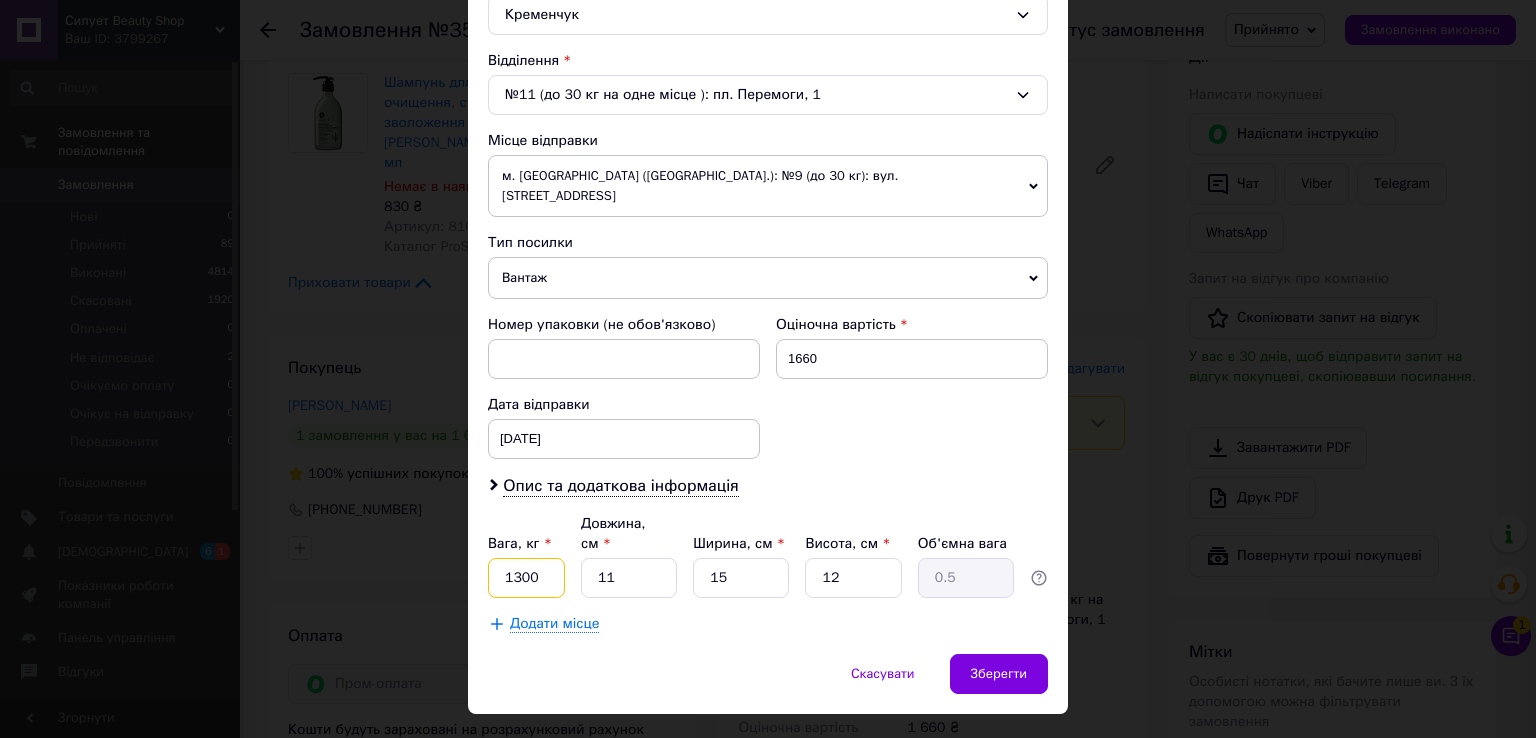 type on "1300" 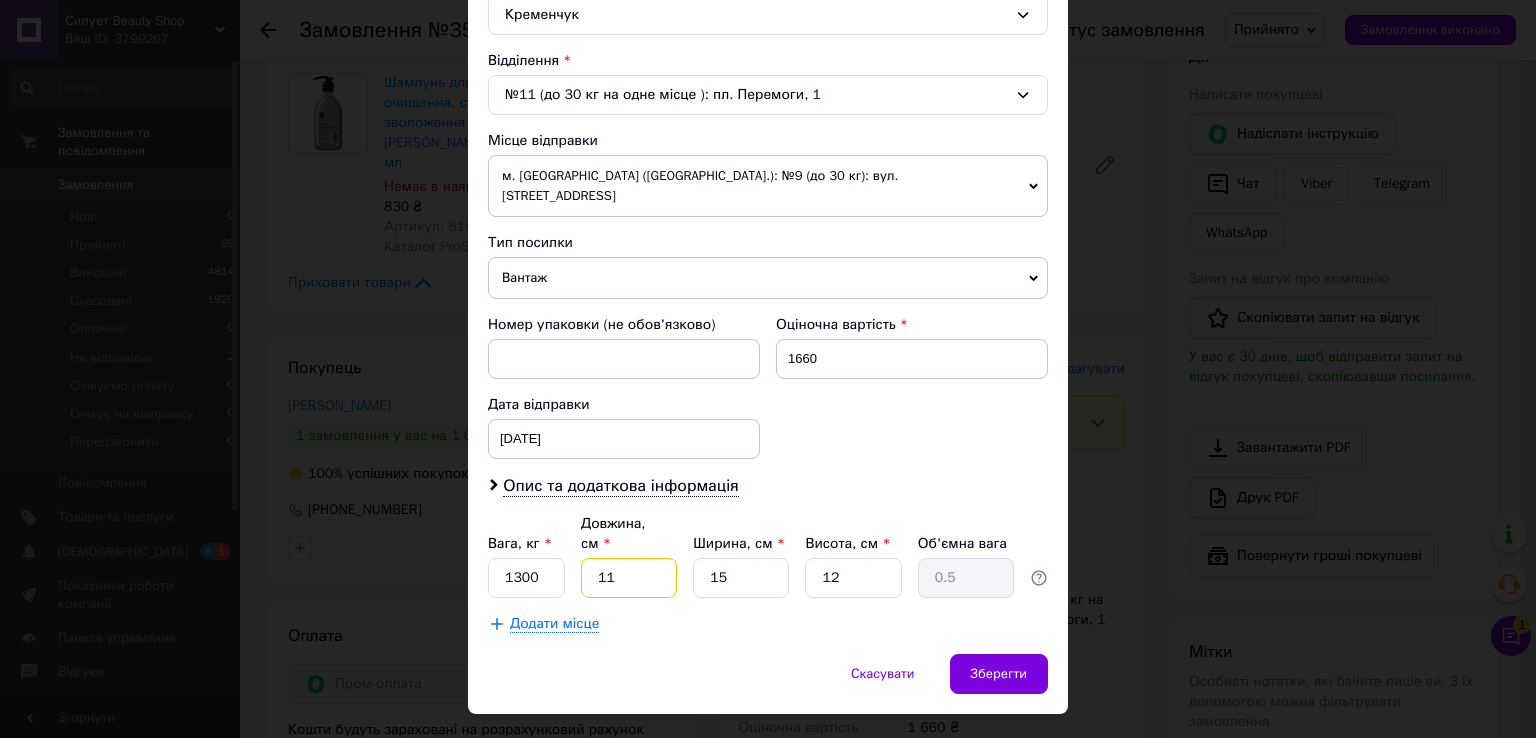 click on "11" at bounding box center (629, 578) 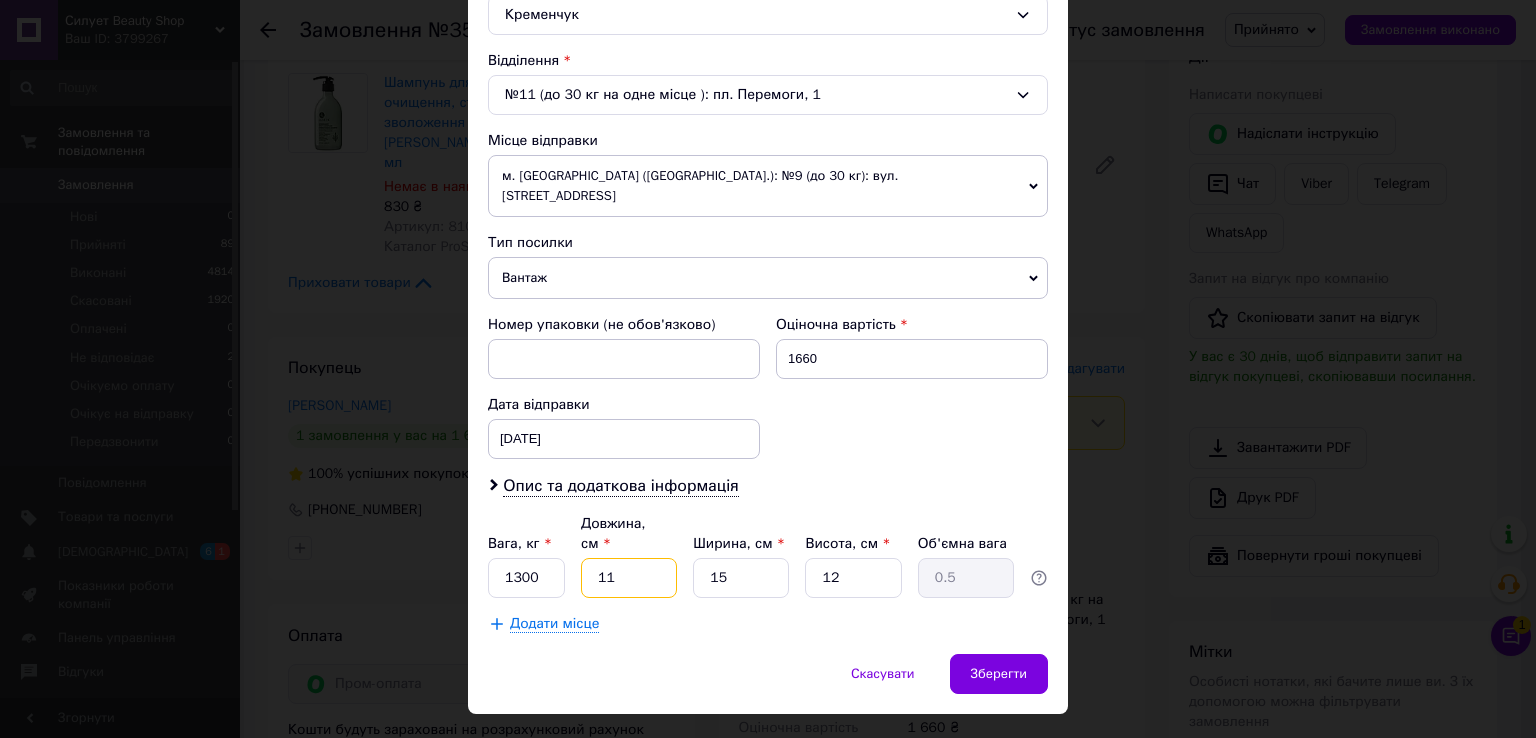 click on "11" at bounding box center [629, 578] 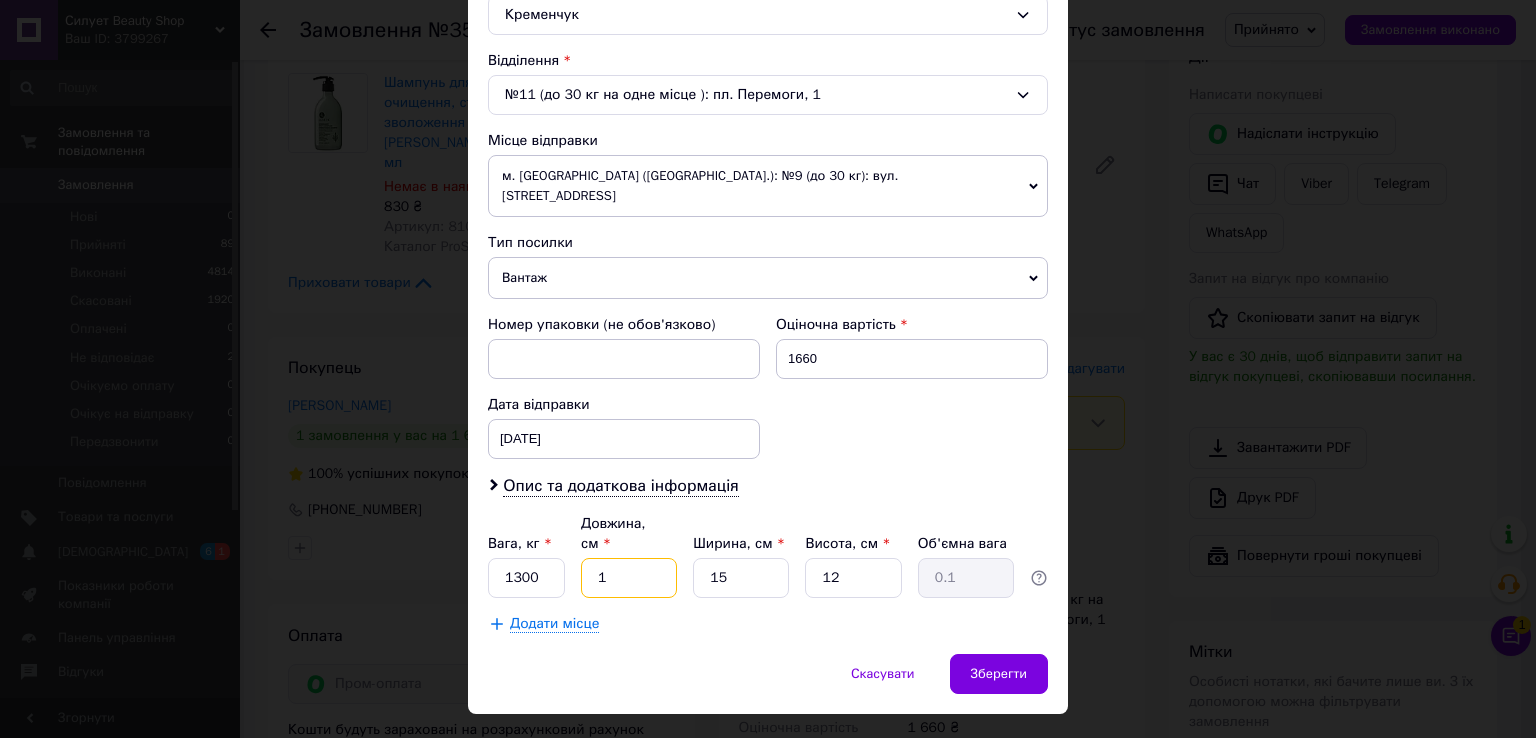 type on "1" 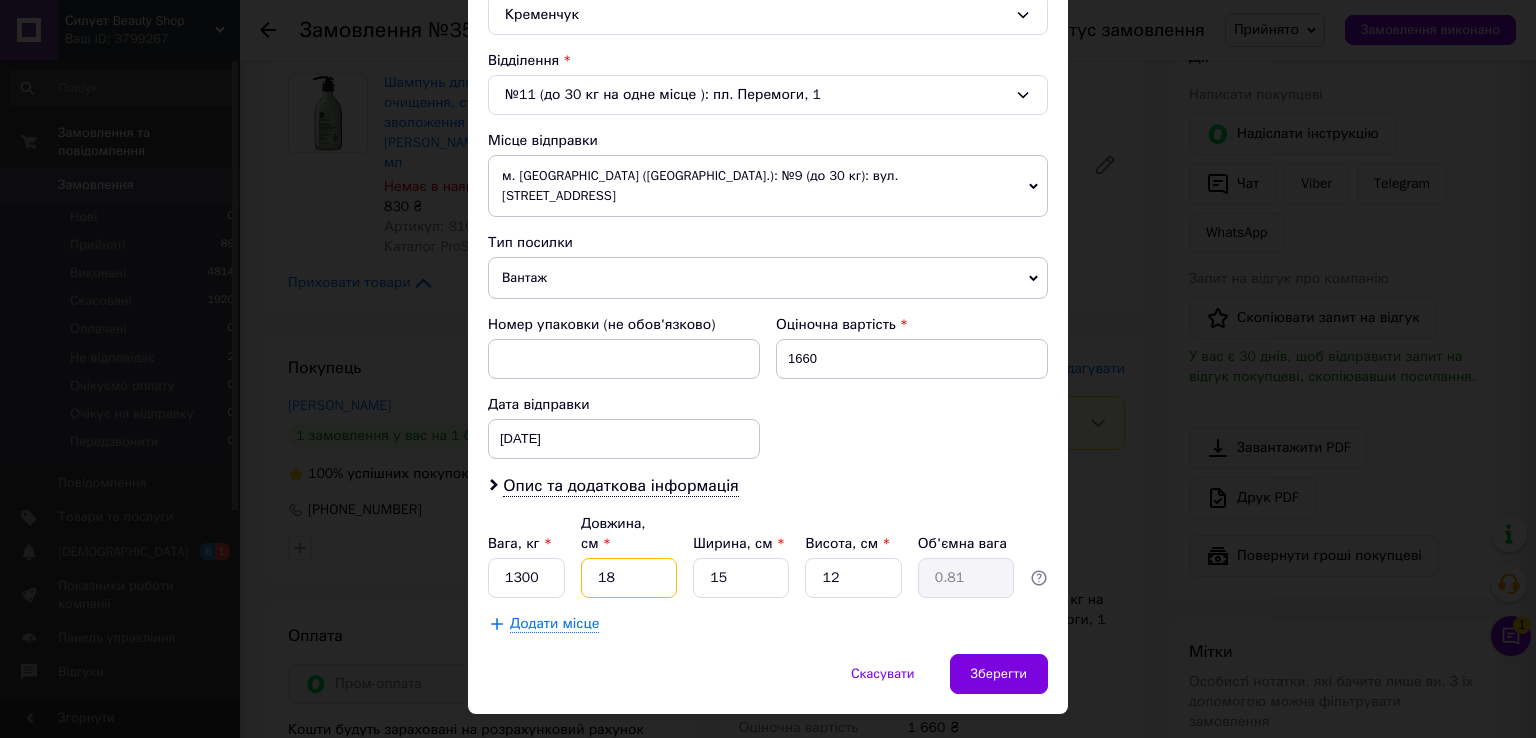 type on "18" 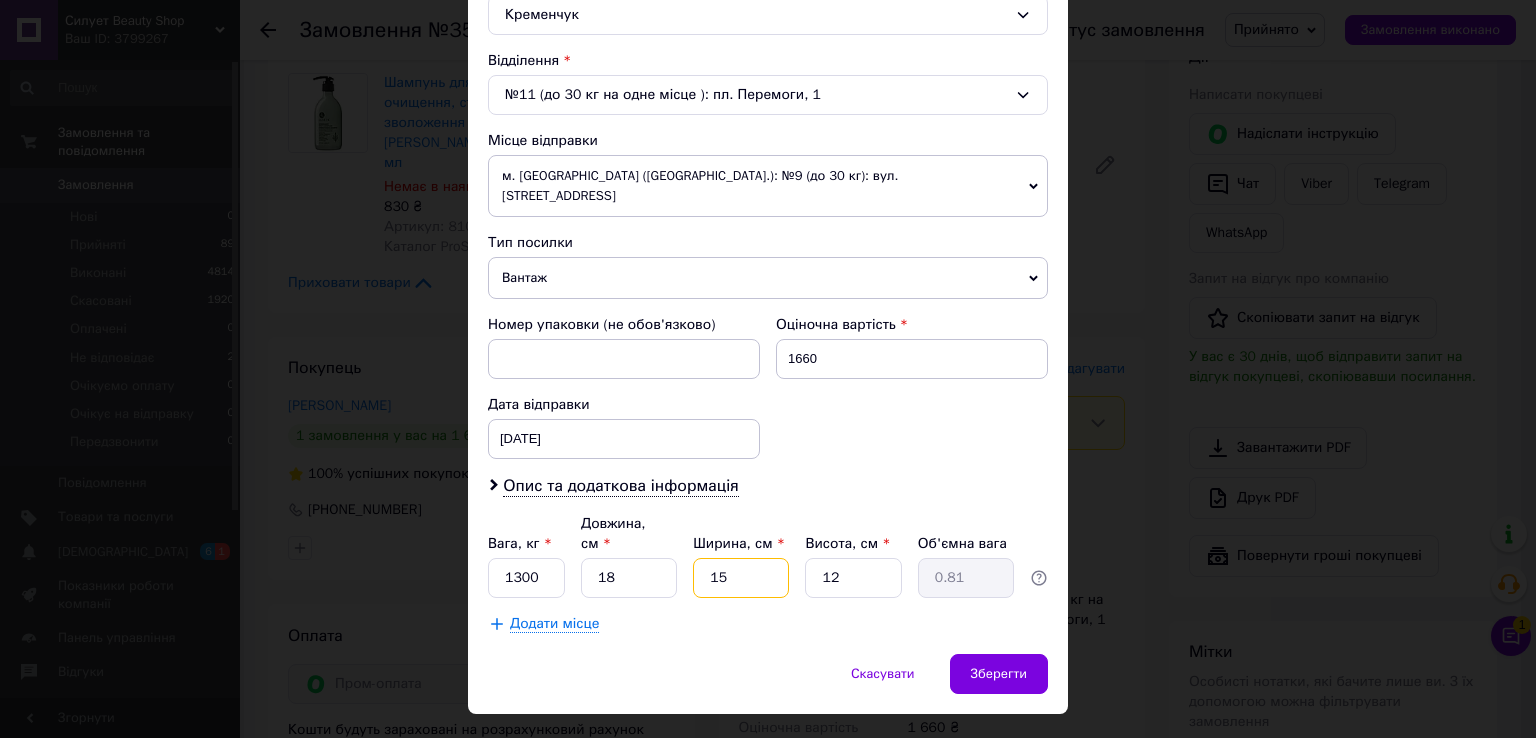 click on "15" at bounding box center (741, 578) 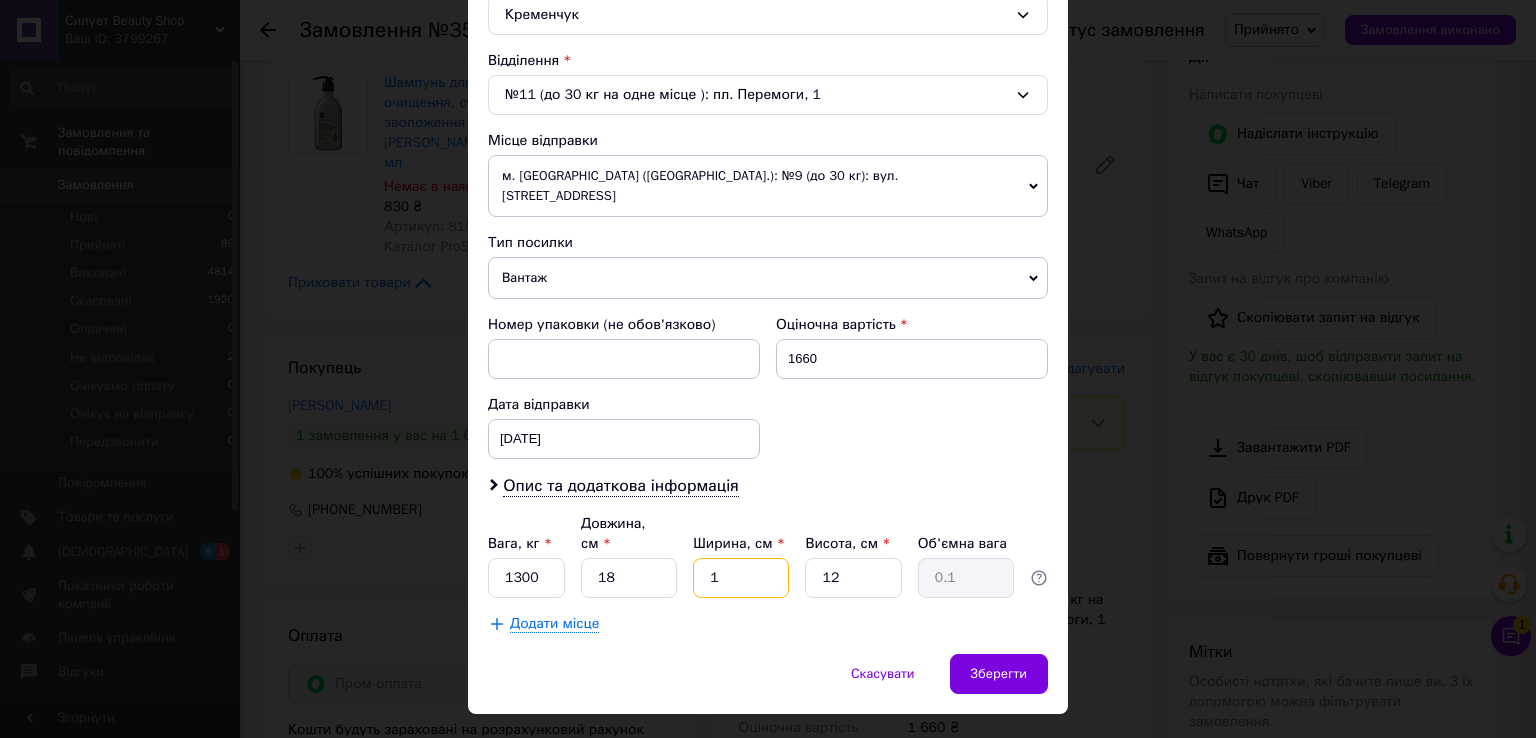 type 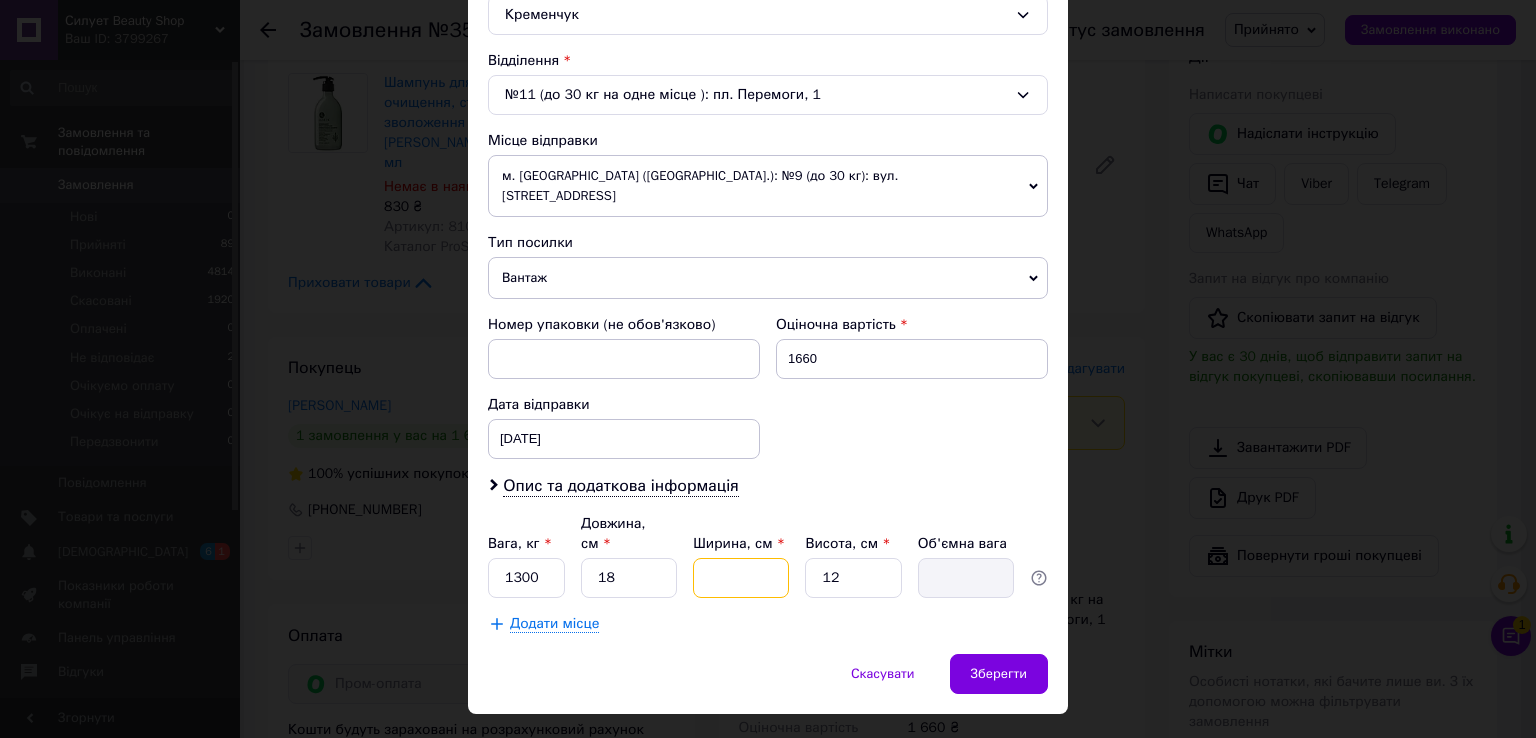 type on "1" 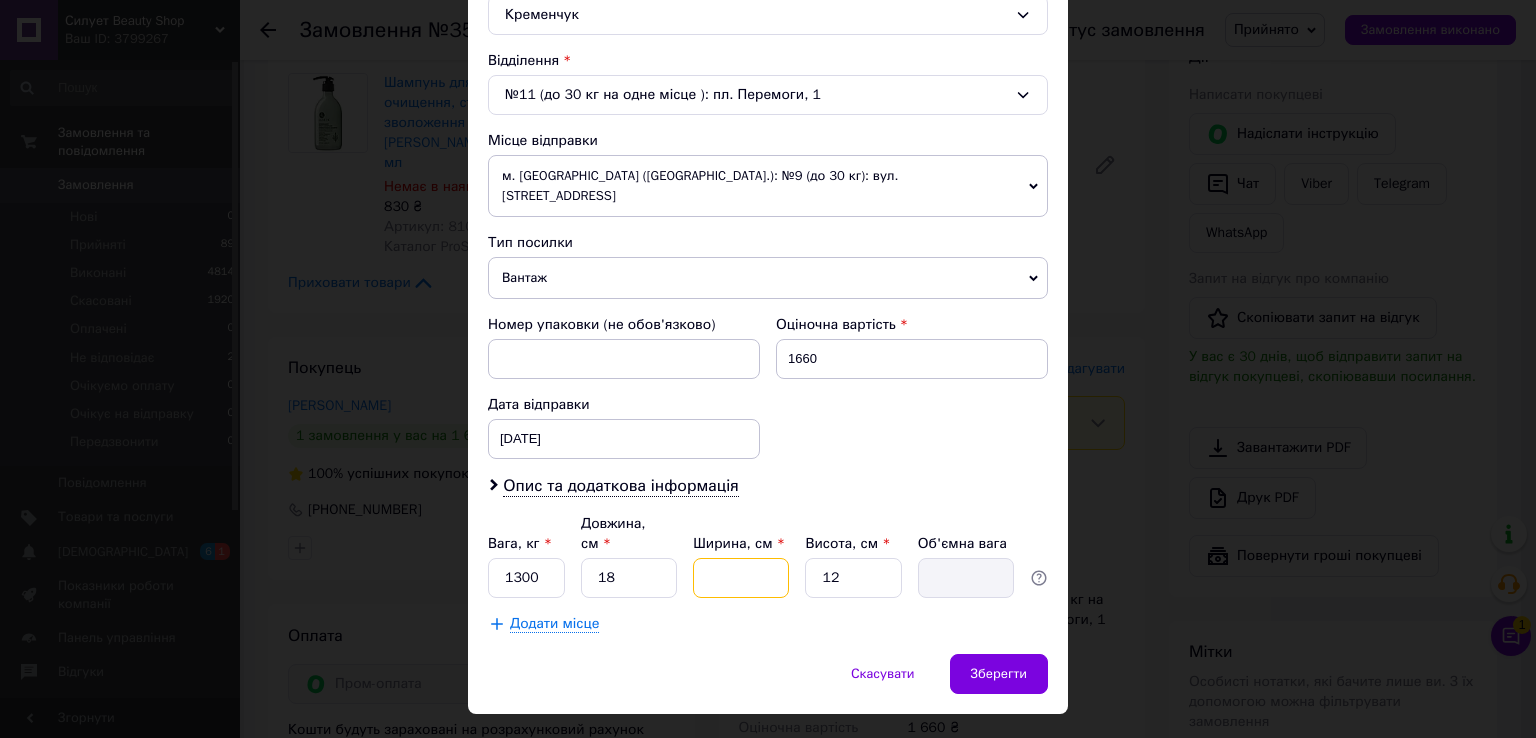 type on "0.1" 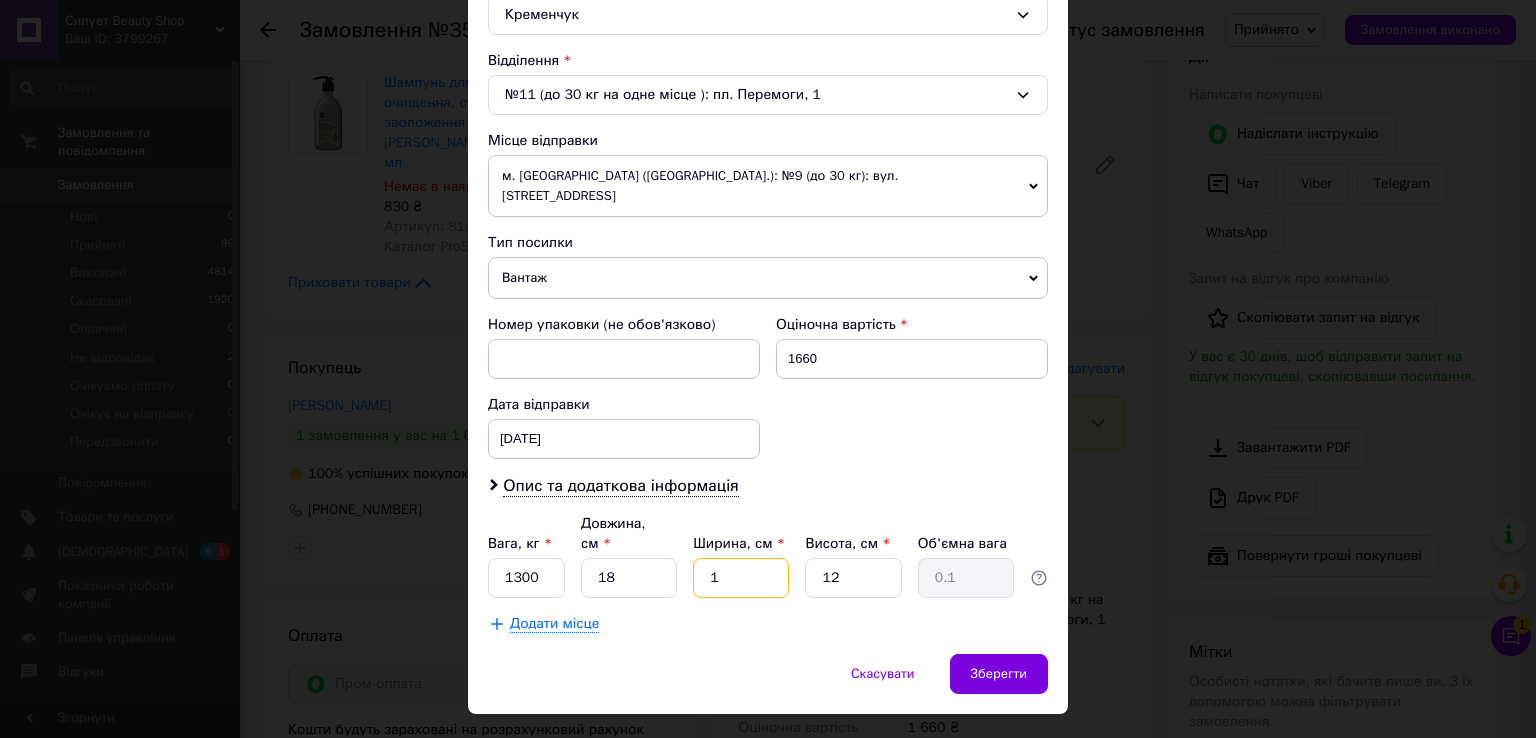 type on "17" 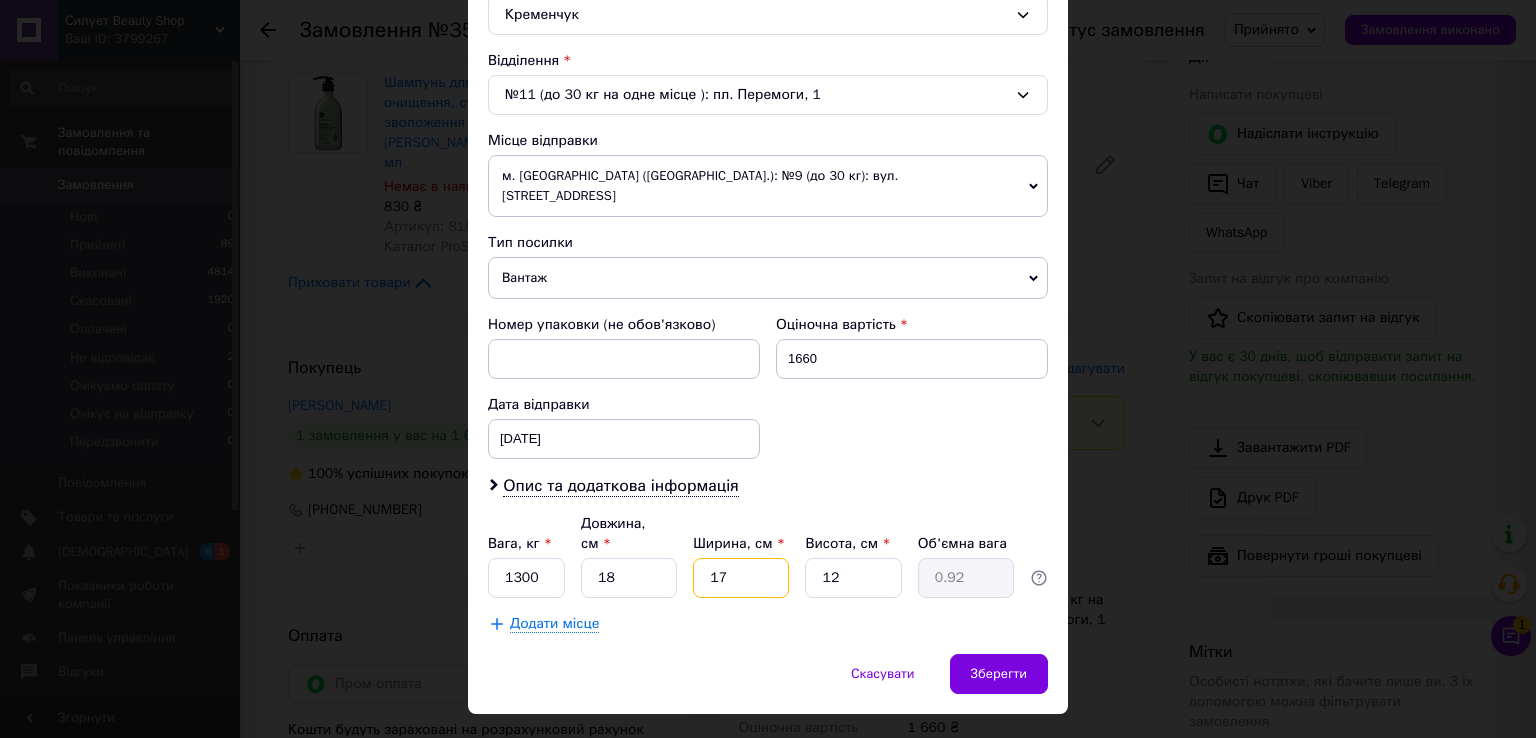 type on "17" 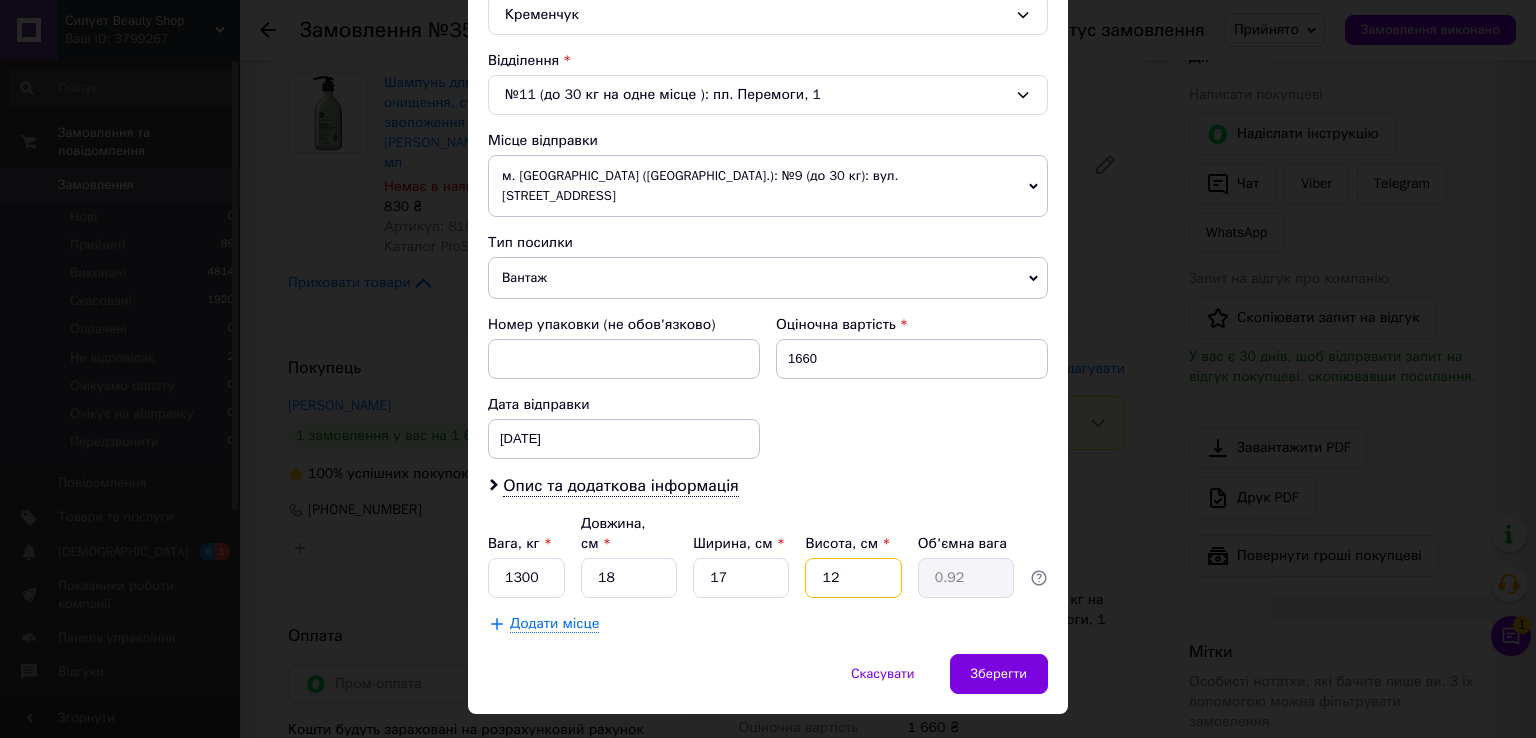 click on "12" at bounding box center [853, 578] 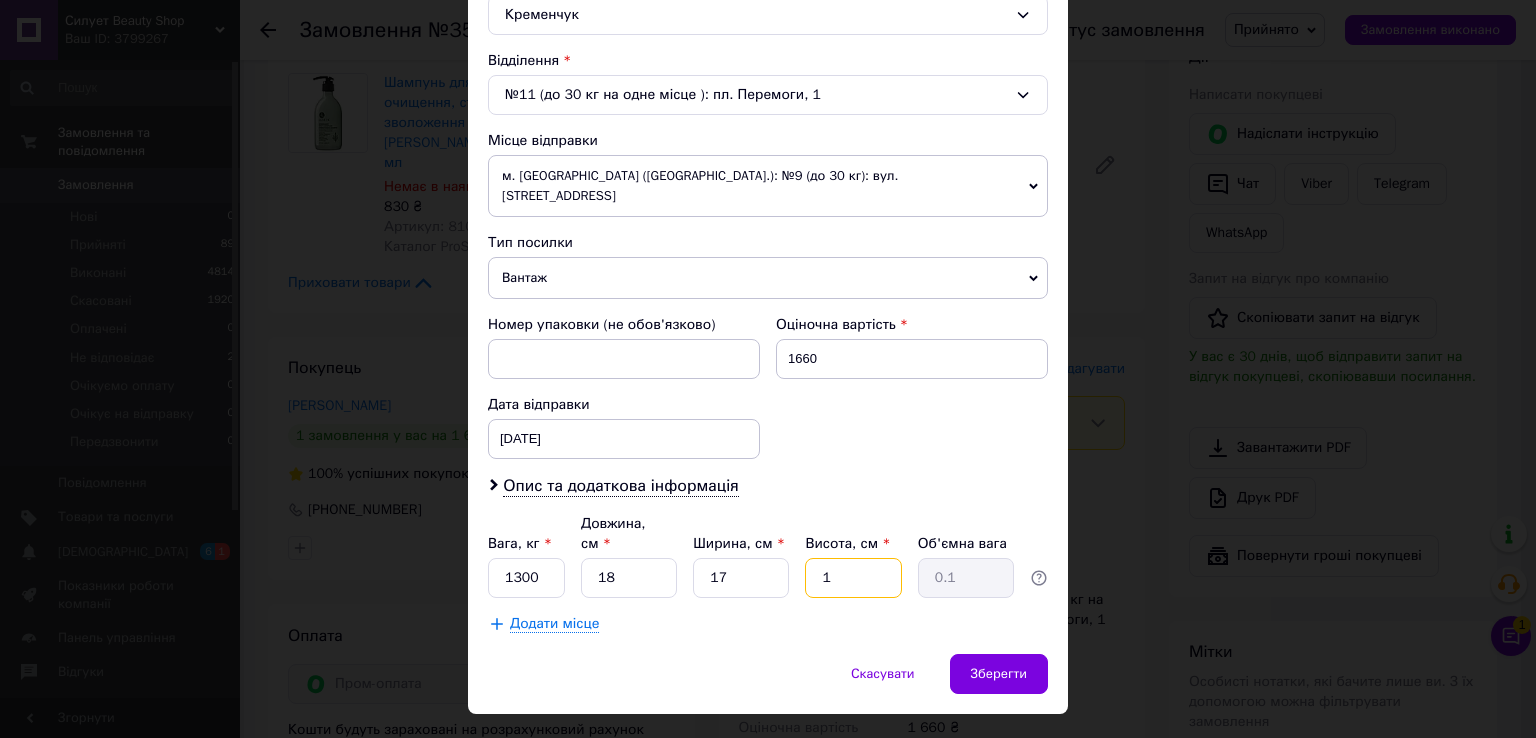 type 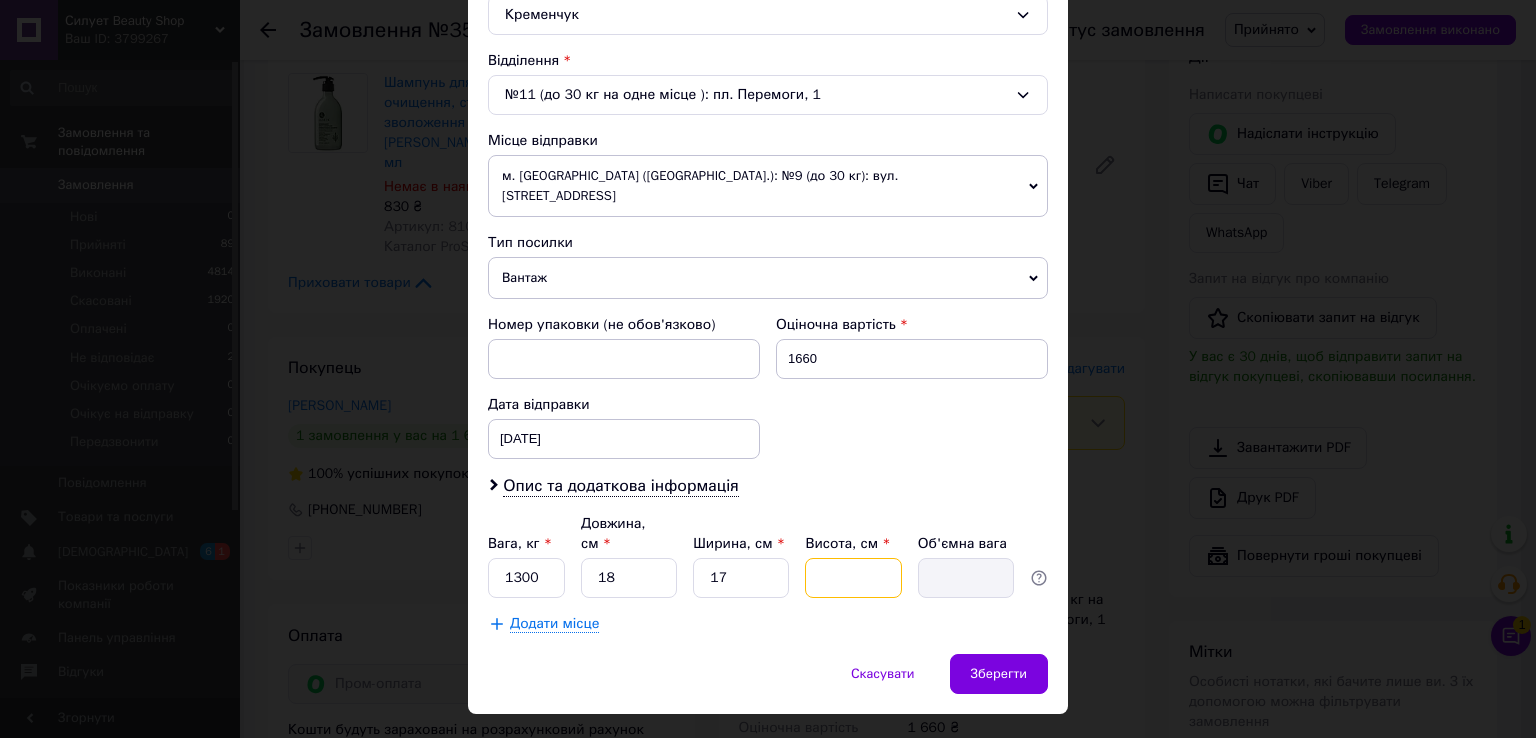 type on "1" 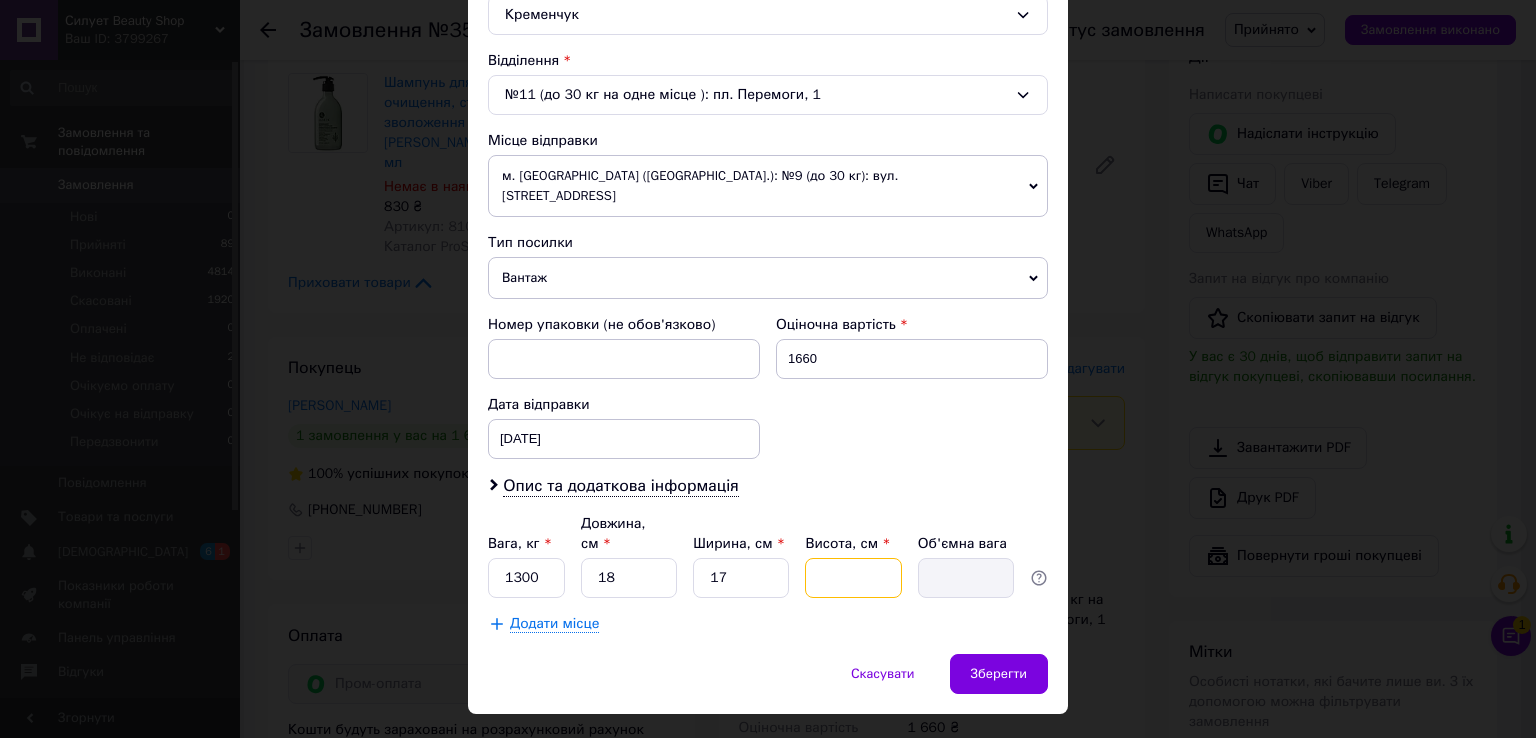 type on "0.1" 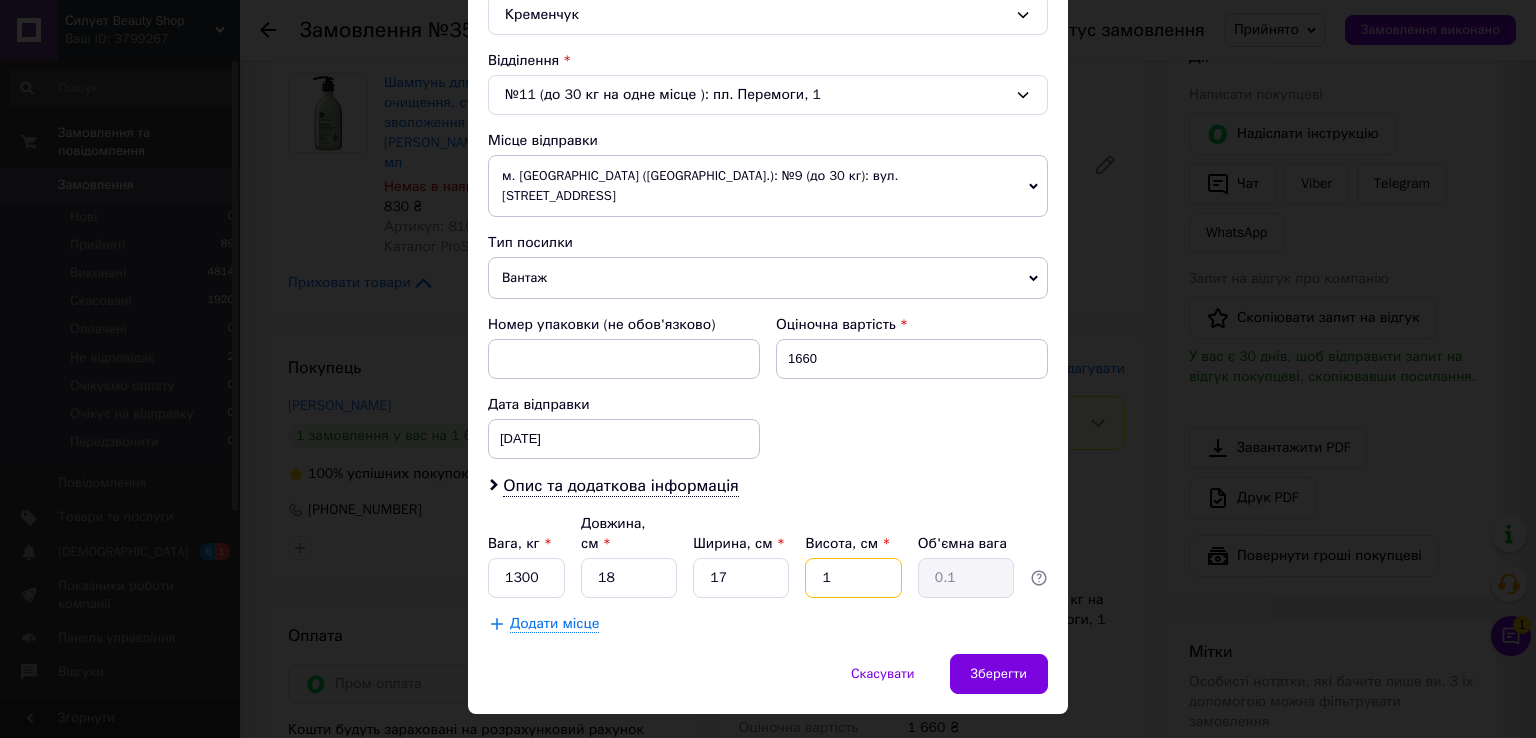 type on "17" 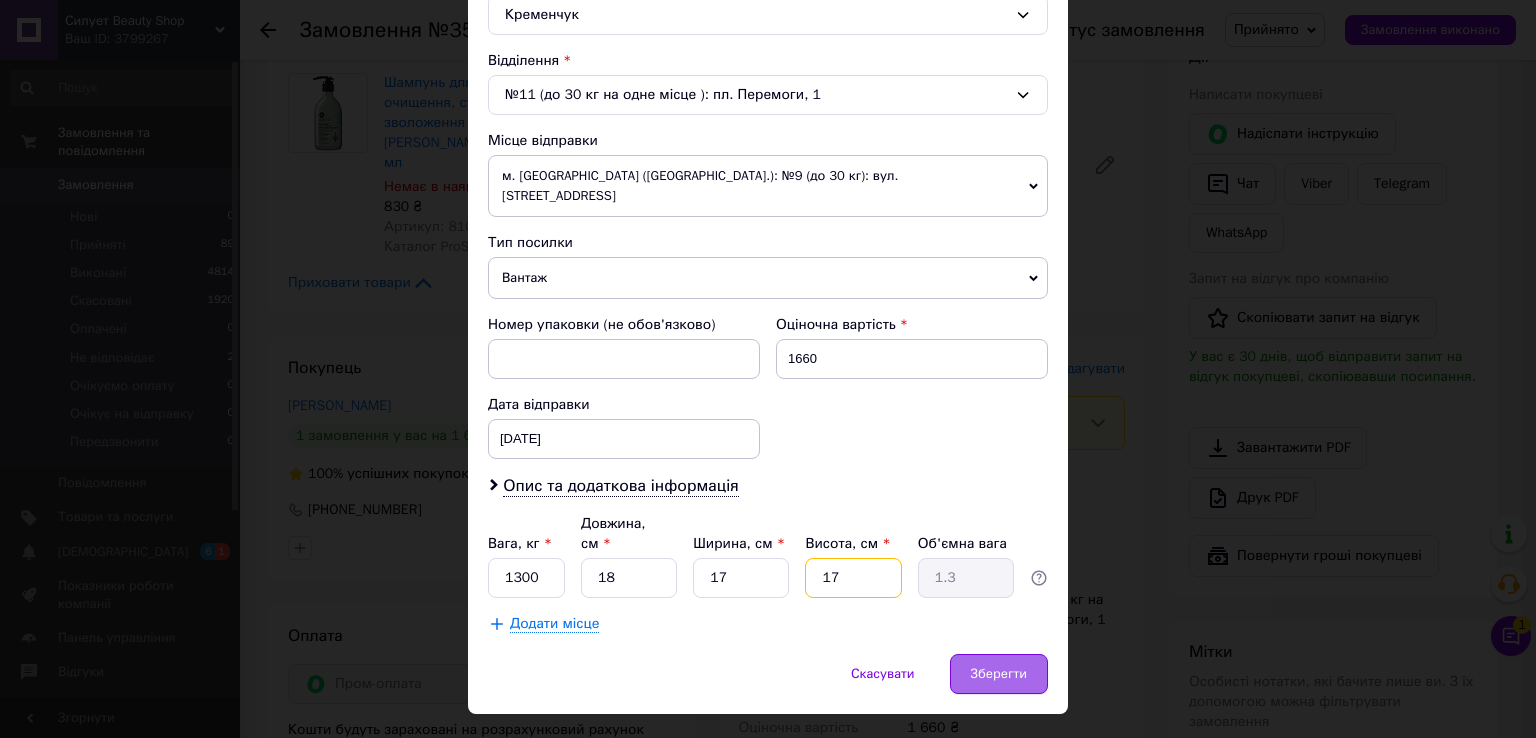 type on "17" 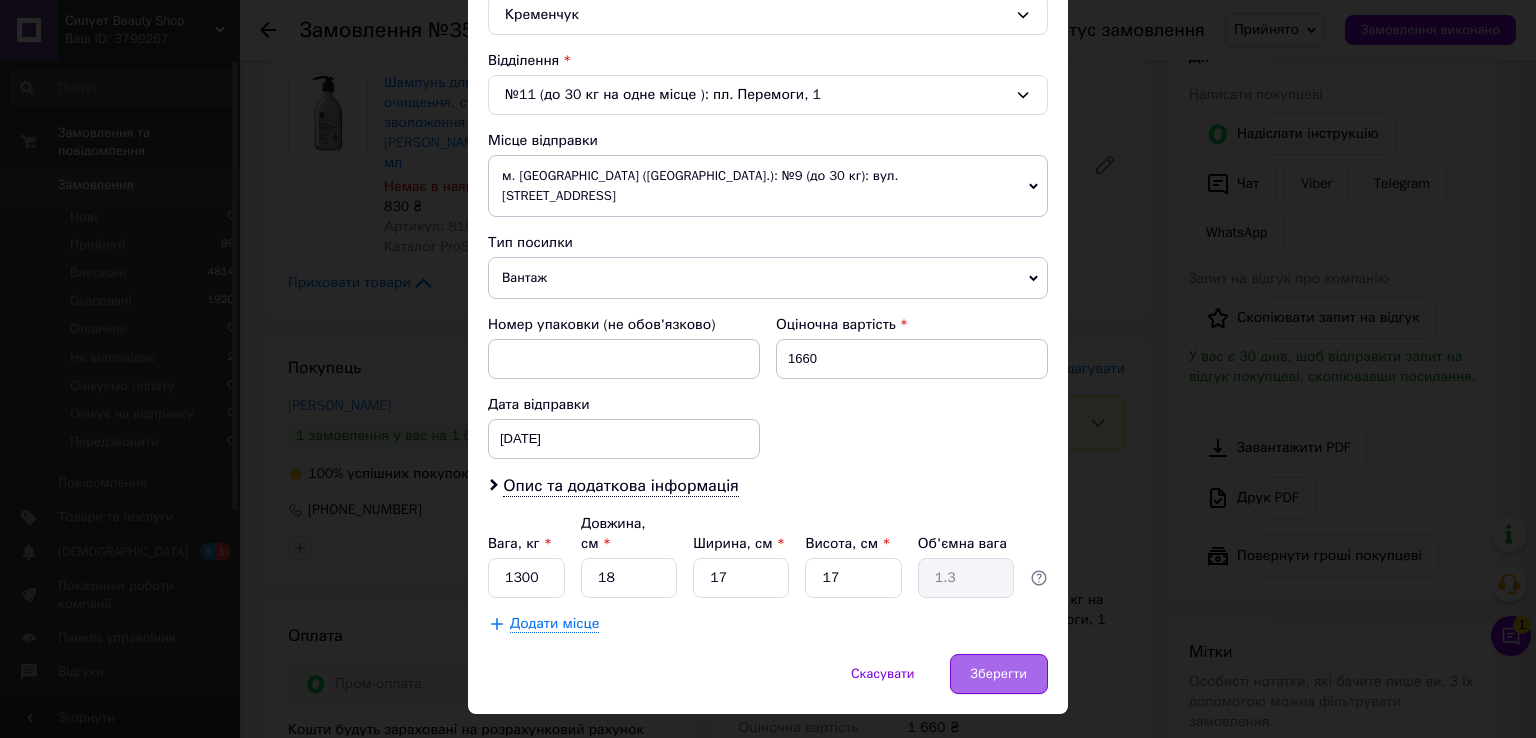 click on "Зберегти" at bounding box center [999, 674] 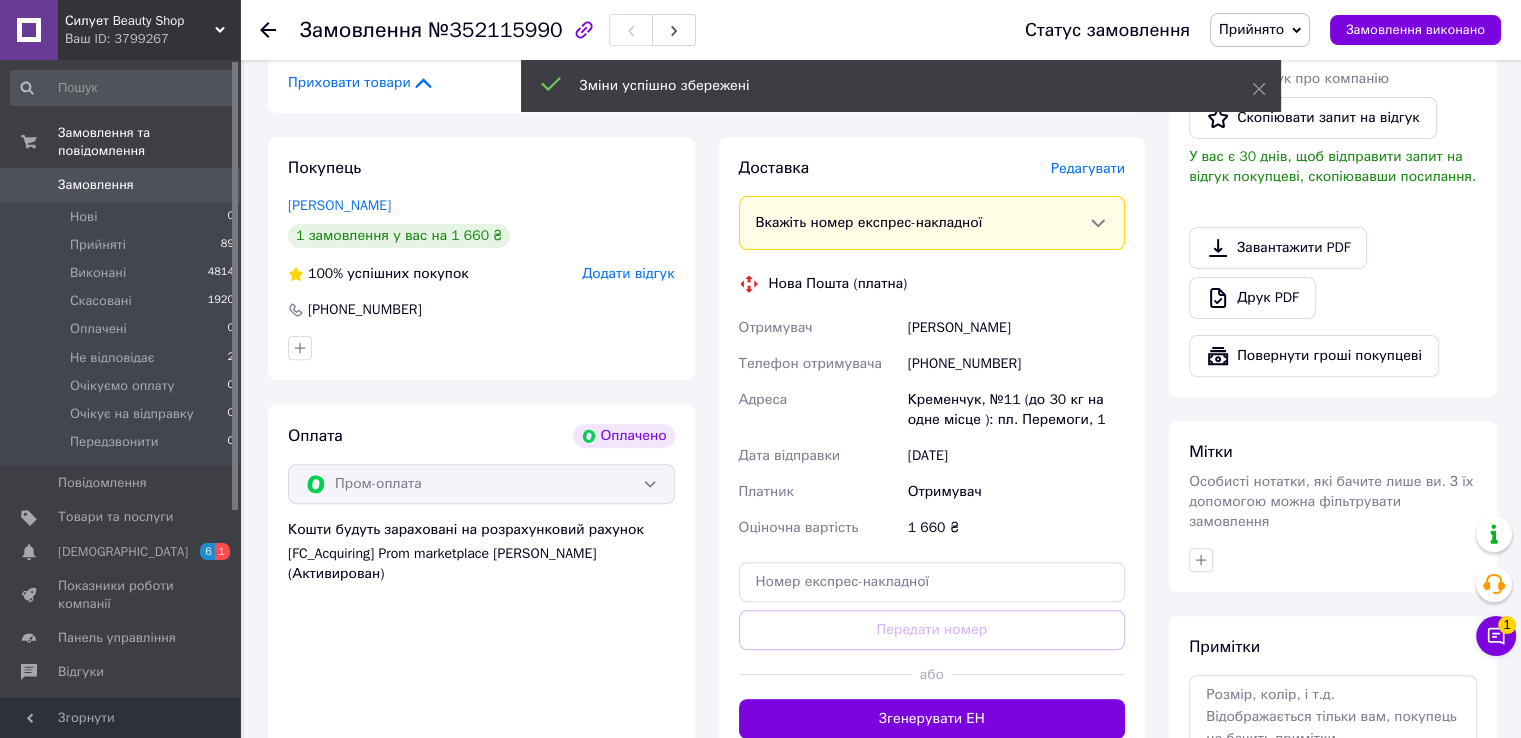 scroll, scrollTop: 700, scrollLeft: 0, axis: vertical 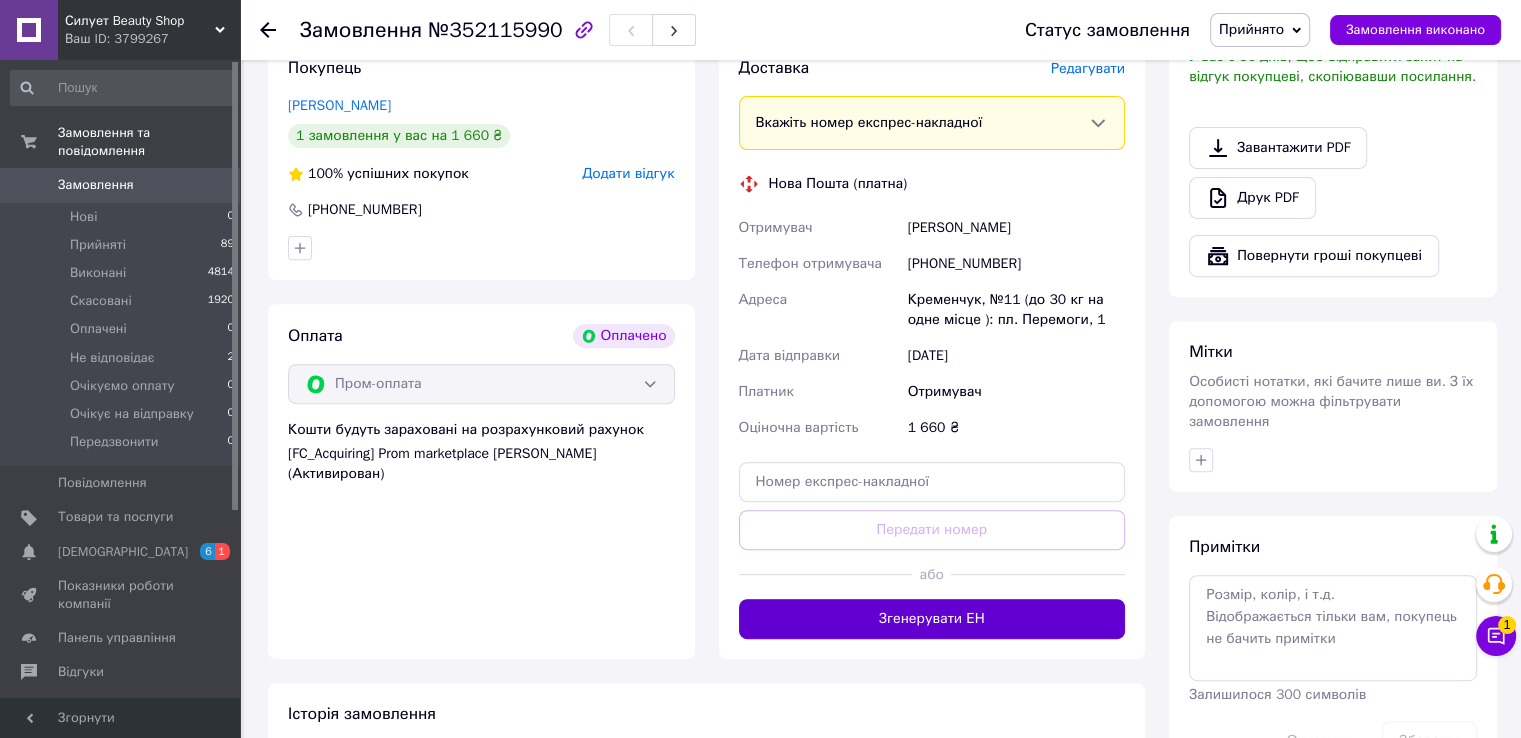 click on "Згенерувати ЕН" at bounding box center (932, 619) 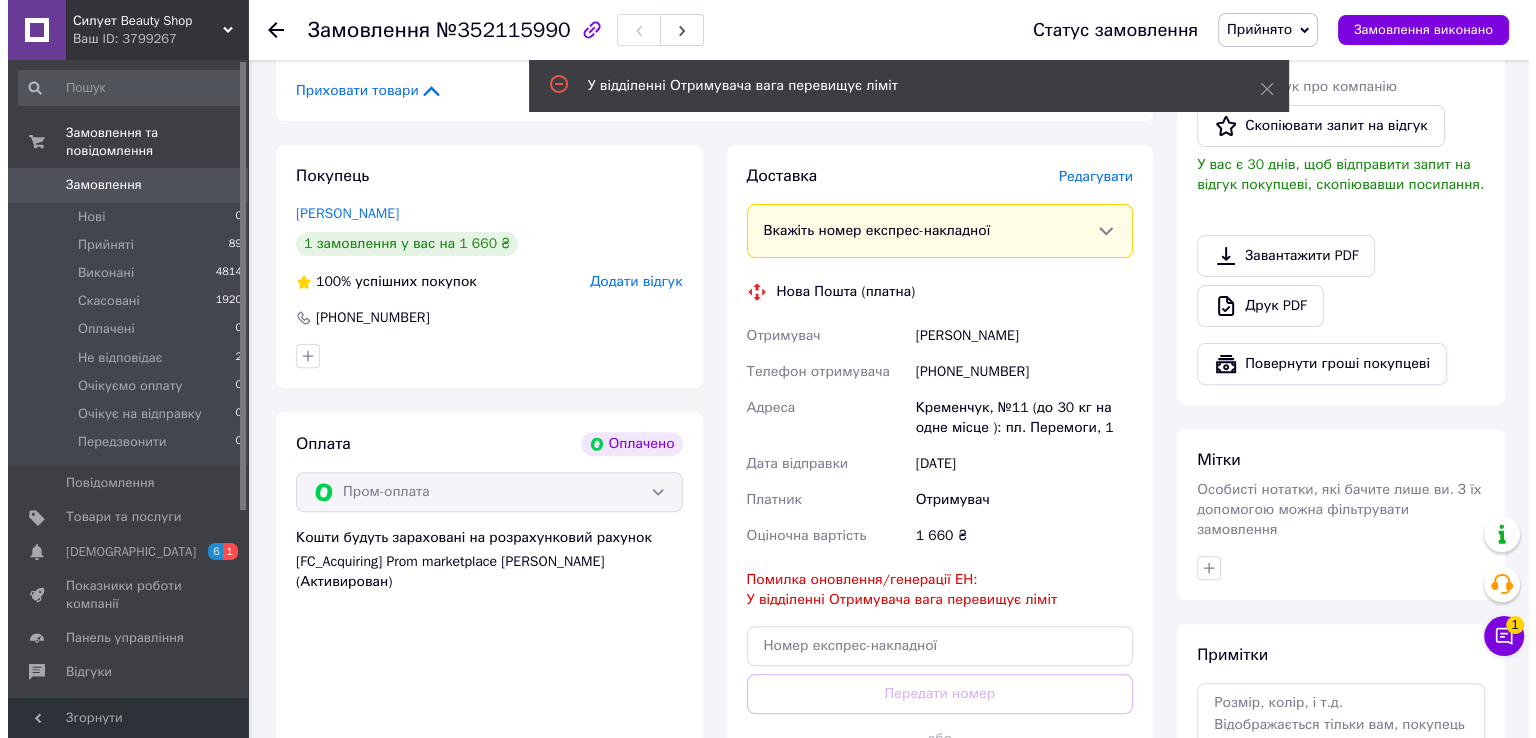 scroll, scrollTop: 400, scrollLeft: 0, axis: vertical 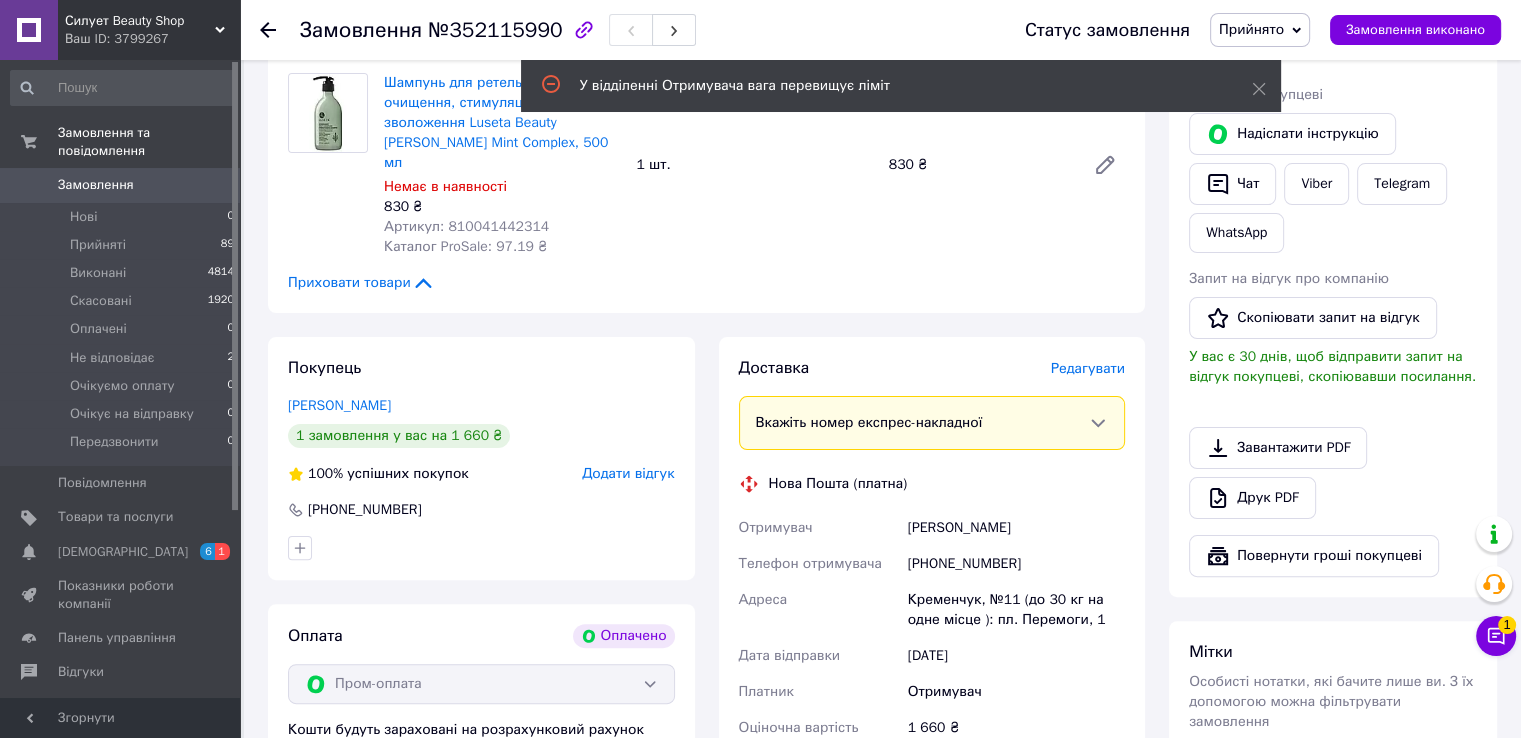 click on "Редагувати" at bounding box center (1088, 368) 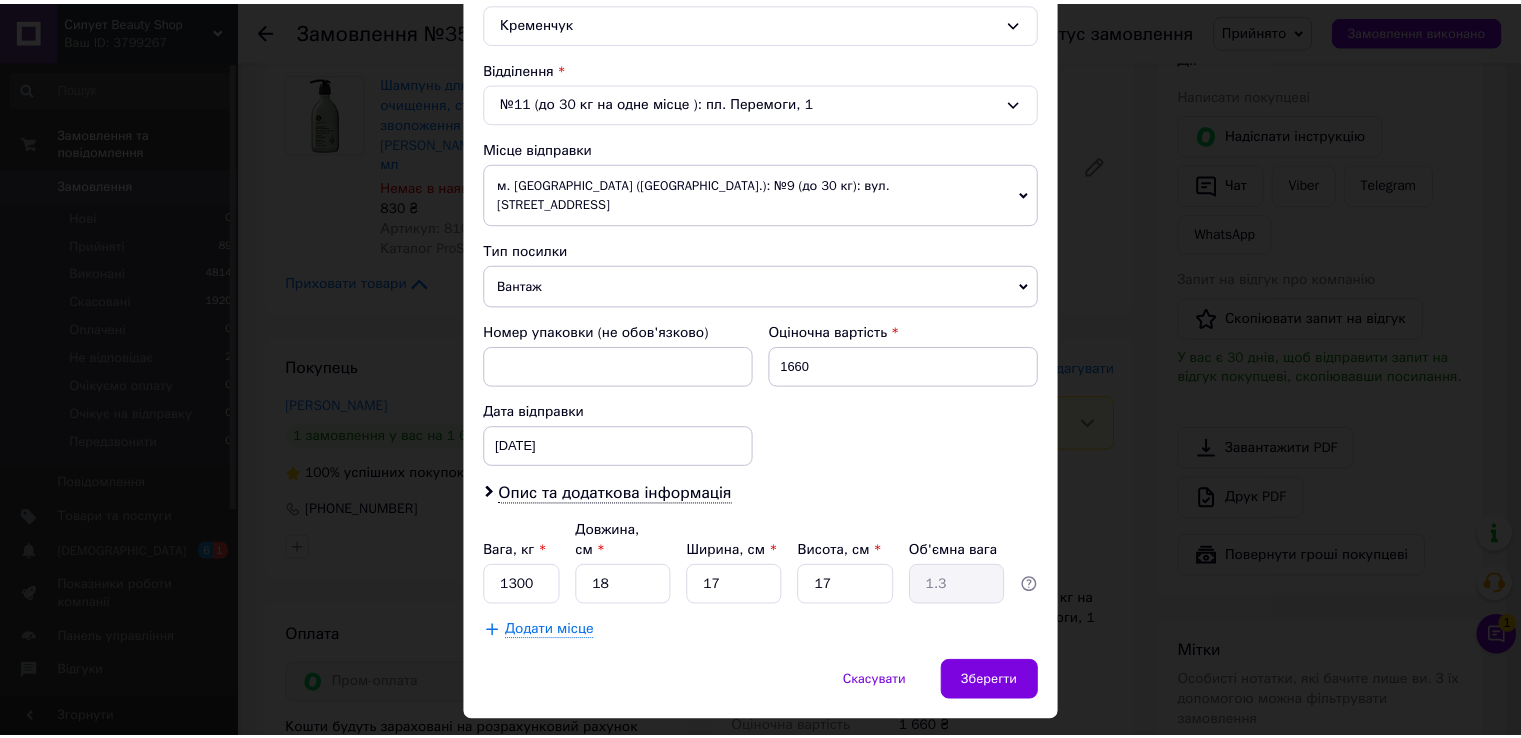 scroll, scrollTop: 584, scrollLeft: 0, axis: vertical 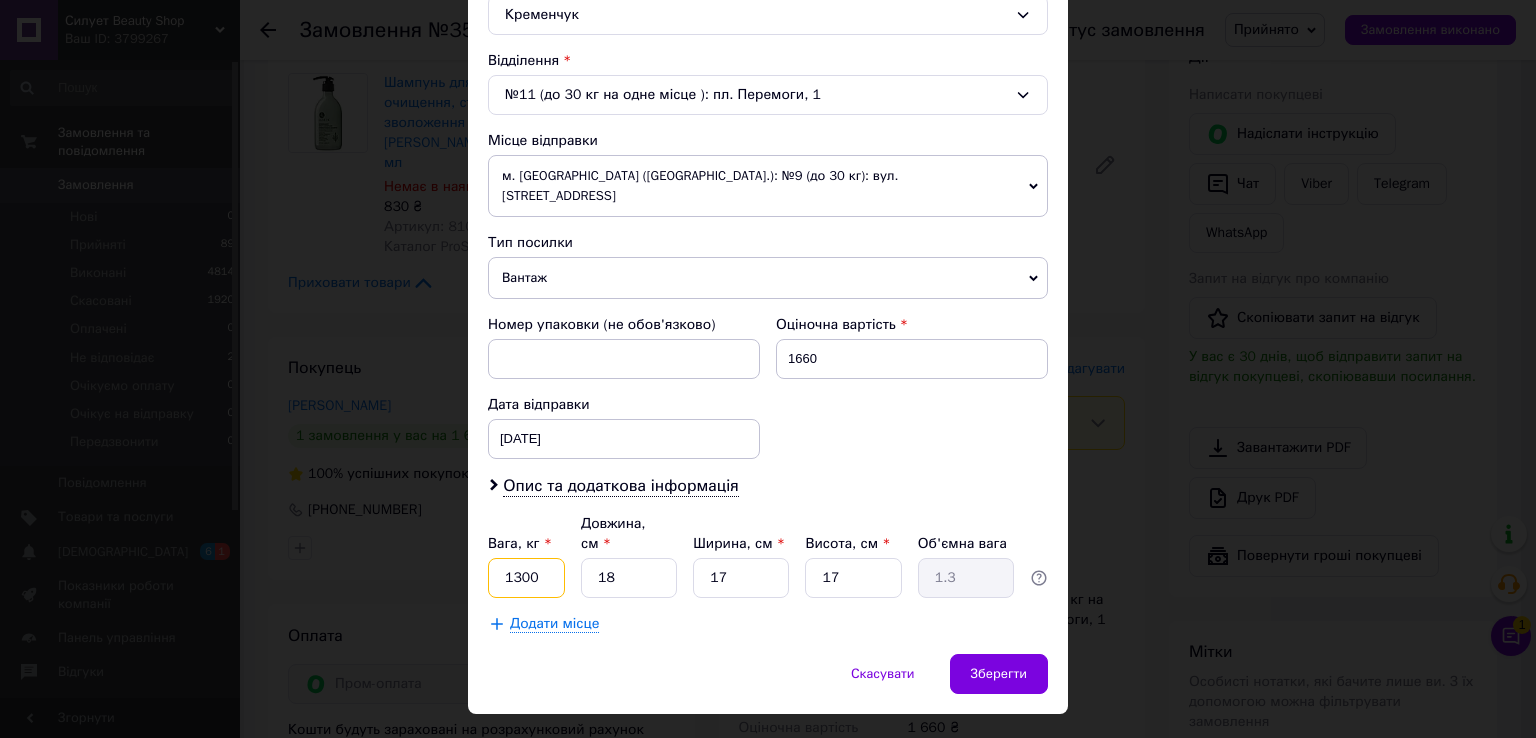 click on "1300" at bounding box center [526, 578] 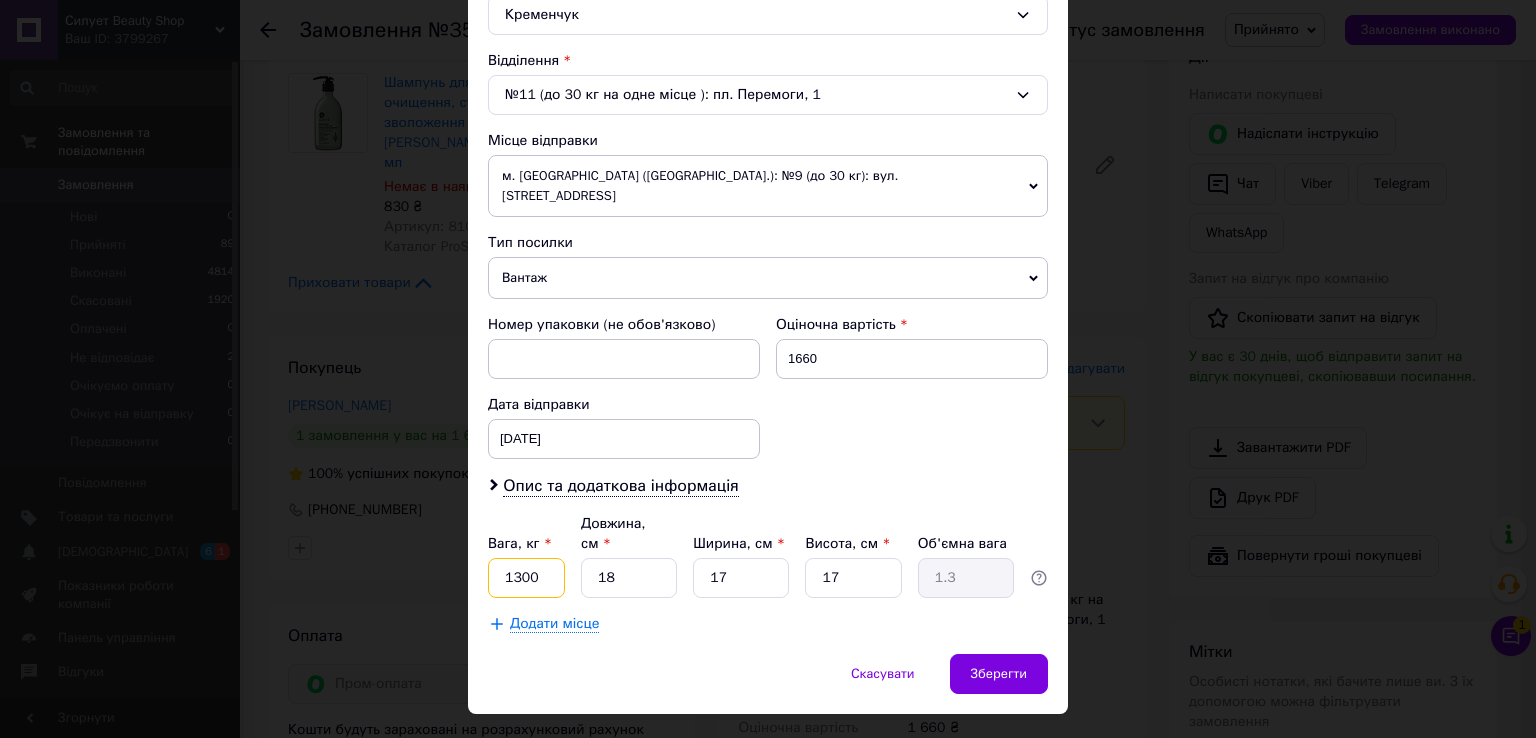 click on "1300" at bounding box center [526, 578] 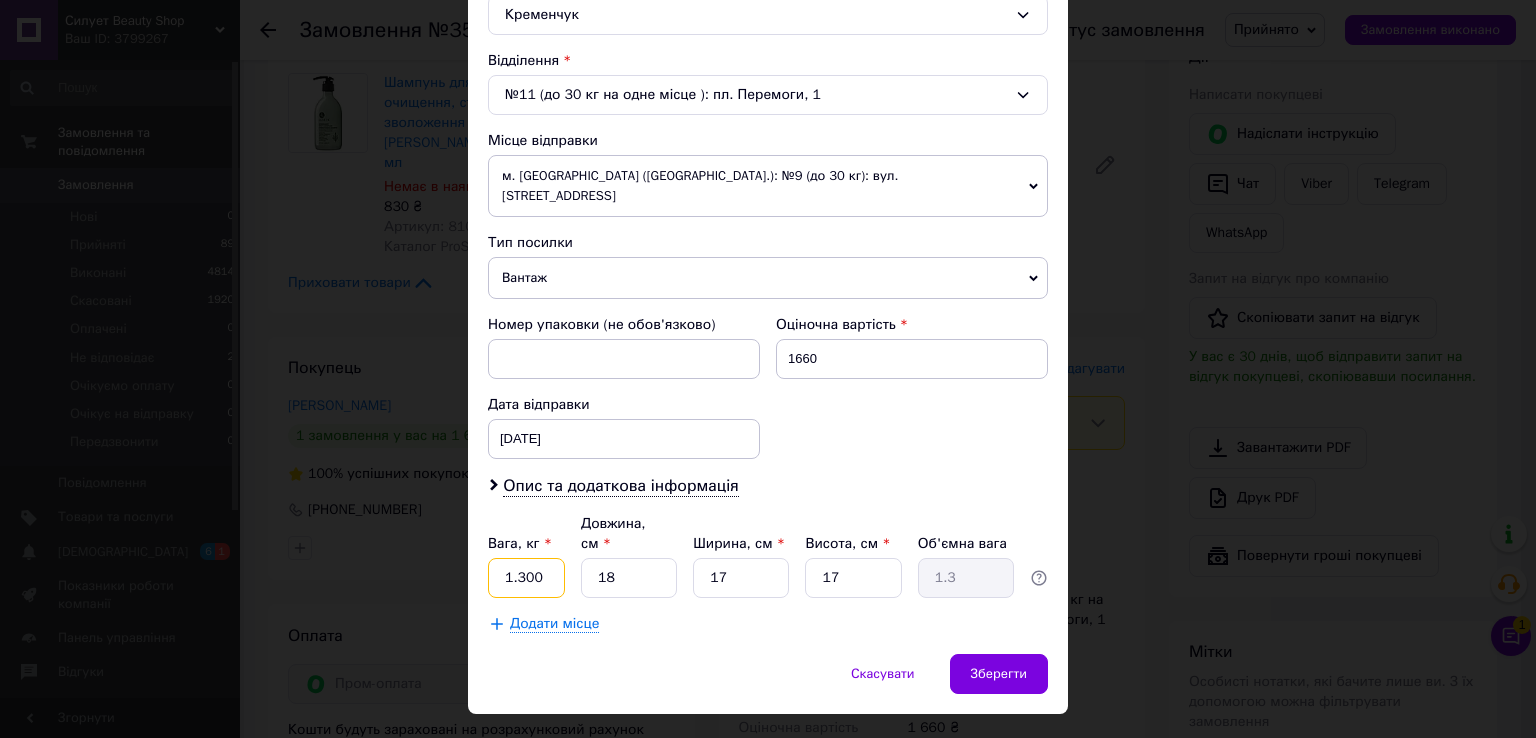 click on "1.300" at bounding box center (526, 578) 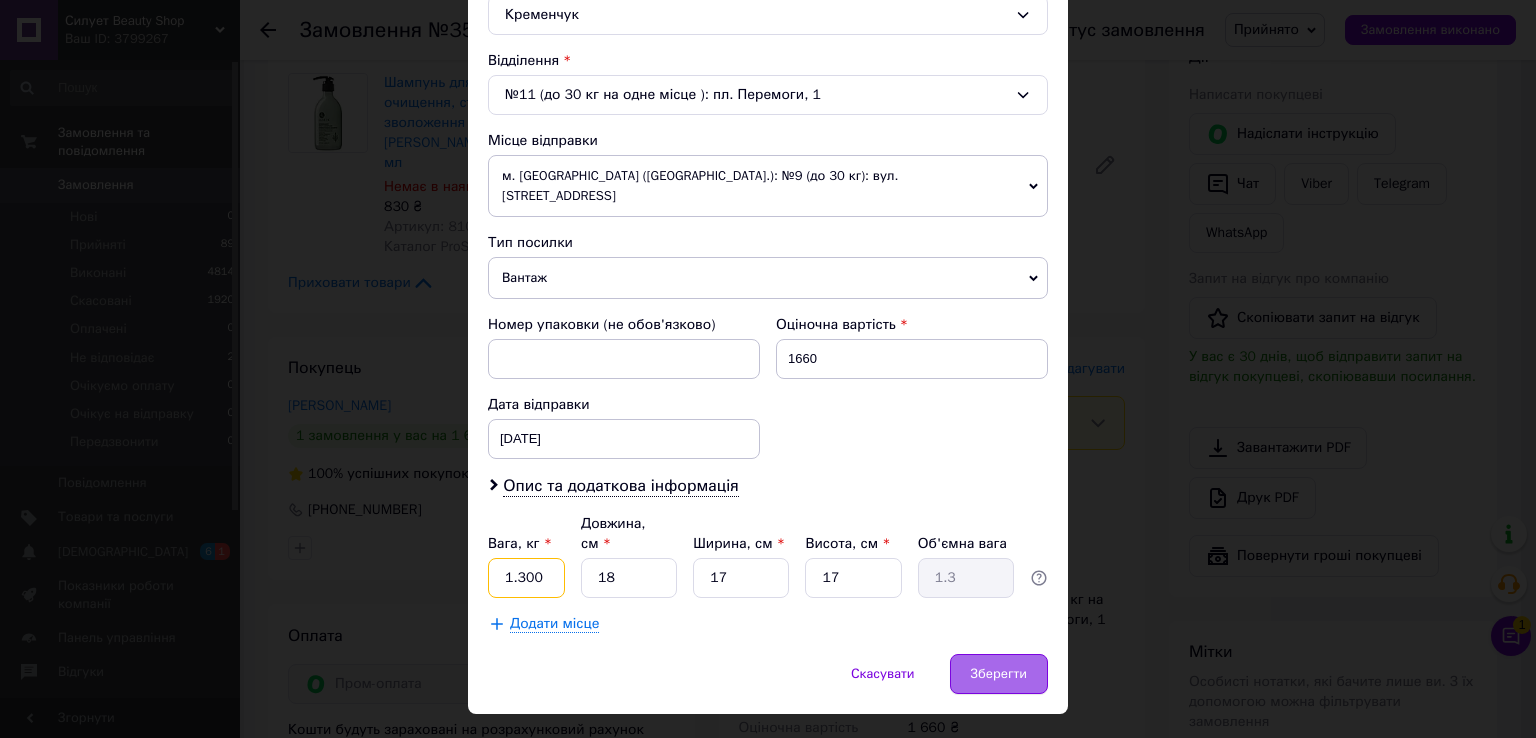 type on "1.300" 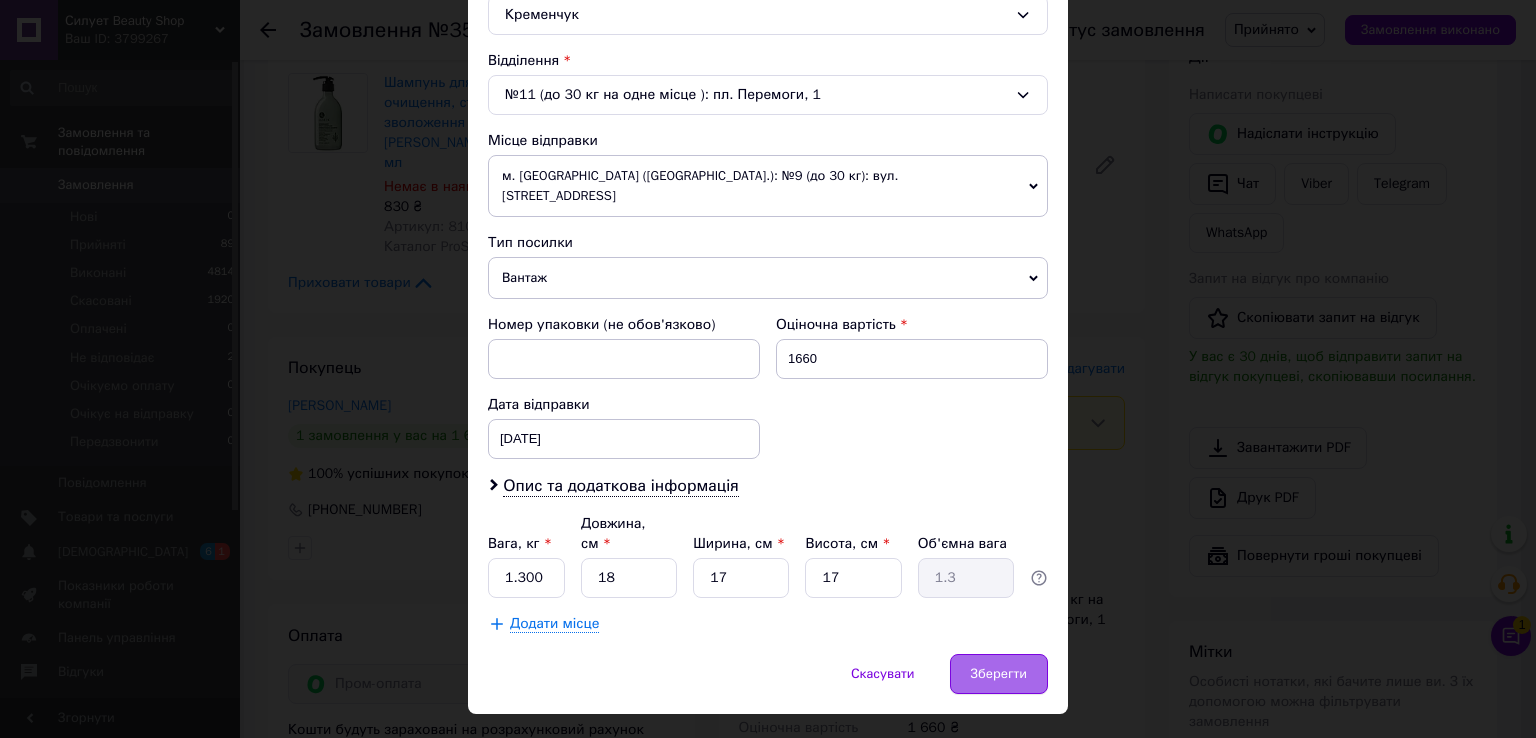 click on "Зберегти" at bounding box center [999, 674] 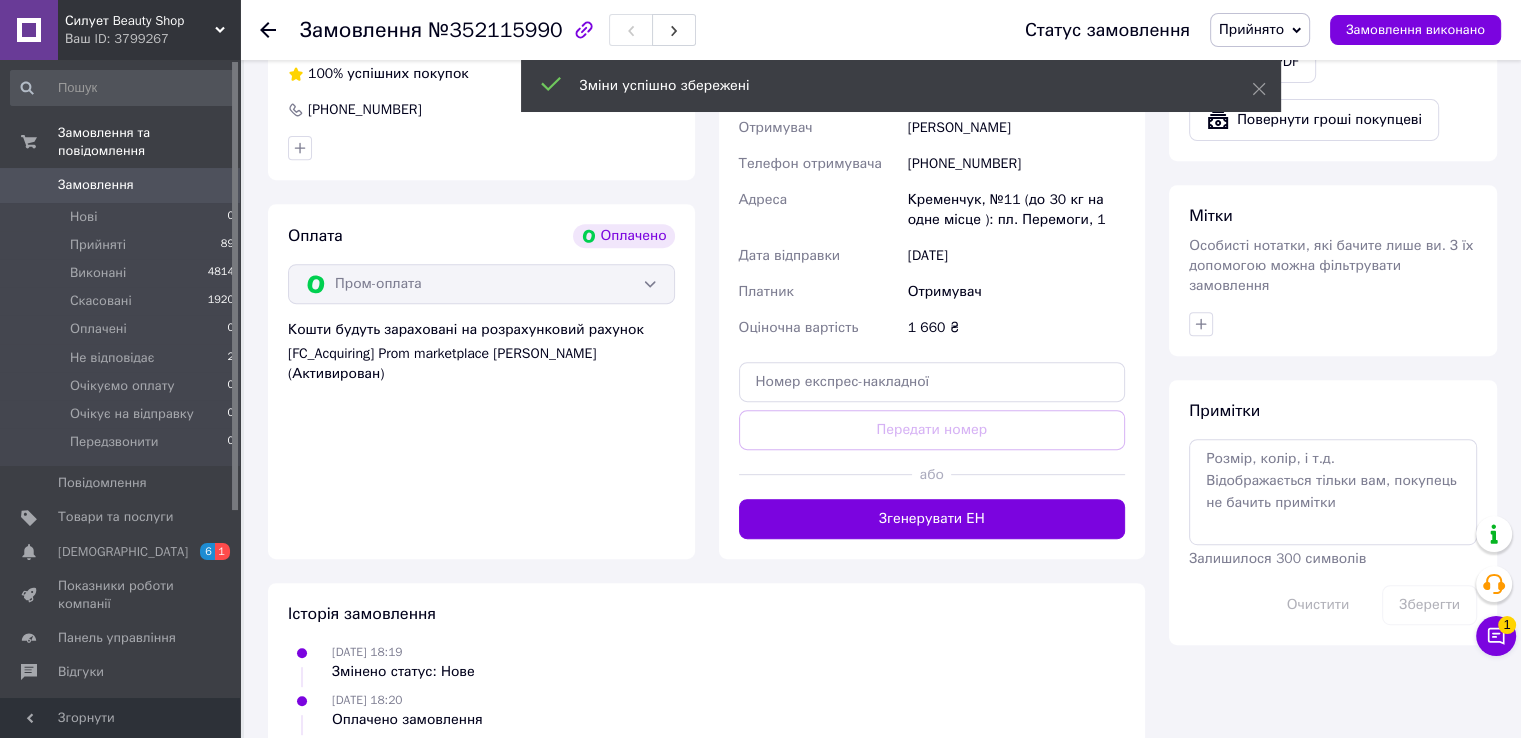 scroll, scrollTop: 1090, scrollLeft: 0, axis: vertical 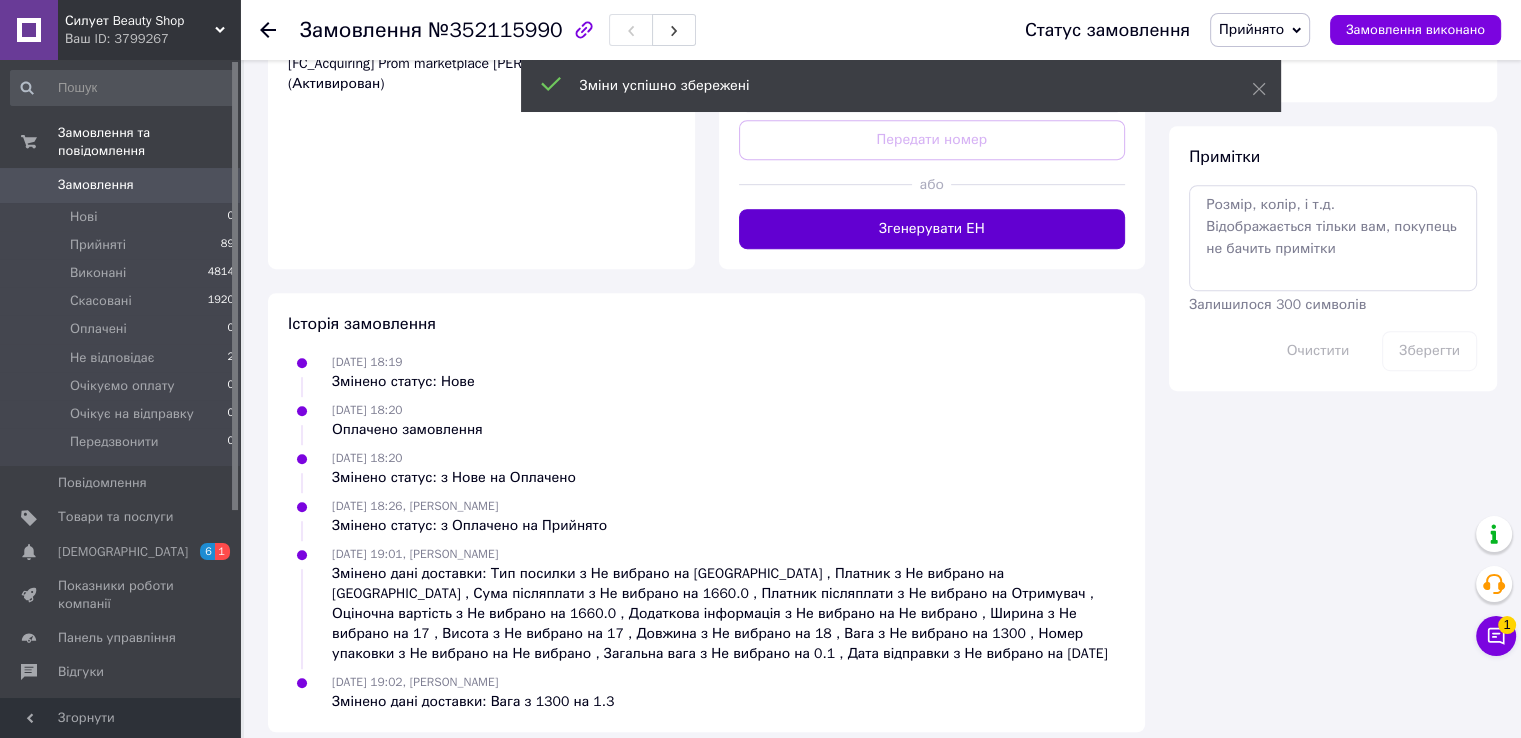 click on "Згенерувати ЕН" at bounding box center [932, 229] 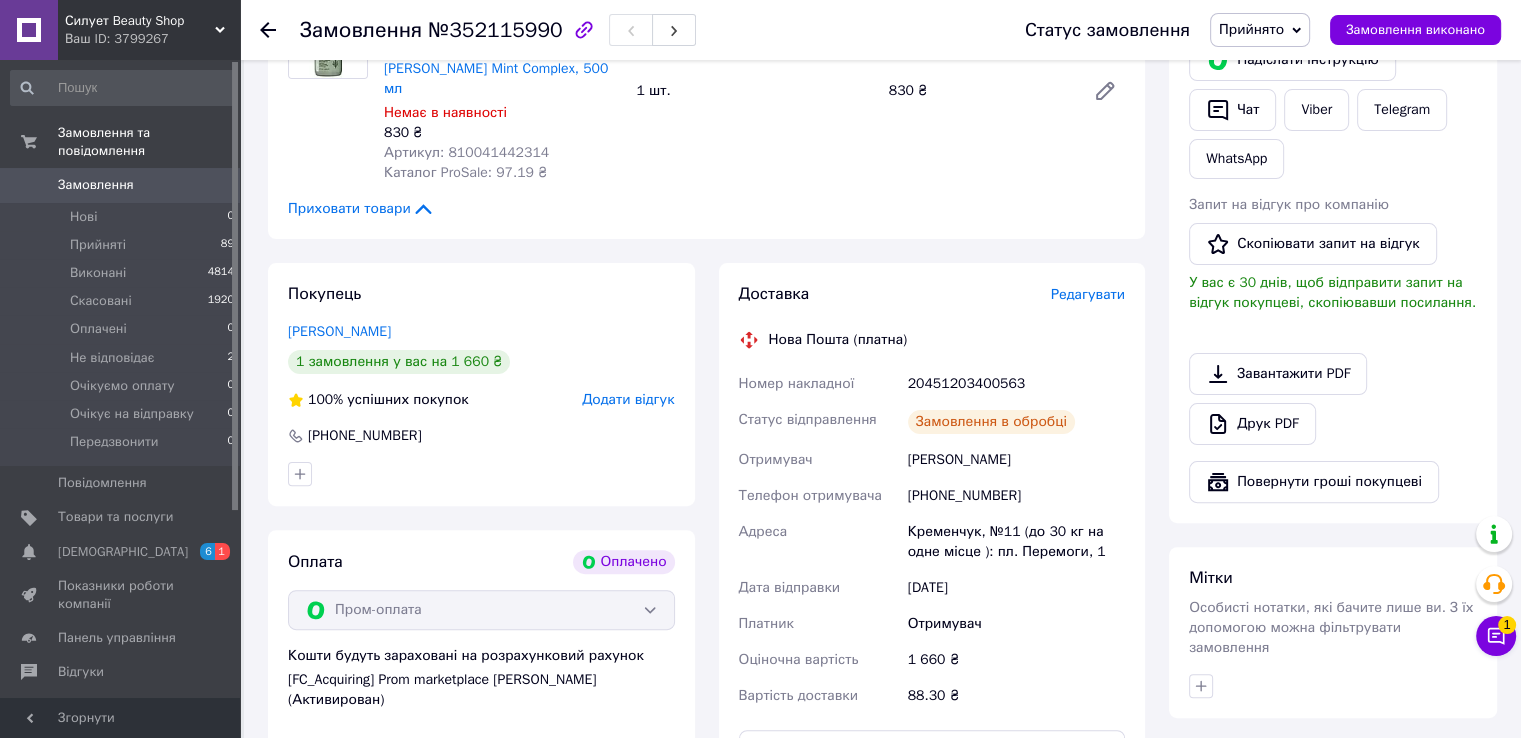 scroll, scrollTop: 445, scrollLeft: 0, axis: vertical 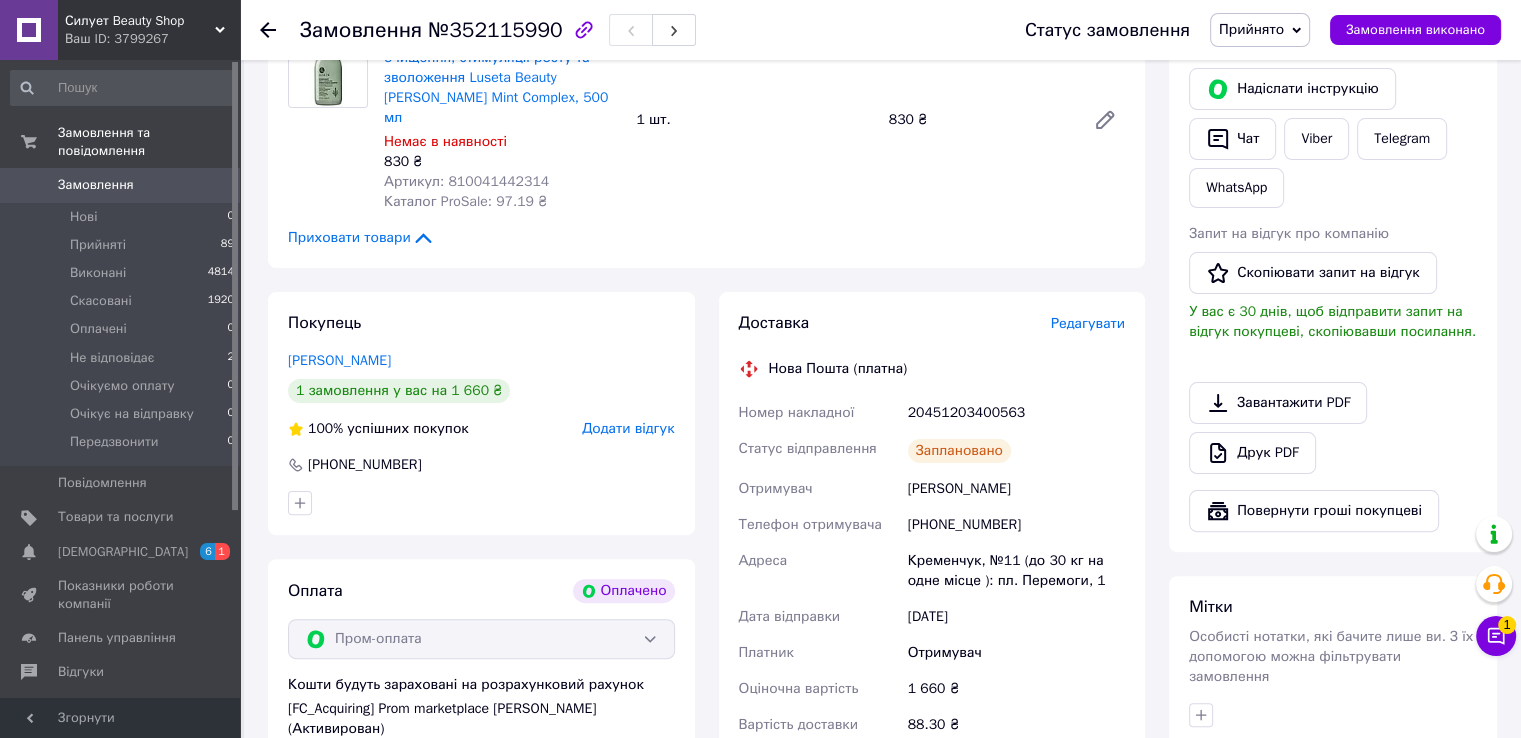 click on "Замовлення" at bounding box center [96, 185] 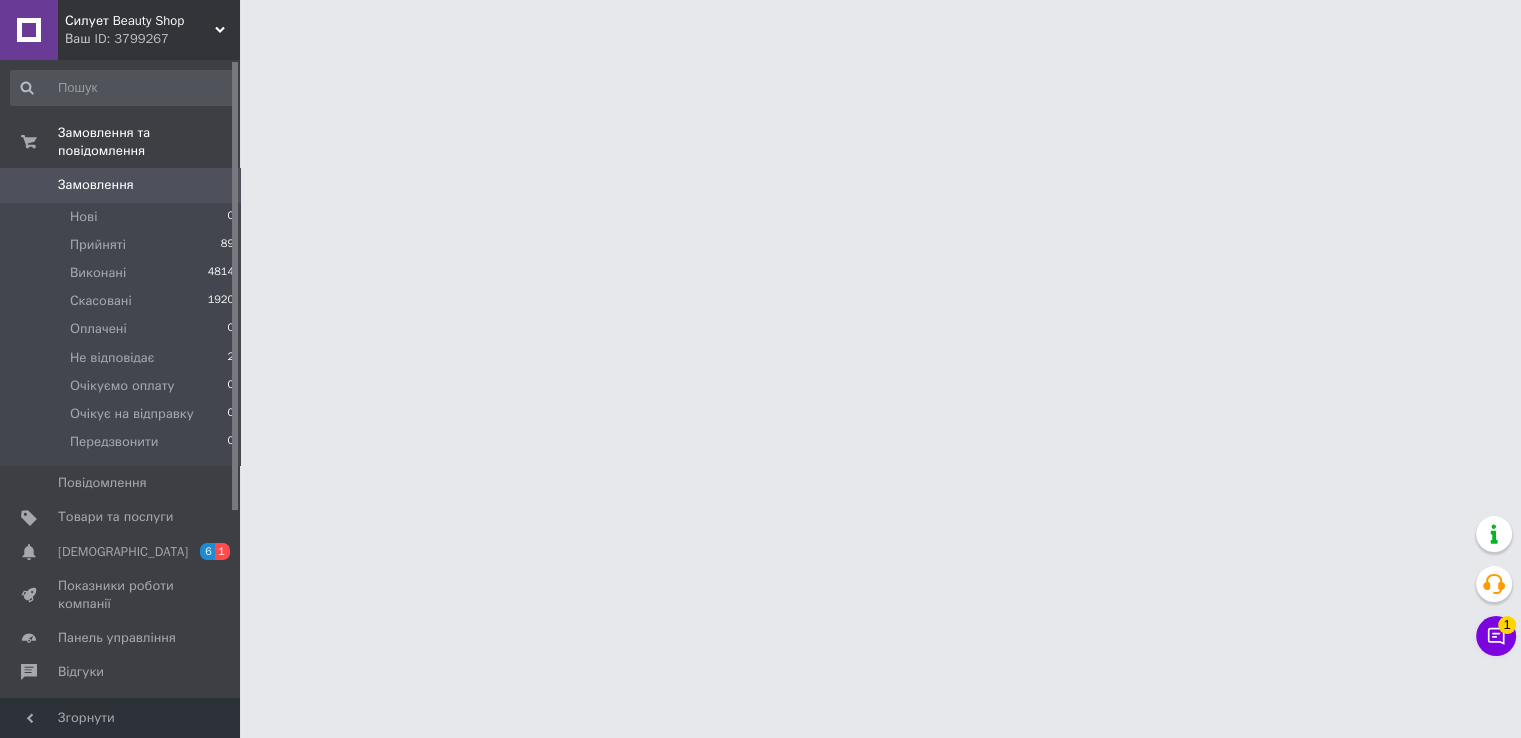 scroll, scrollTop: 0, scrollLeft: 0, axis: both 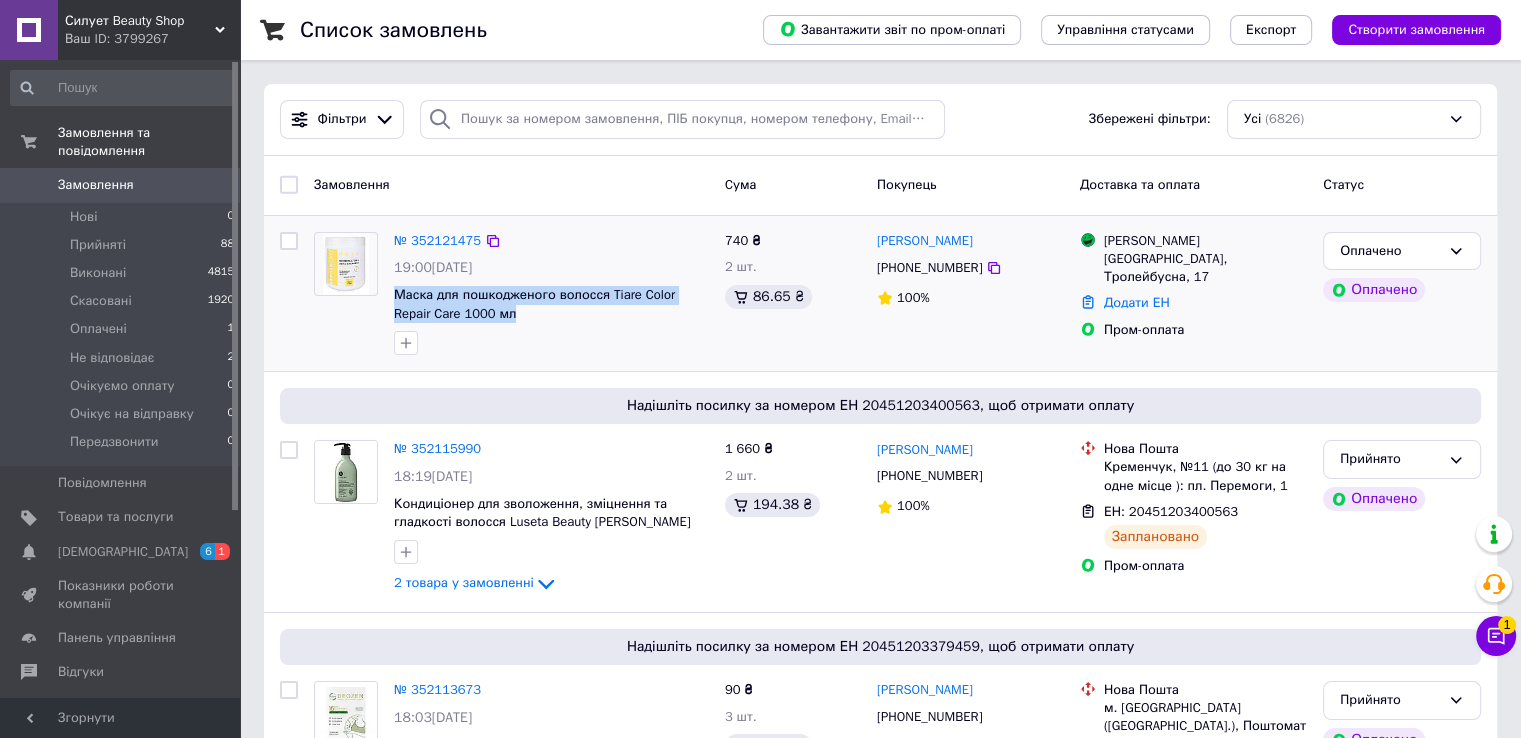 drag, startPoint x: 389, startPoint y: 289, endPoint x: 490, endPoint y: 321, distance: 105.9481 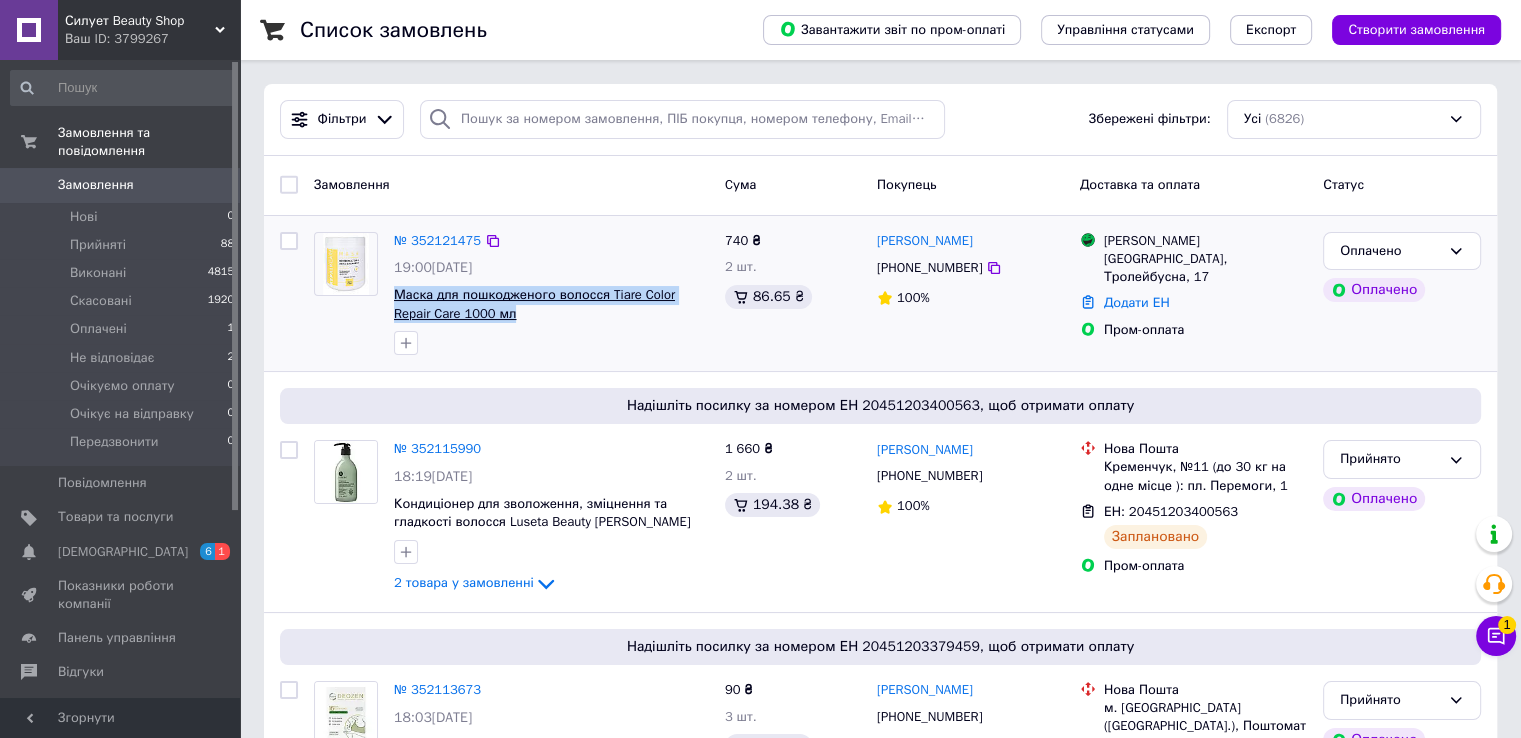 copy on "Маска для пошкодженого волосся Tiare Color Repair Care 1000 мл" 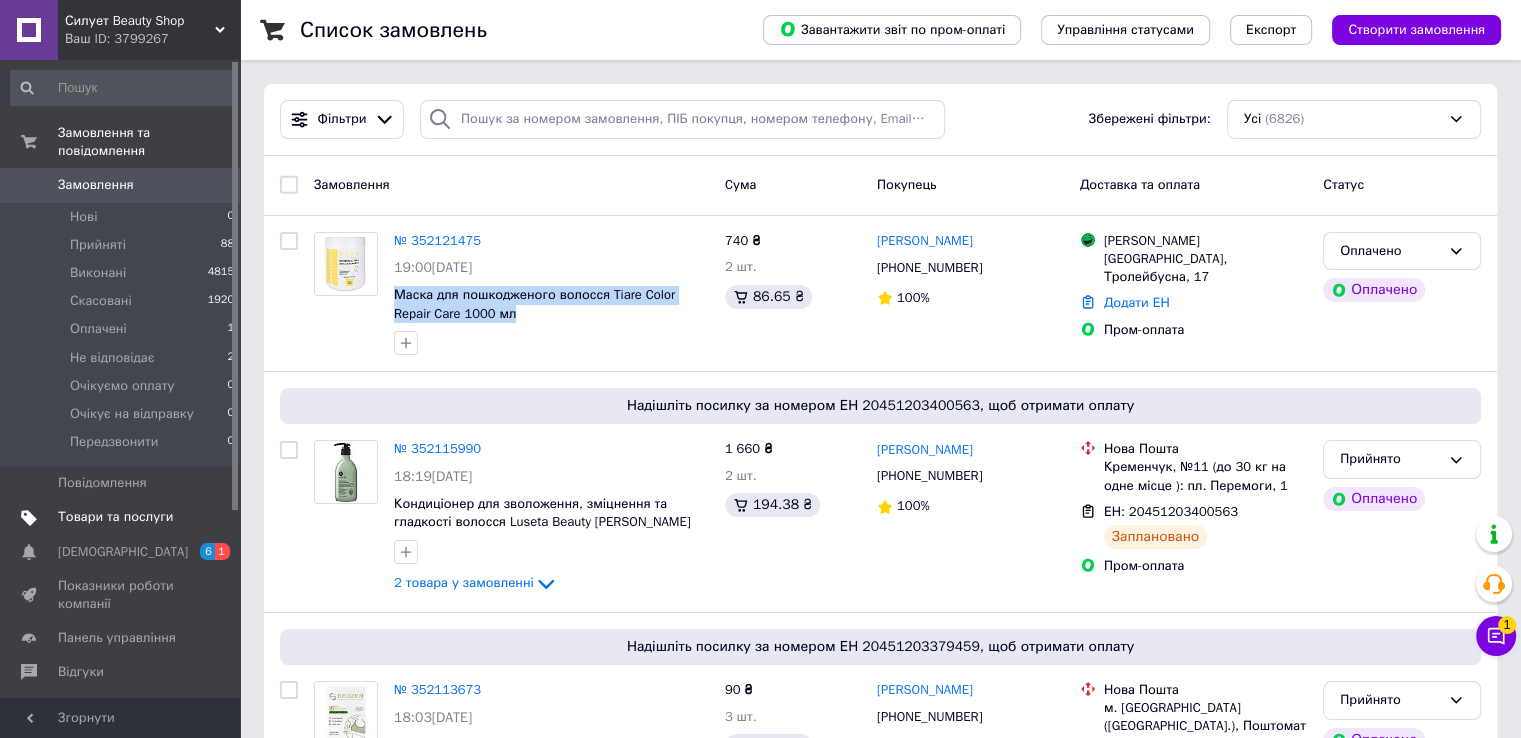 click on "Товари та послуги" at bounding box center (121, 517) 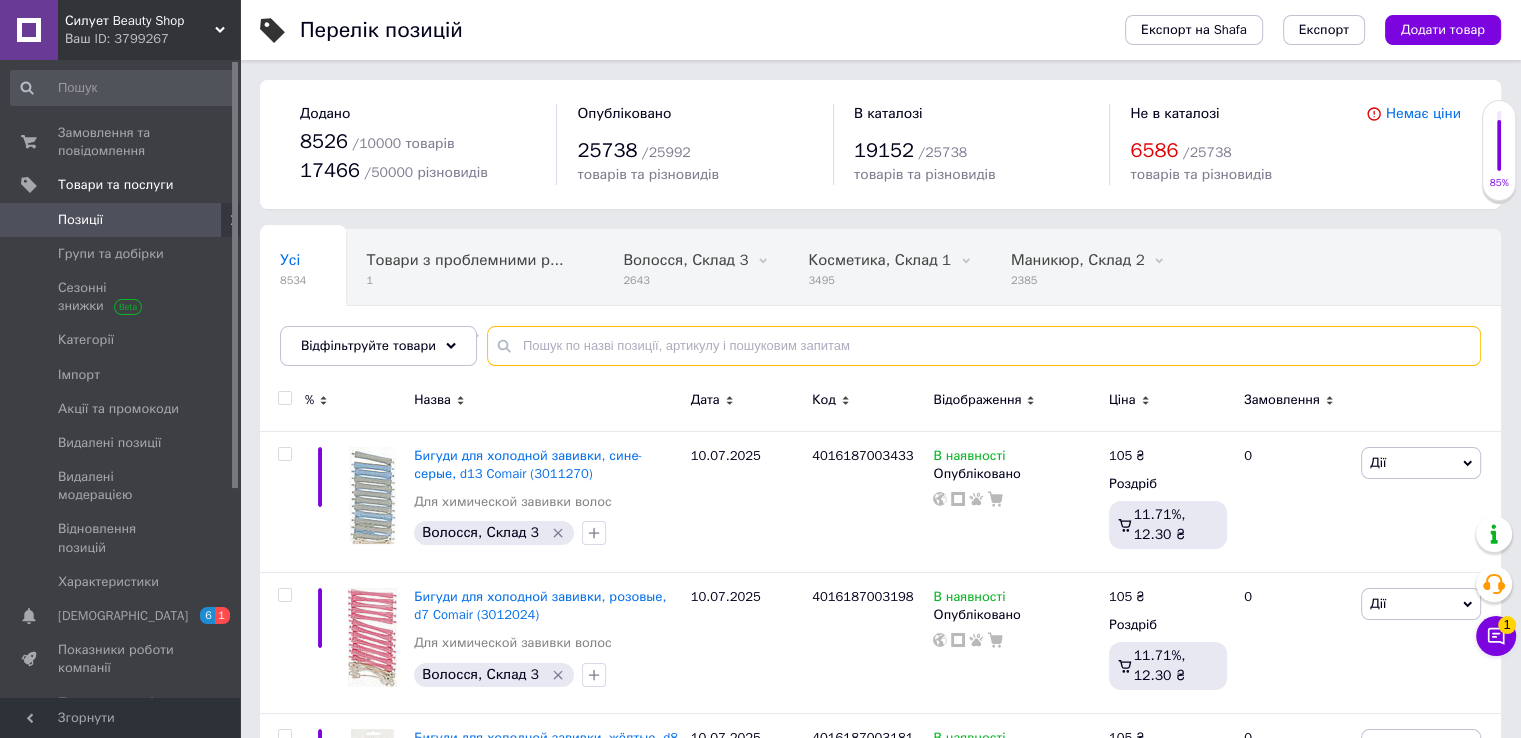 click at bounding box center [984, 346] 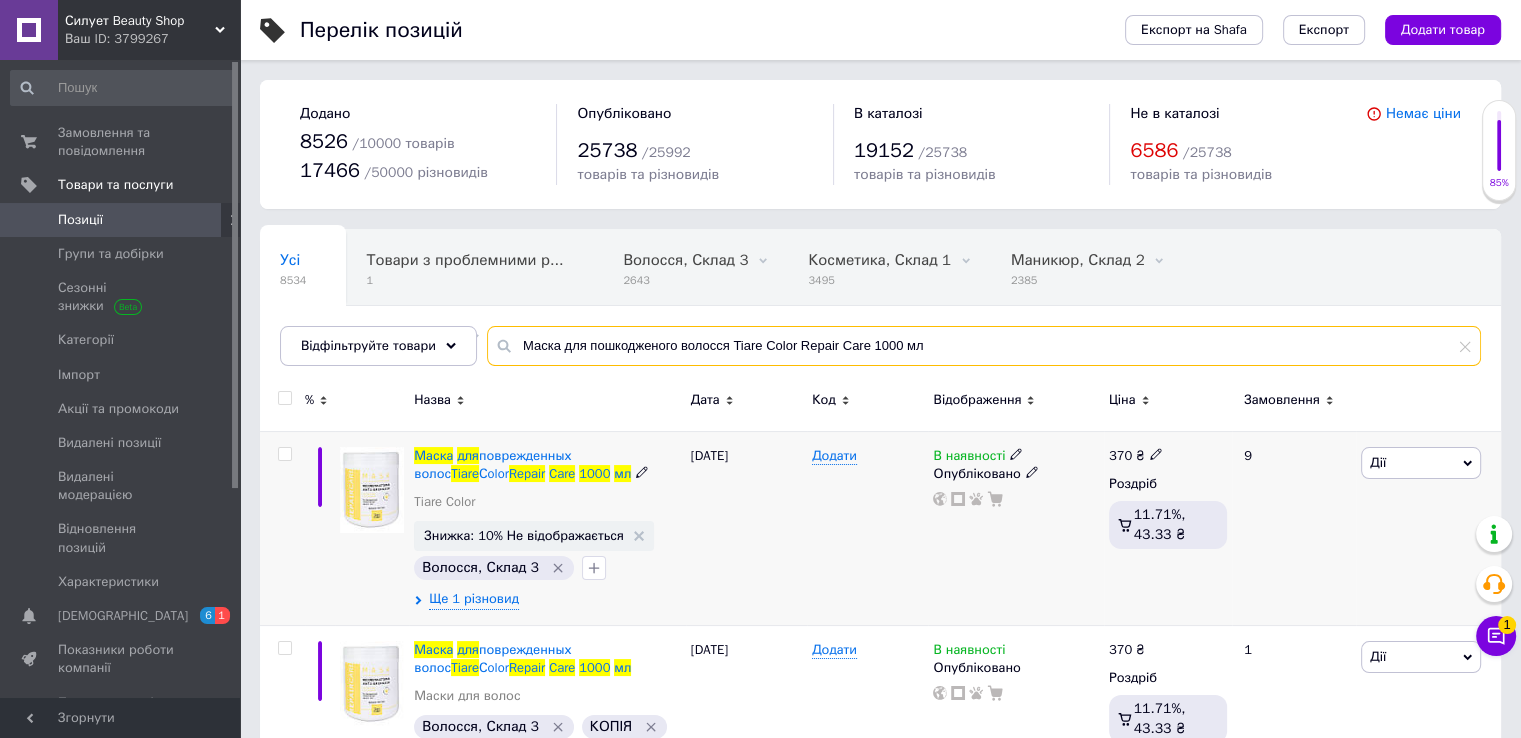 scroll, scrollTop: 96, scrollLeft: 0, axis: vertical 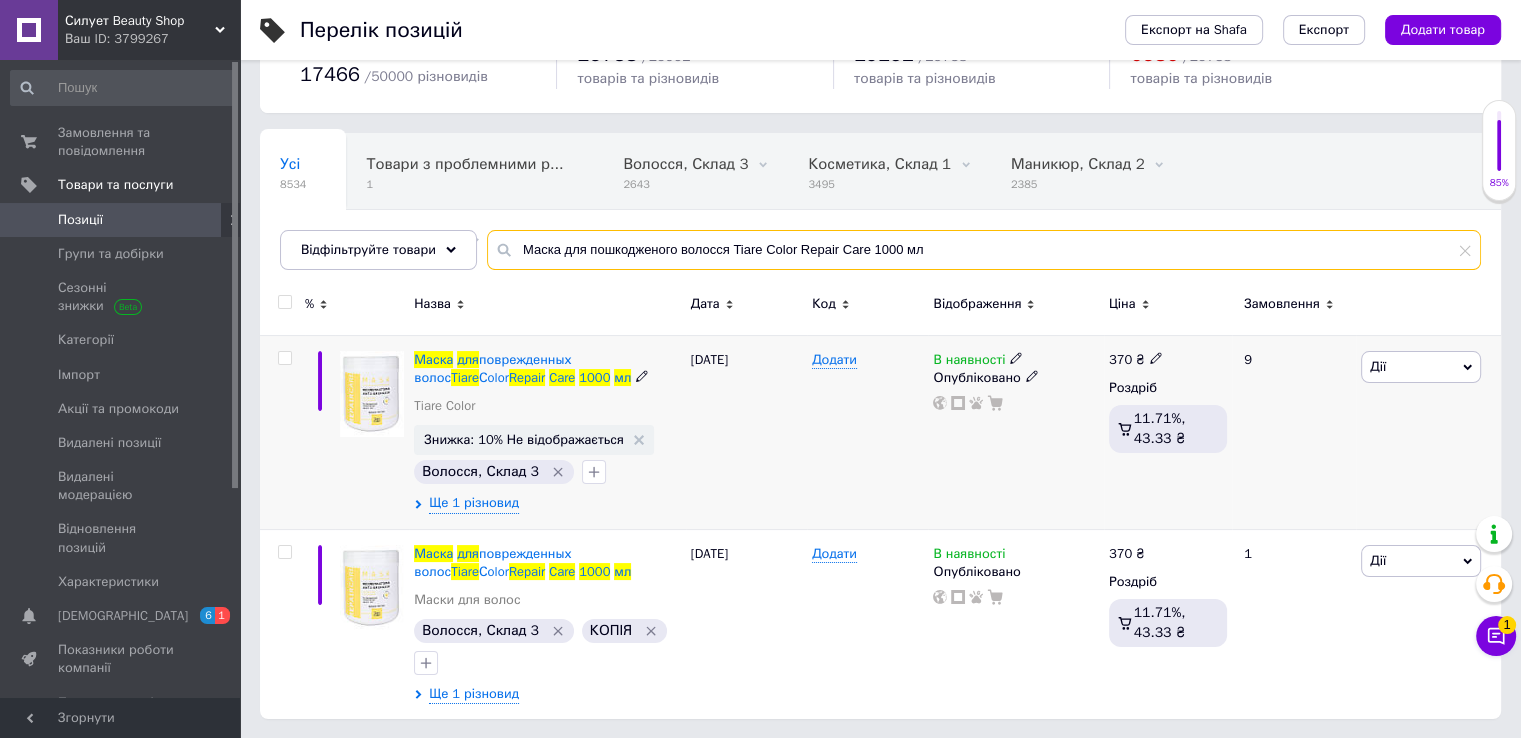 type on "Маска для пошкодженого волосся Tiare Color Repair Care 1000 мл" 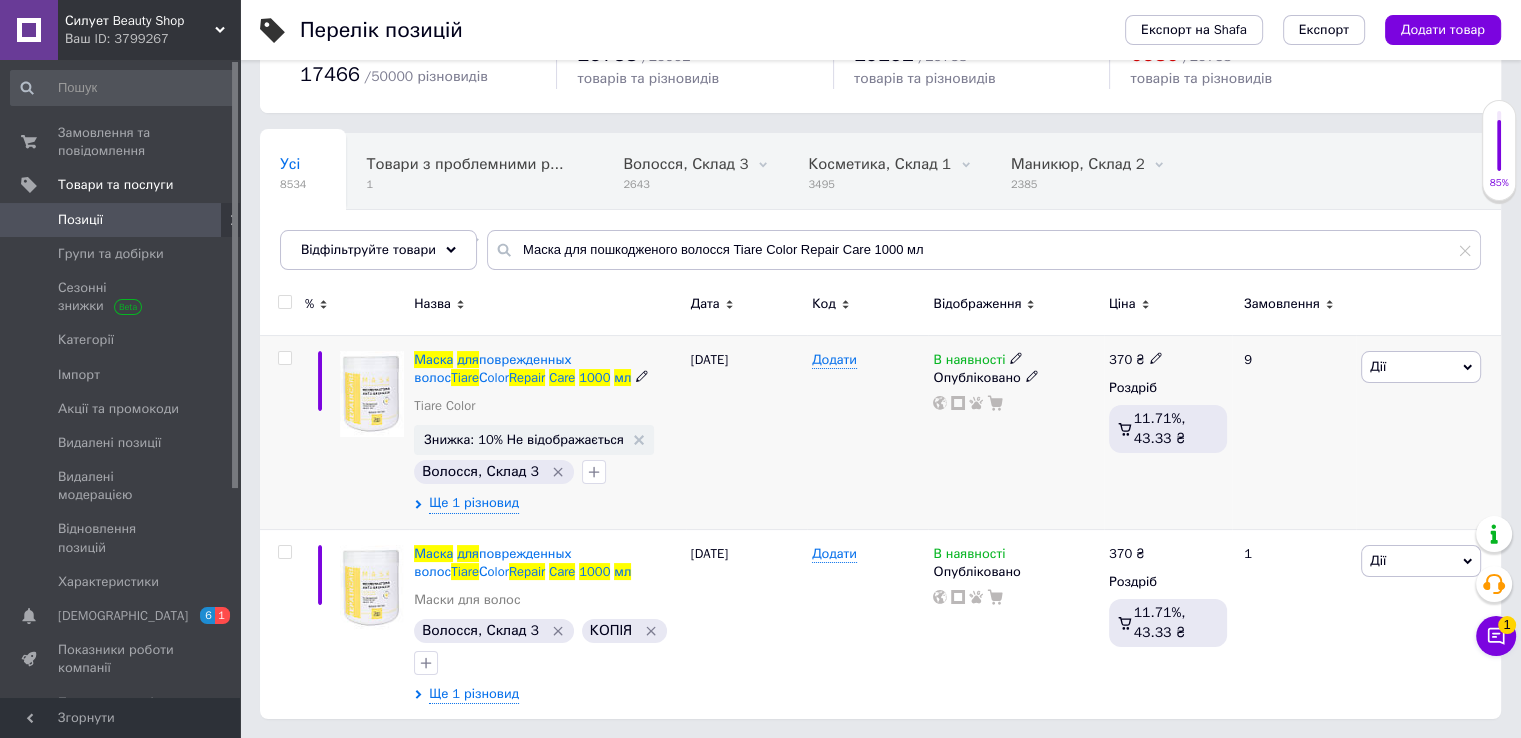 click 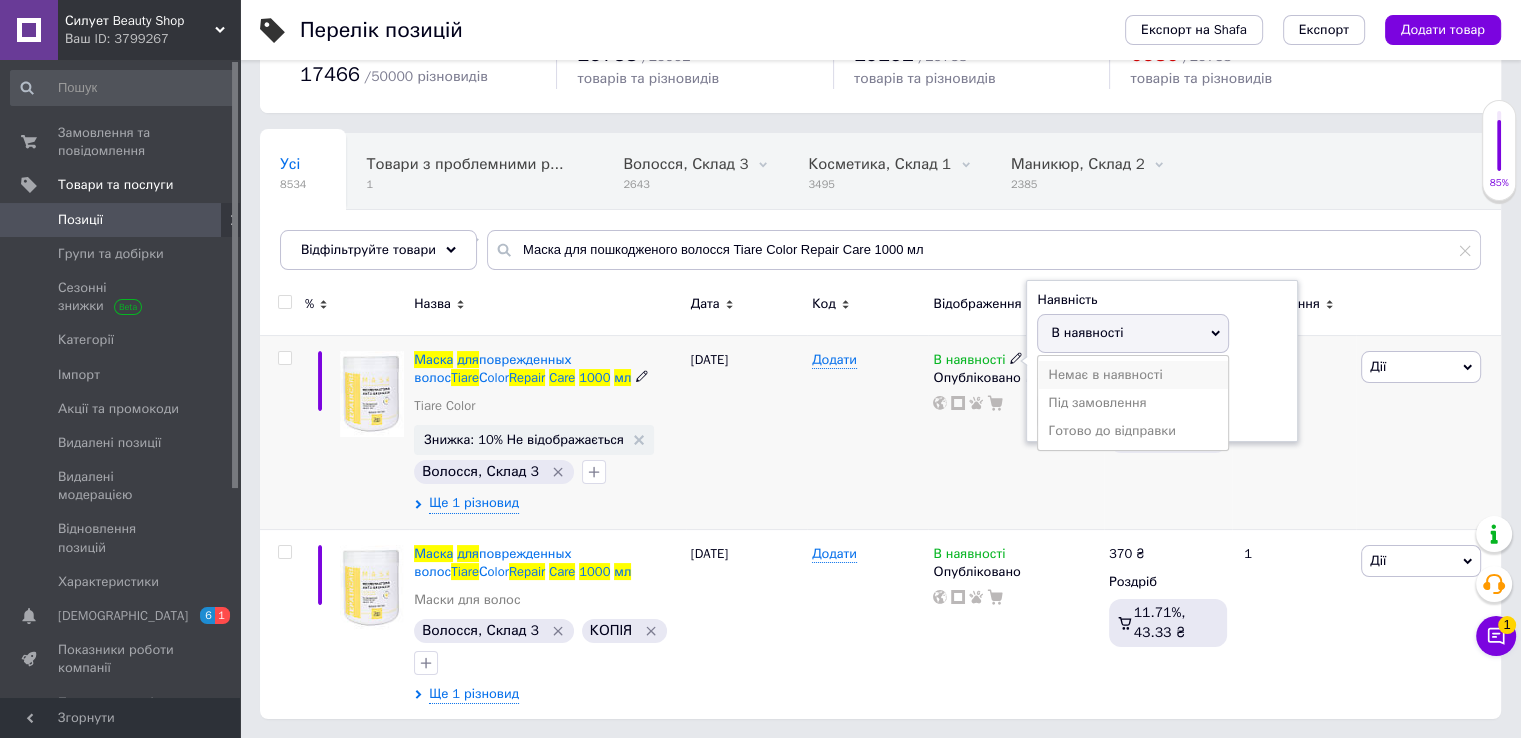 click on "Немає в наявності" at bounding box center [1133, 375] 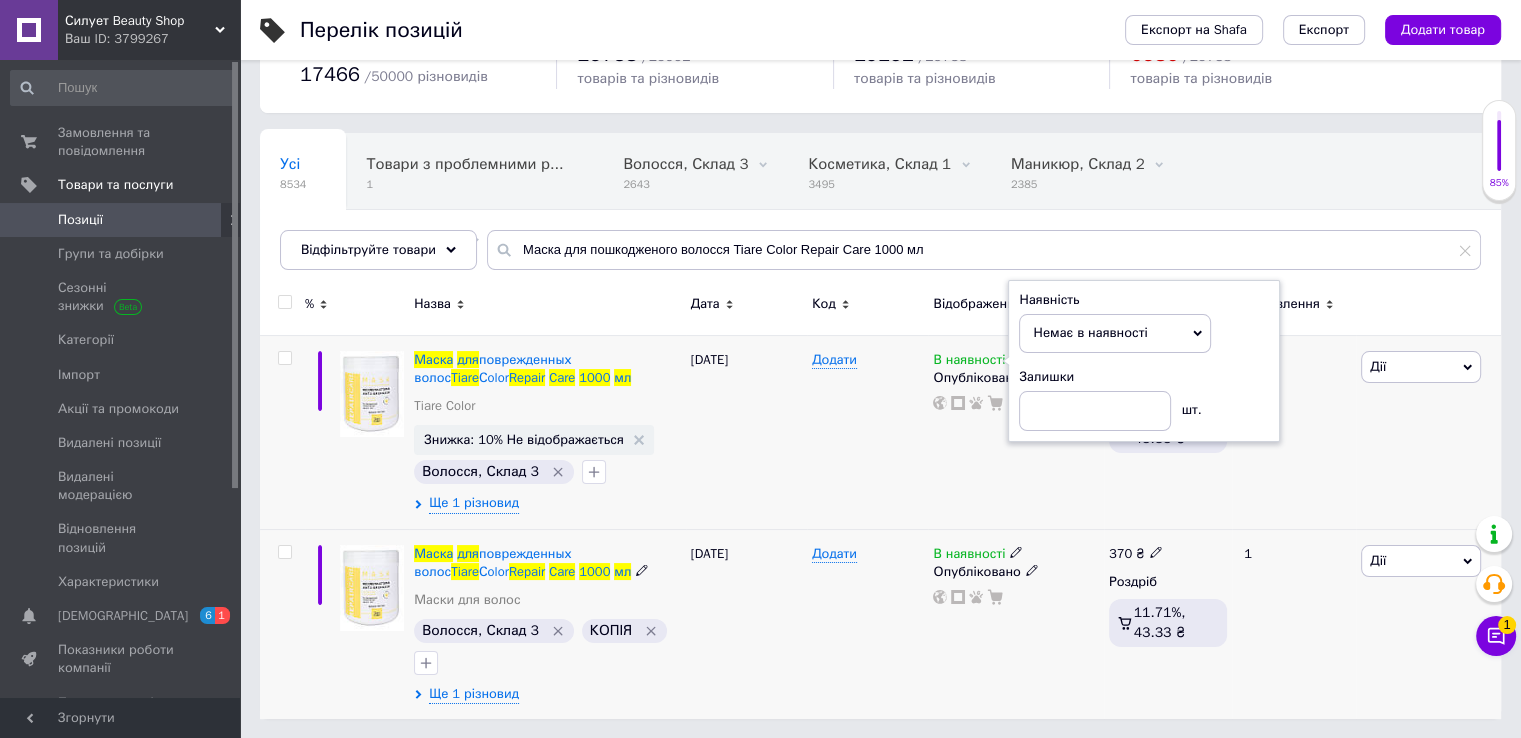 click 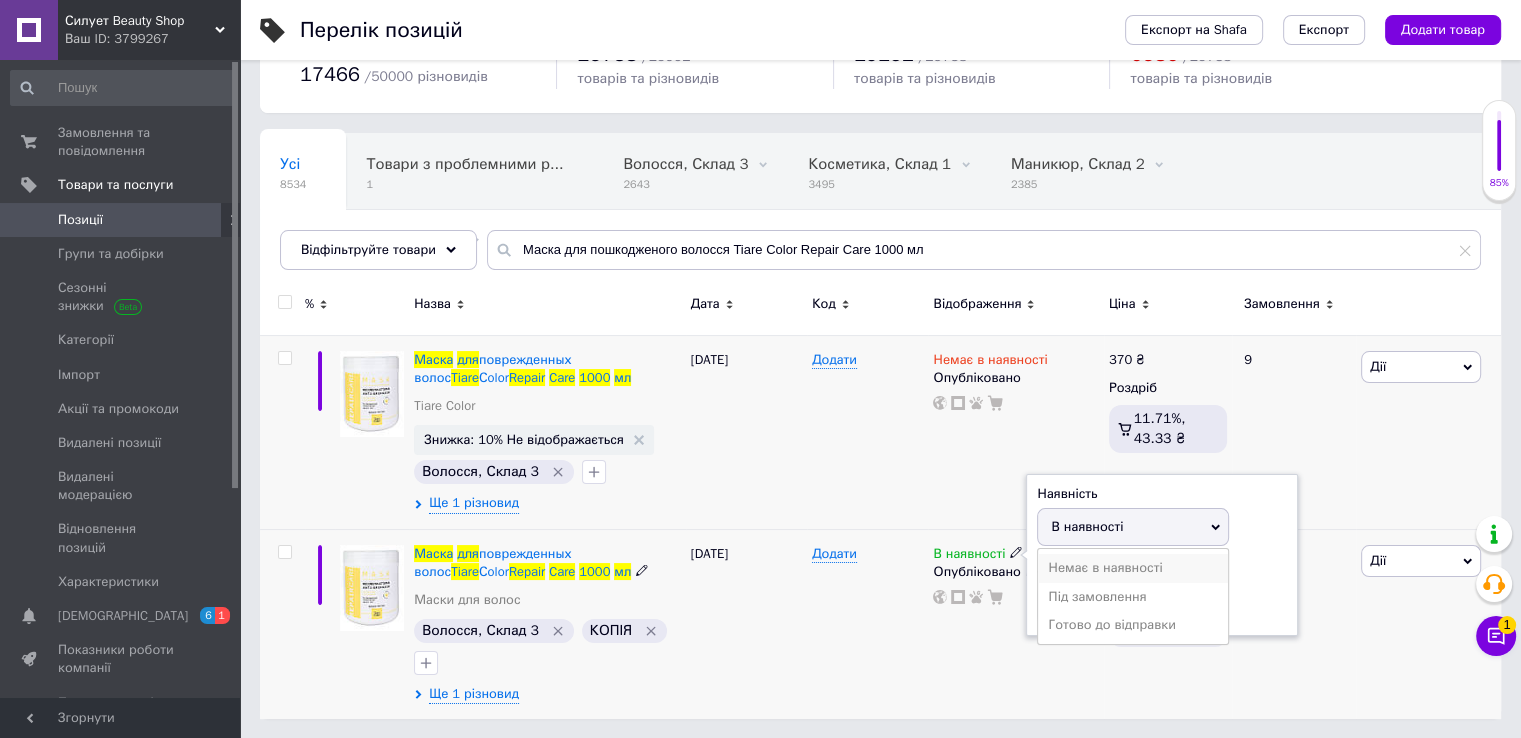 click on "Немає в наявності" at bounding box center (1133, 568) 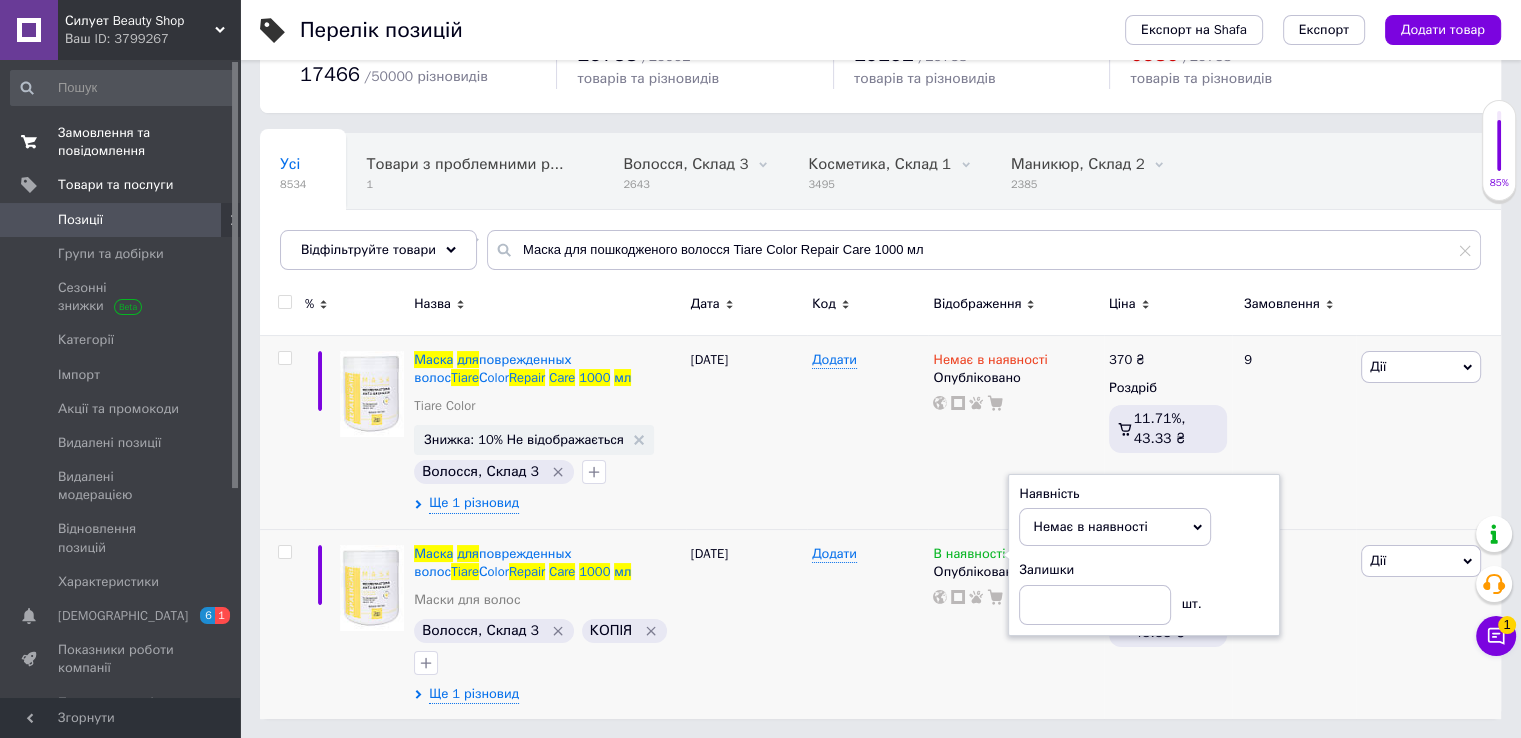 click on "Замовлення та повідомлення" at bounding box center [121, 142] 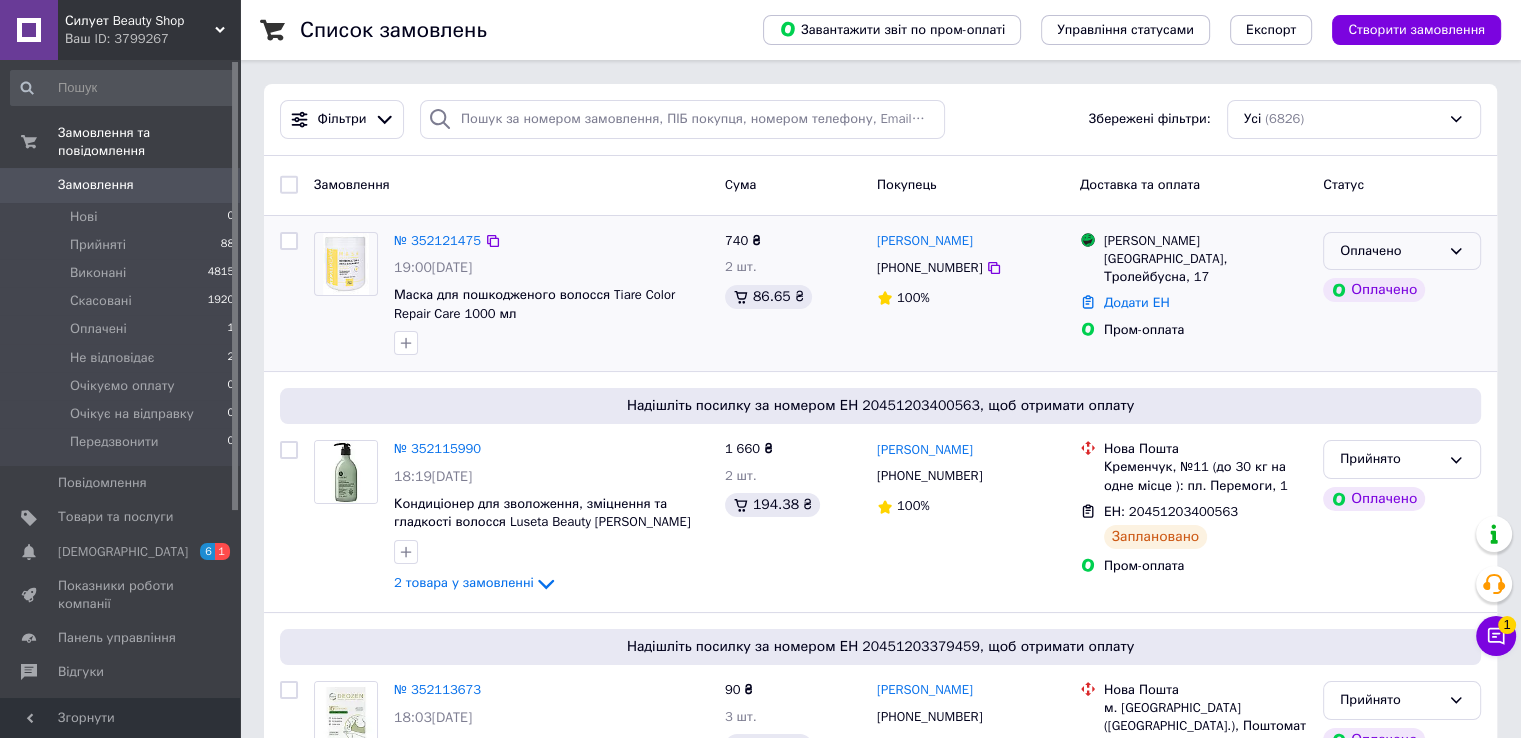 click on "Оплачено" at bounding box center (1402, 251) 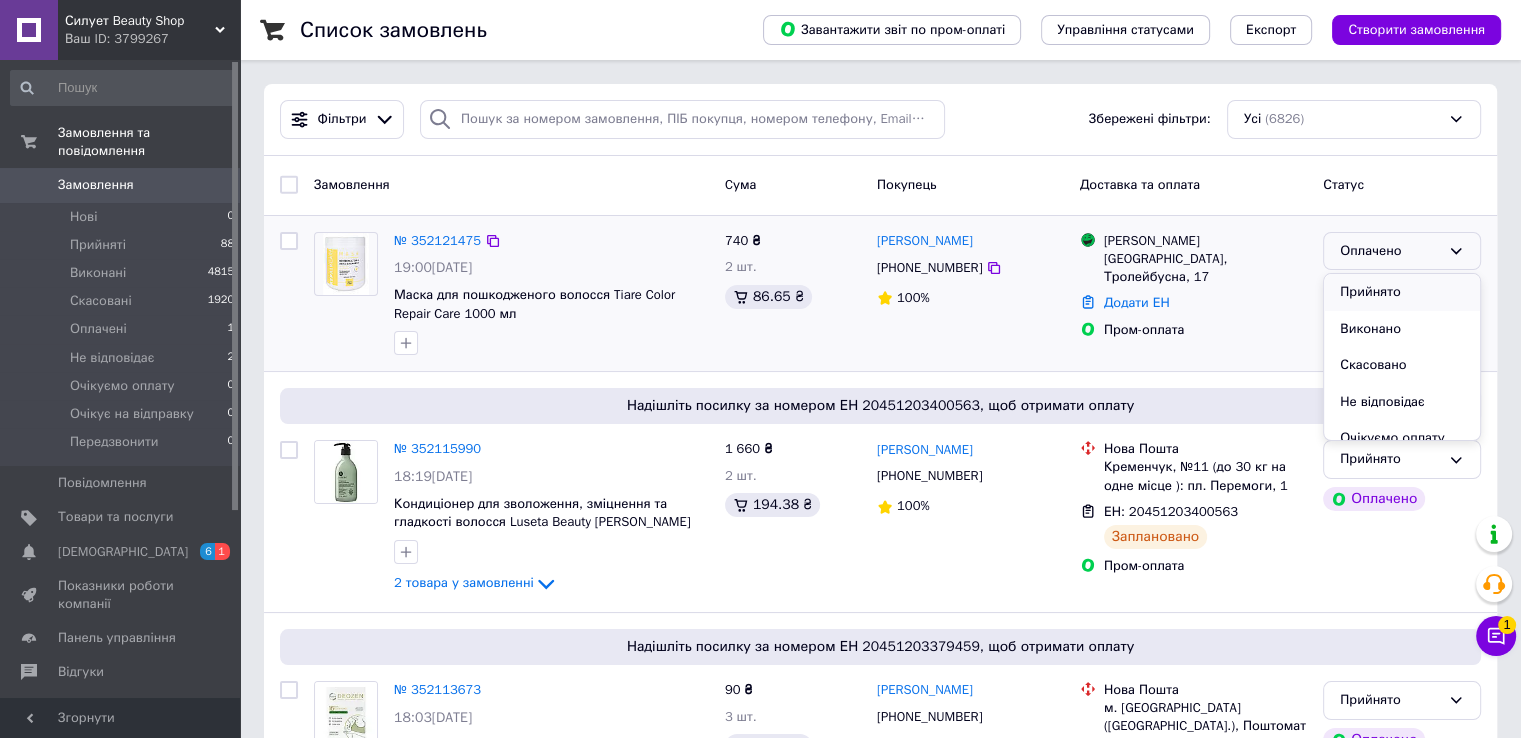 click on "Прийнято" at bounding box center (1402, 292) 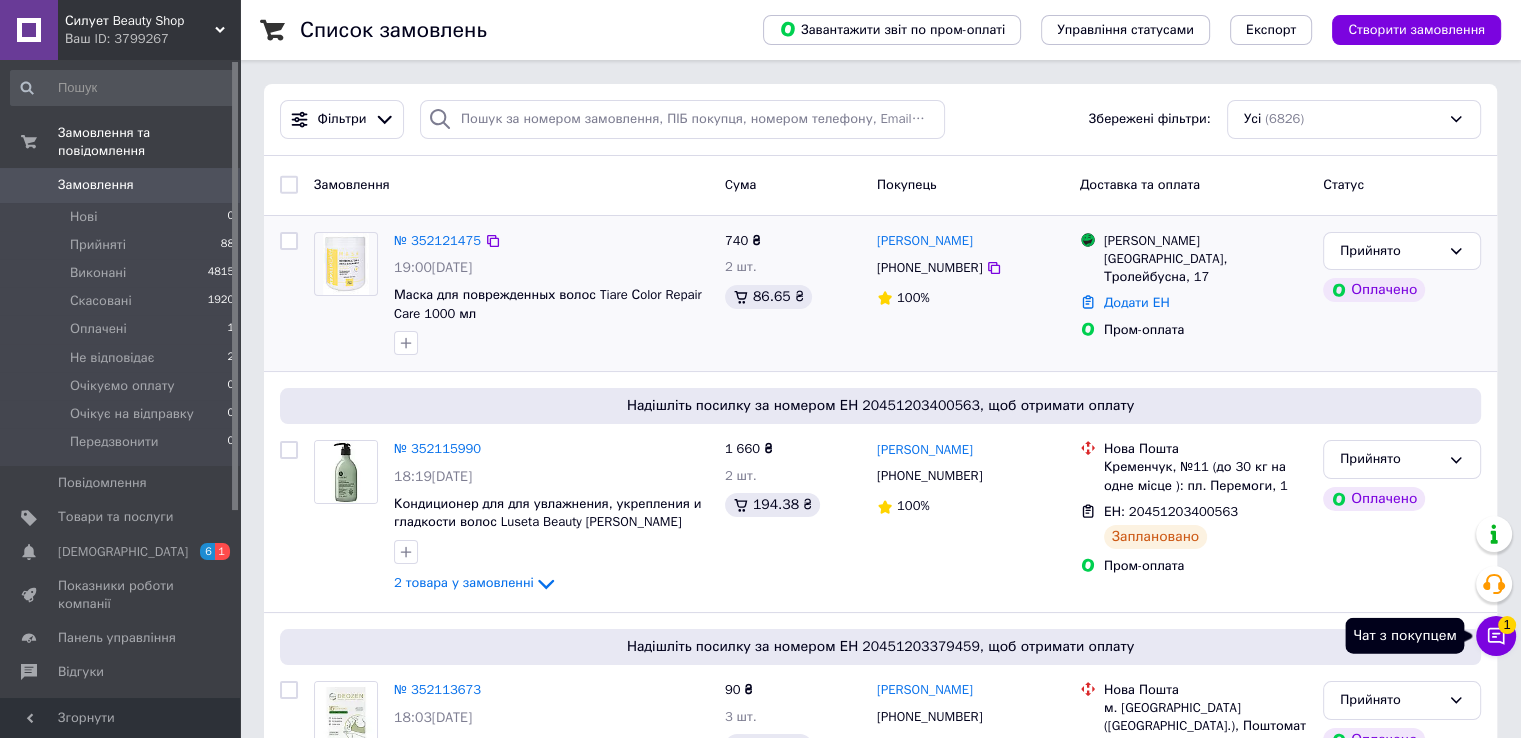click on "1" at bounding box center [1507, 625] 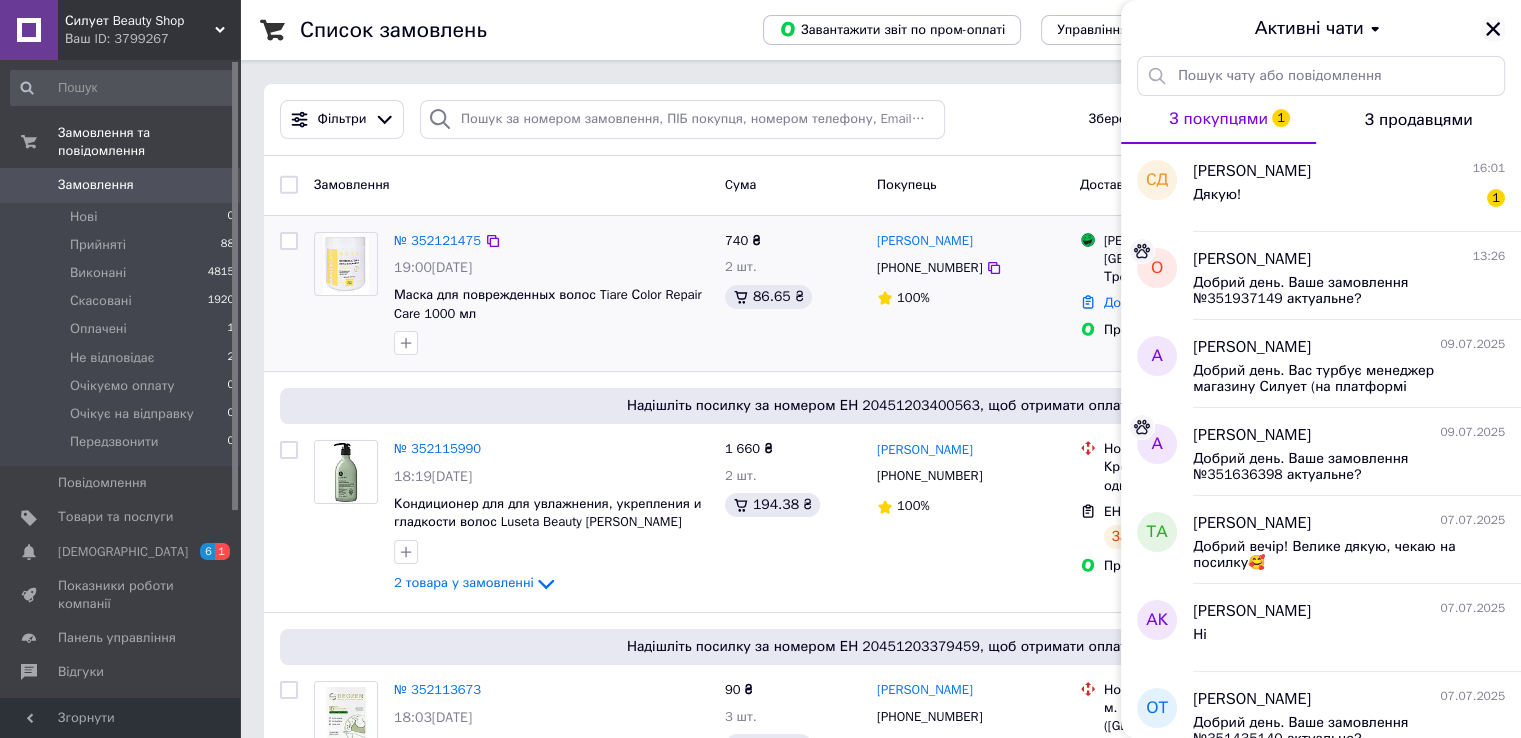 click 